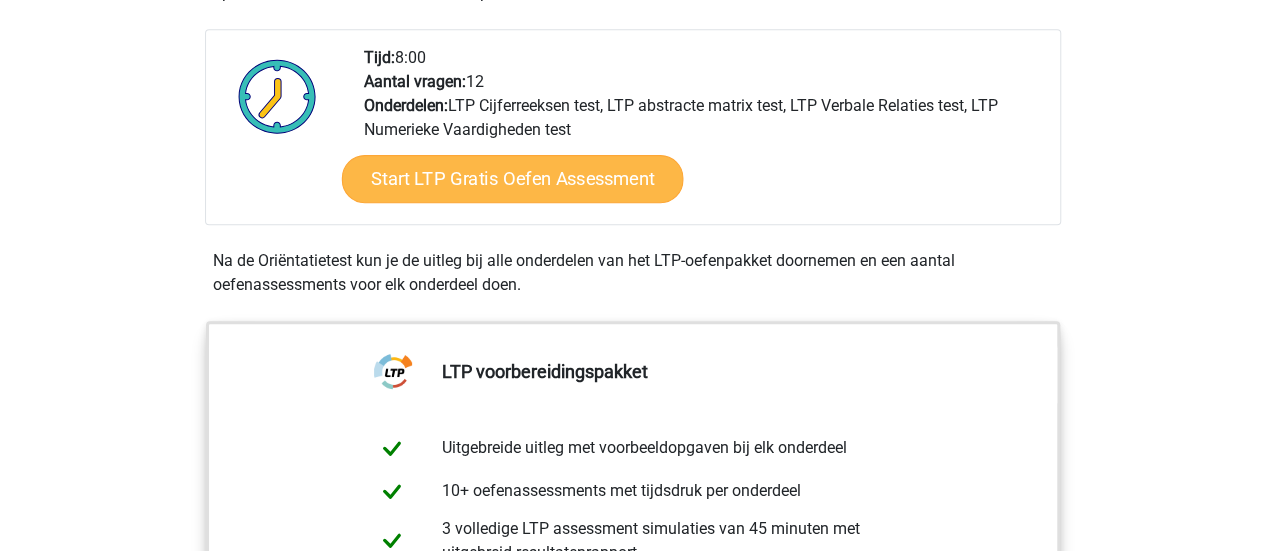 scroll, scrollTop: 500, scrollLeft: 0, axis: vertical 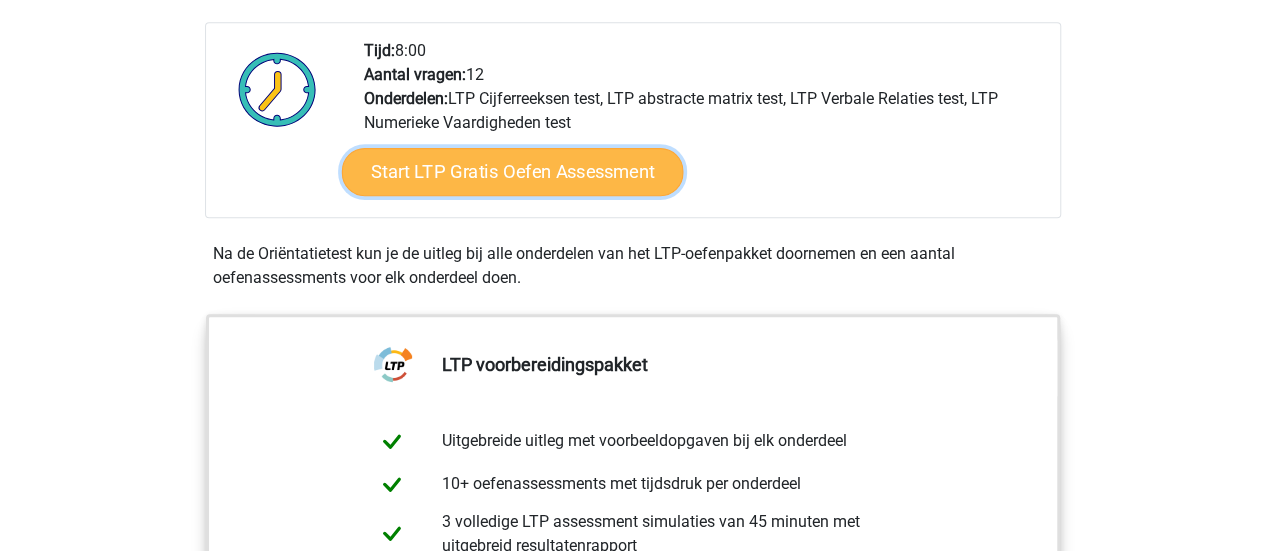 click on "Start LTP Gratis Oefen Assessment" at bounding box center (512, 172) 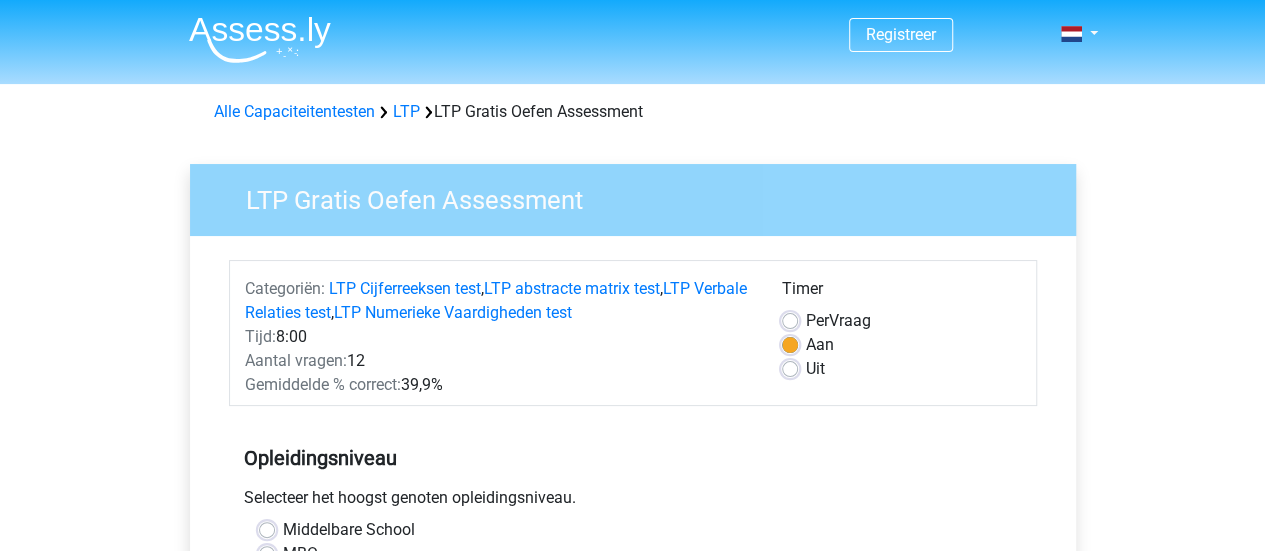 scroll, scrollTop: 200, scrollLeft: 0, axis: vertical 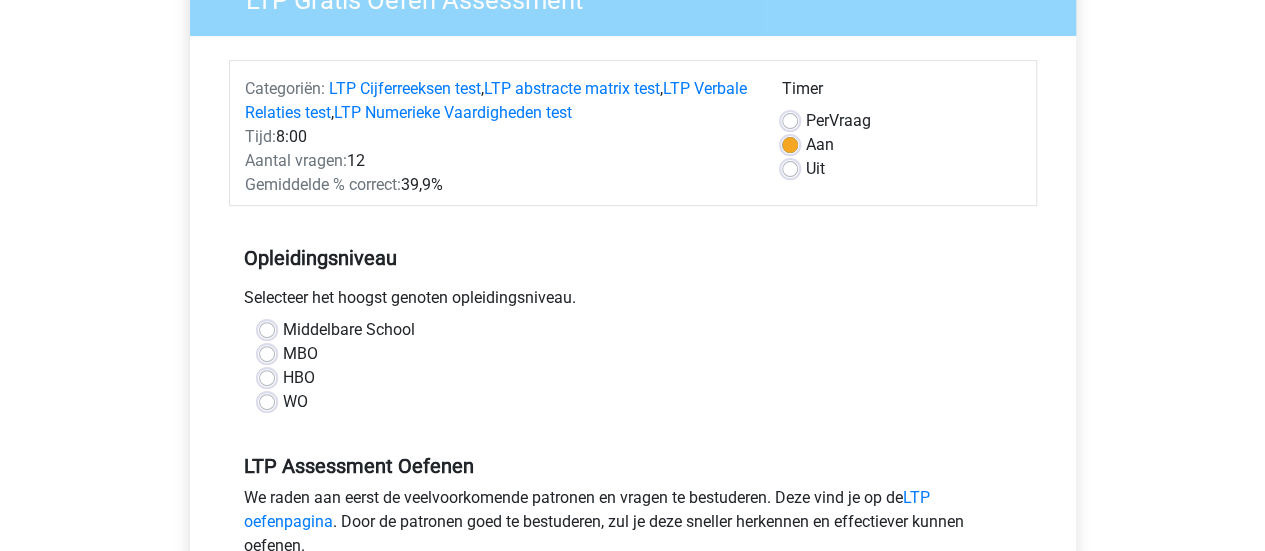 click on "HBO" at bounding box center [299, 378] 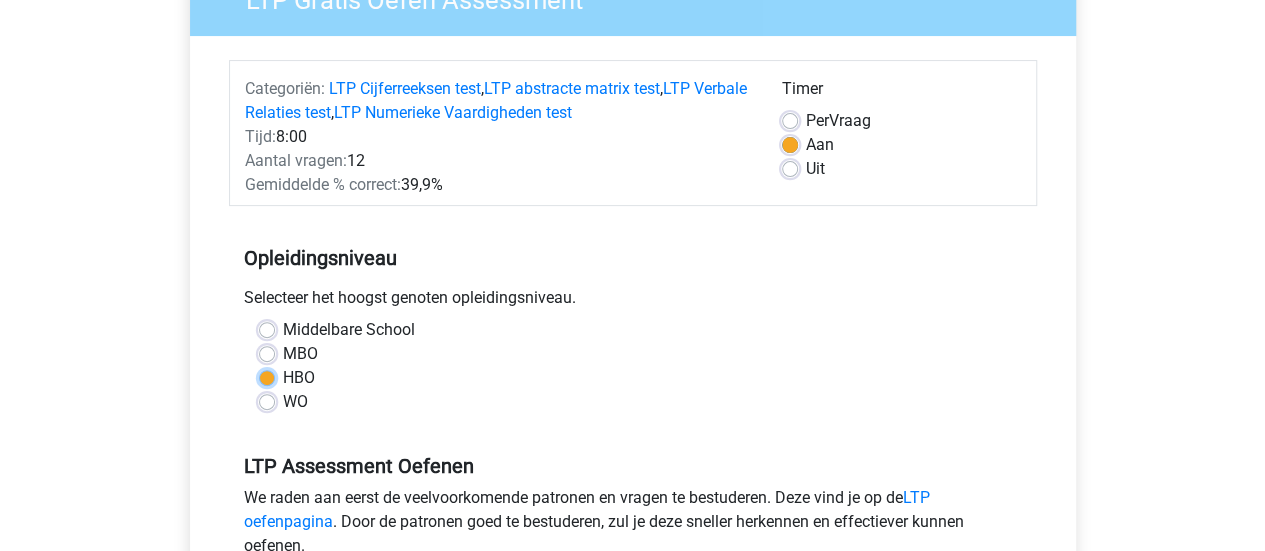 click on "HBO" at bounding box center [267, 376] 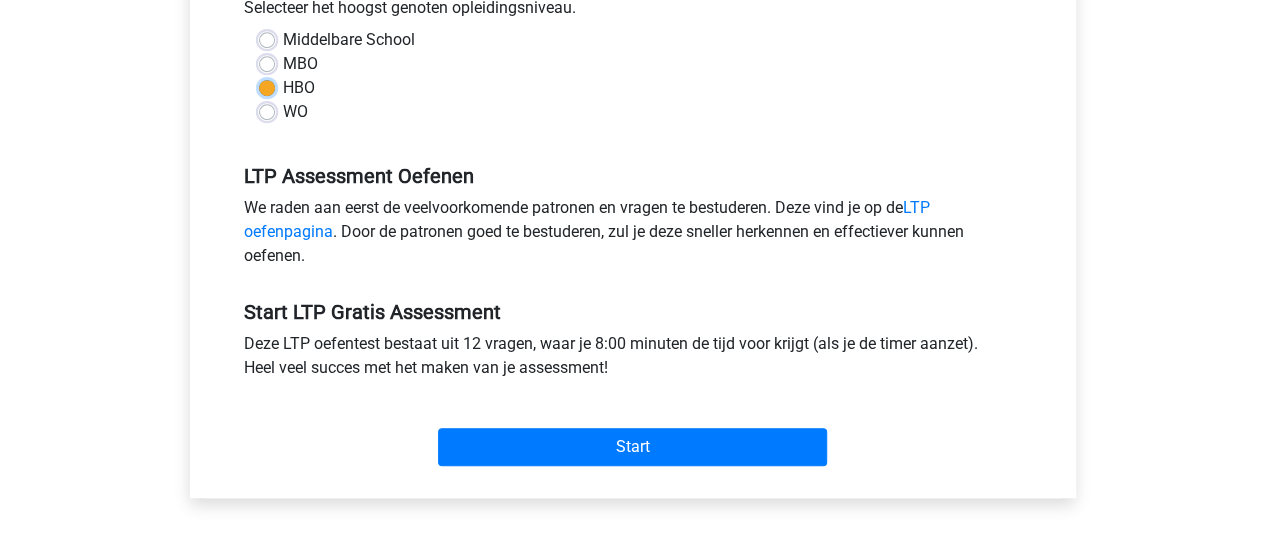 scroll, scrollTop: 500, scrollLeft: 0, axis: vertical 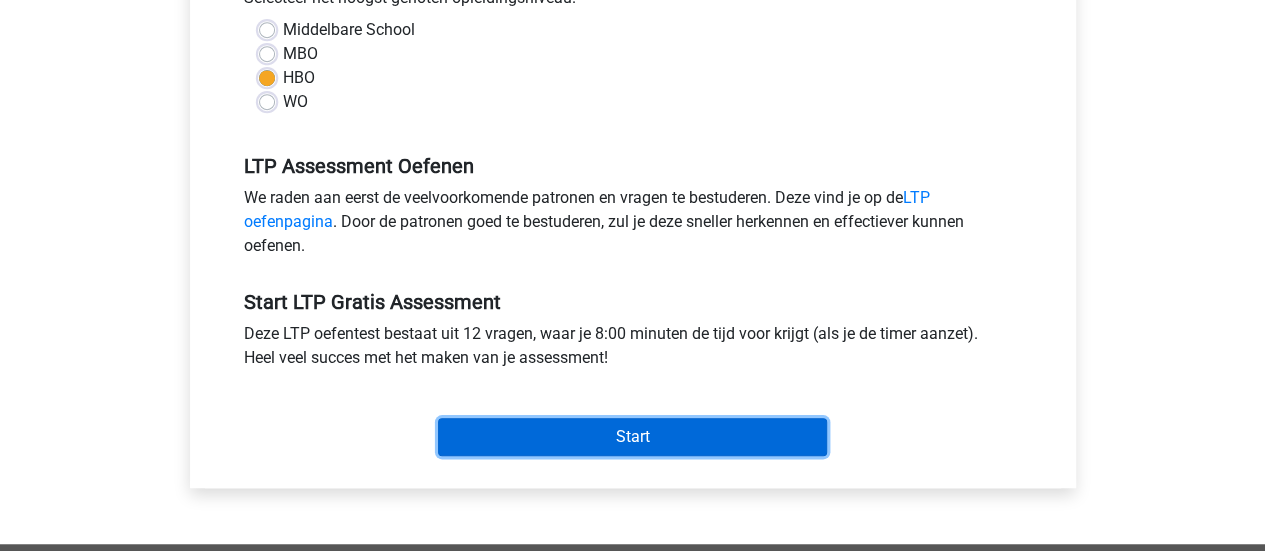 click on "Start" at bounding box center [632, 437] 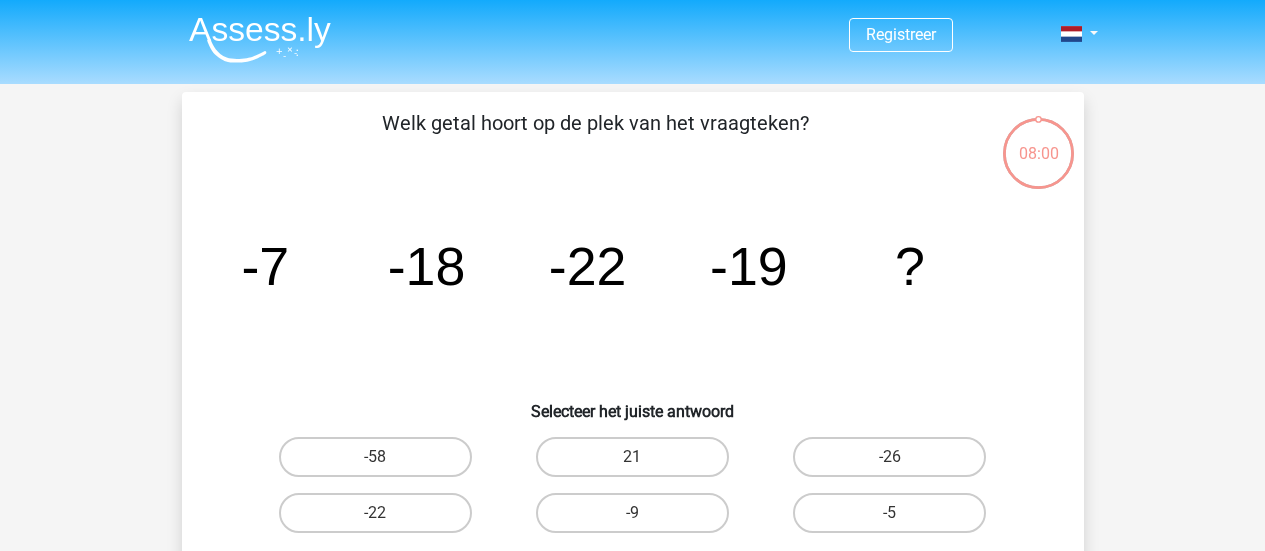 scroll, scrollTop: 0, scrollLeft: 0, axis: both 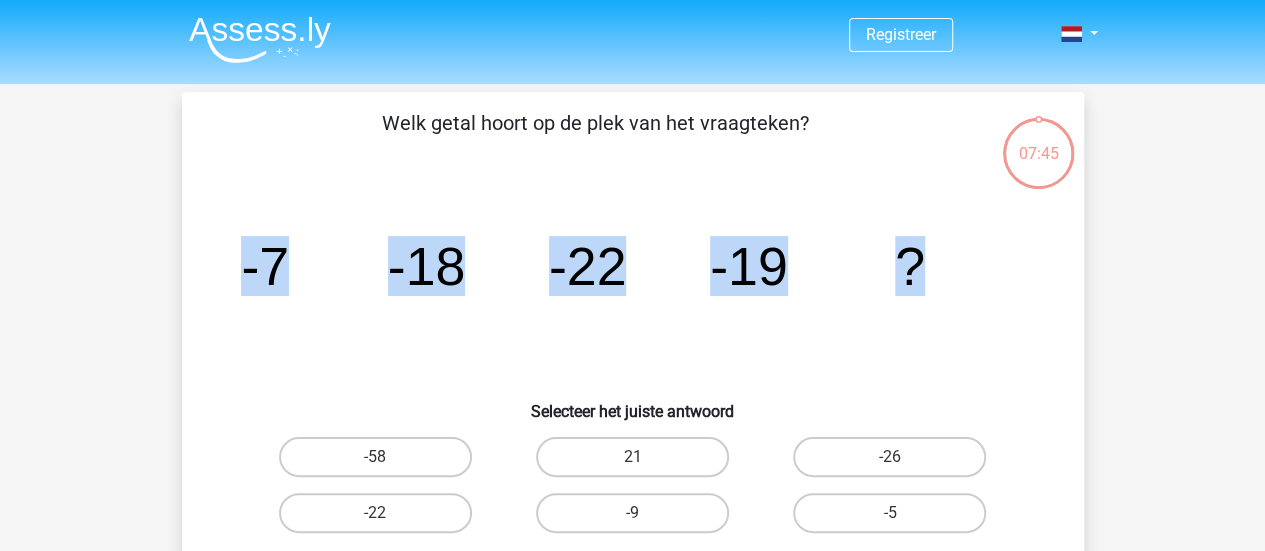 drag, startPoint x: 214, startPoint y: 261, endPoint x: 1045, endPoint y: 254, distance: 831.0295 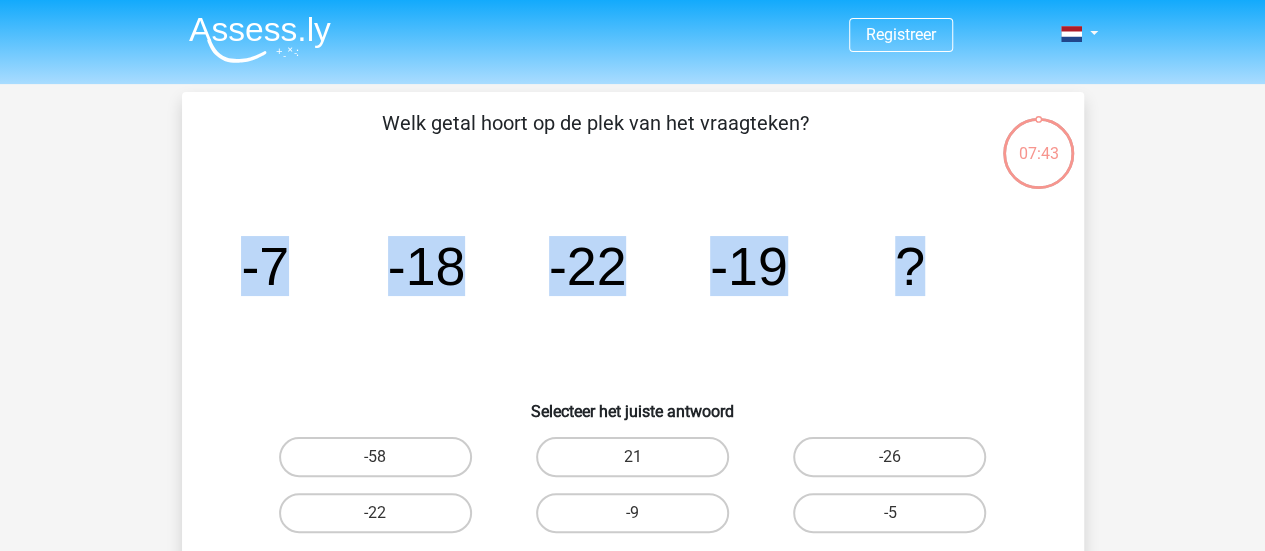 copy on "-7
-18
-22
-19
?" 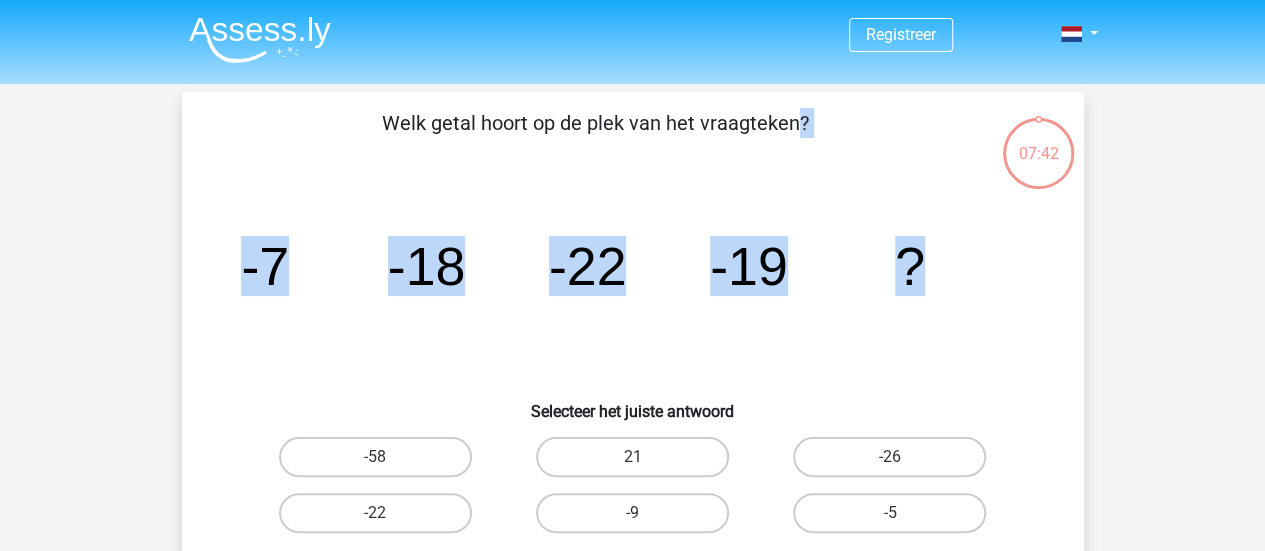 drag, startPoint x: 366, startPoint y: 107, endPoint x: 800, endPoint y: 272, distance: 464.307 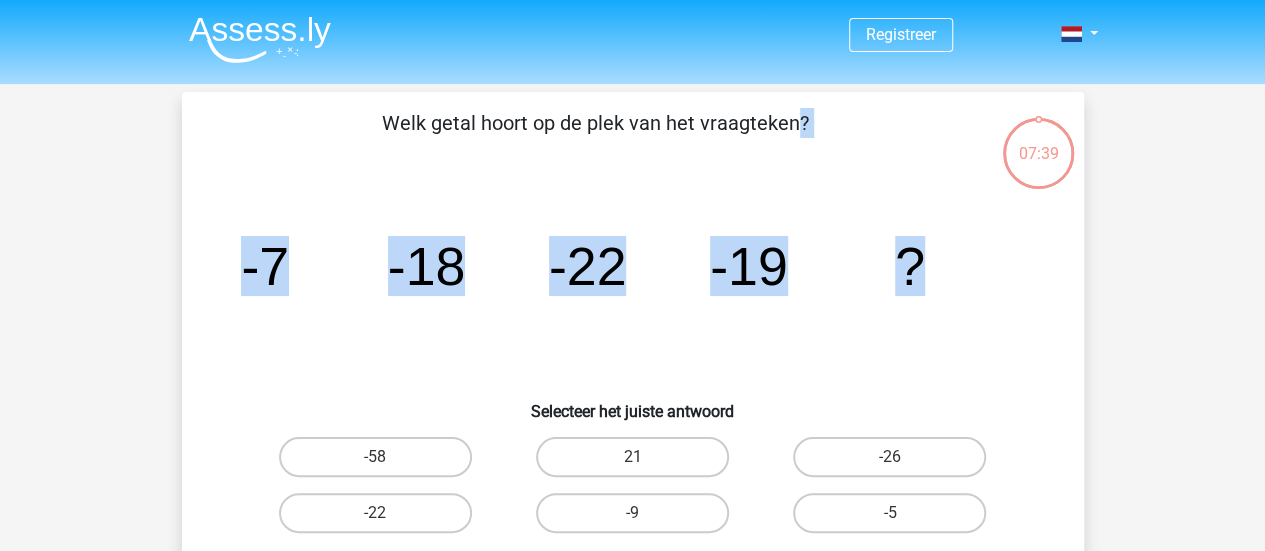 copy on "Welk getal hoort op de plek van het vraagteken?
image/svg+xml
-7
-18
-22
-19
?" 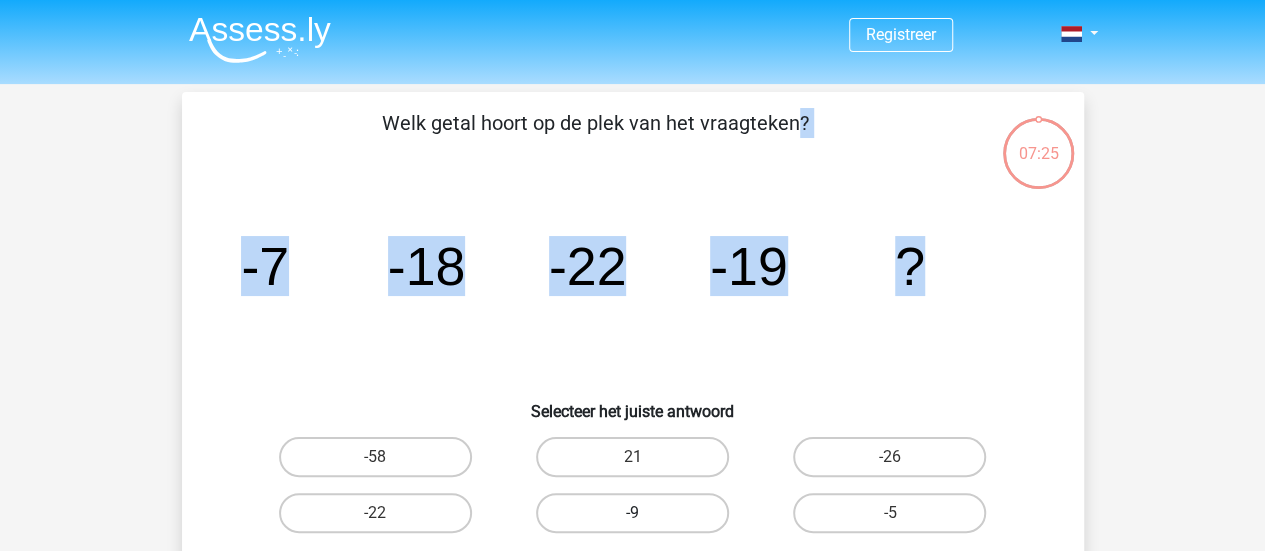 click on "-9" at bounding box center [632, 513] 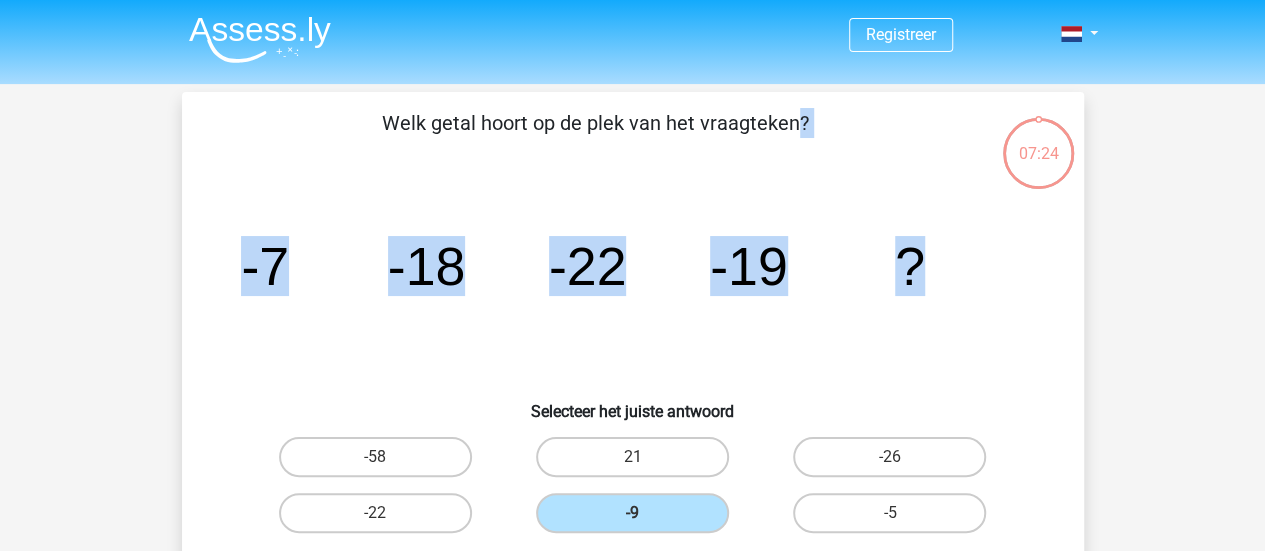 click on "Registreer" at bounding box center (632, 599) 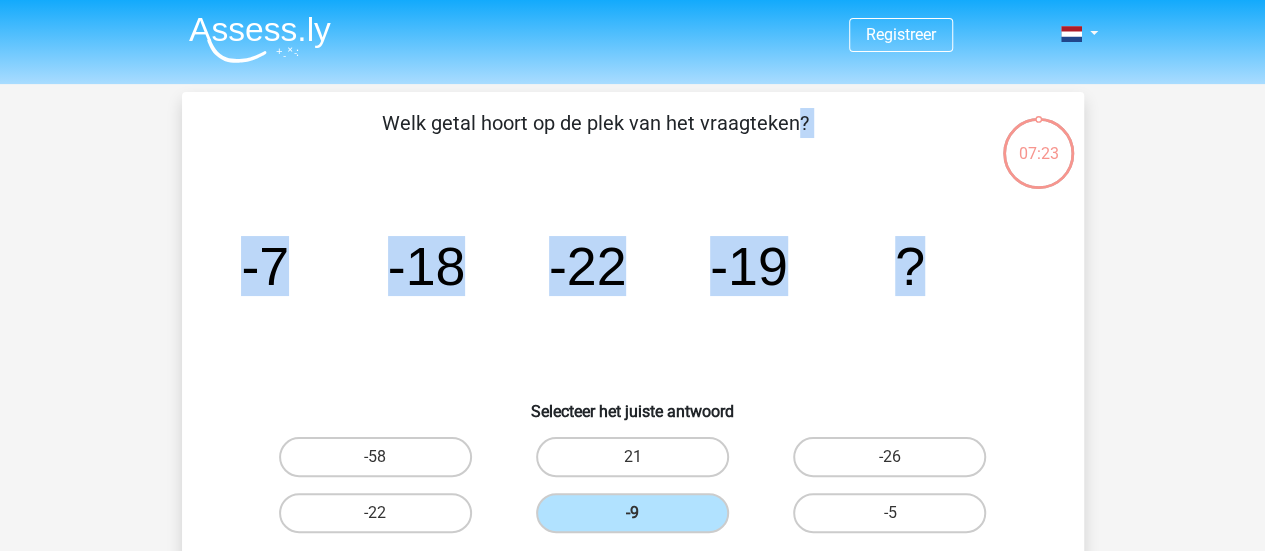 click on "image/svg+xml
-7
-18
-22
-19
?" 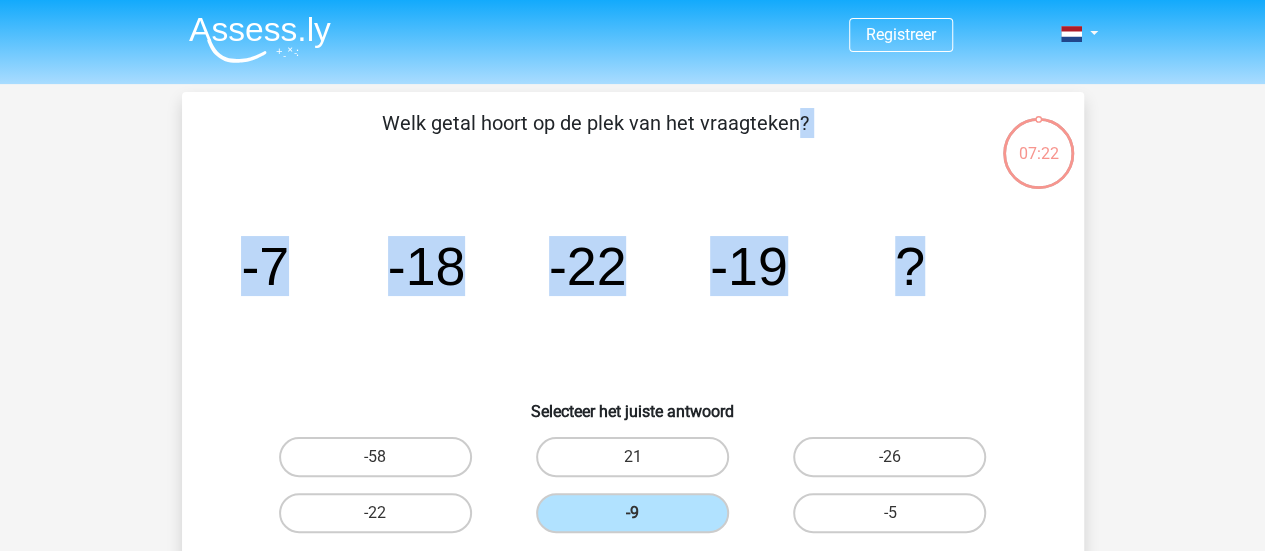 click on "image/svg+xml
-7
-18
-22
-19
?" at bounding box center [633, 285] 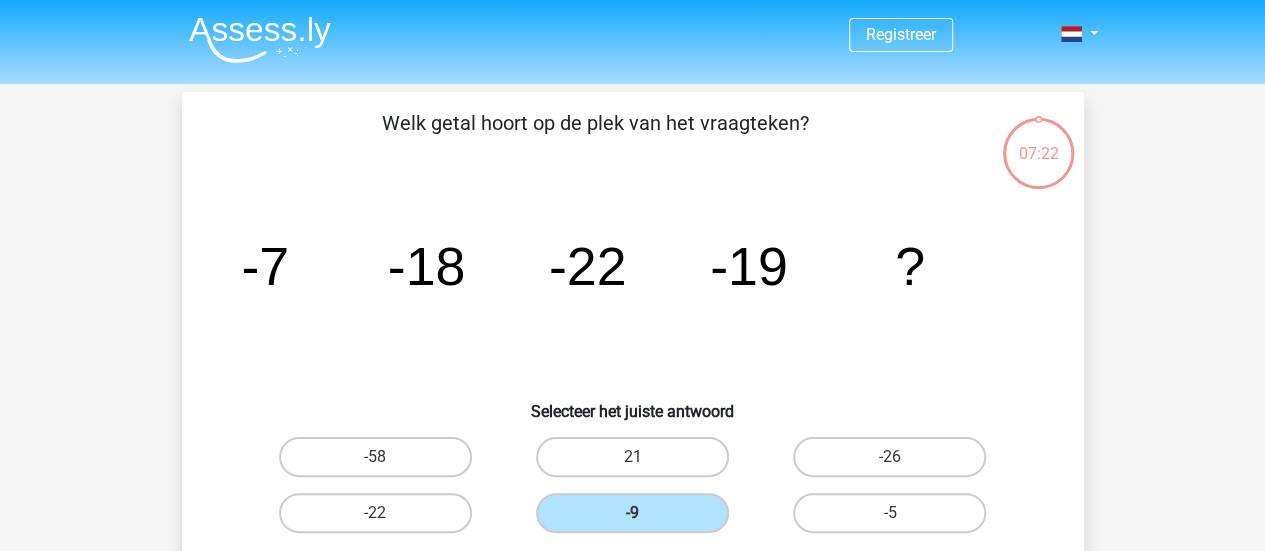 scroll, scrollTop: 200, scrollLeft: 0, axis: vertical 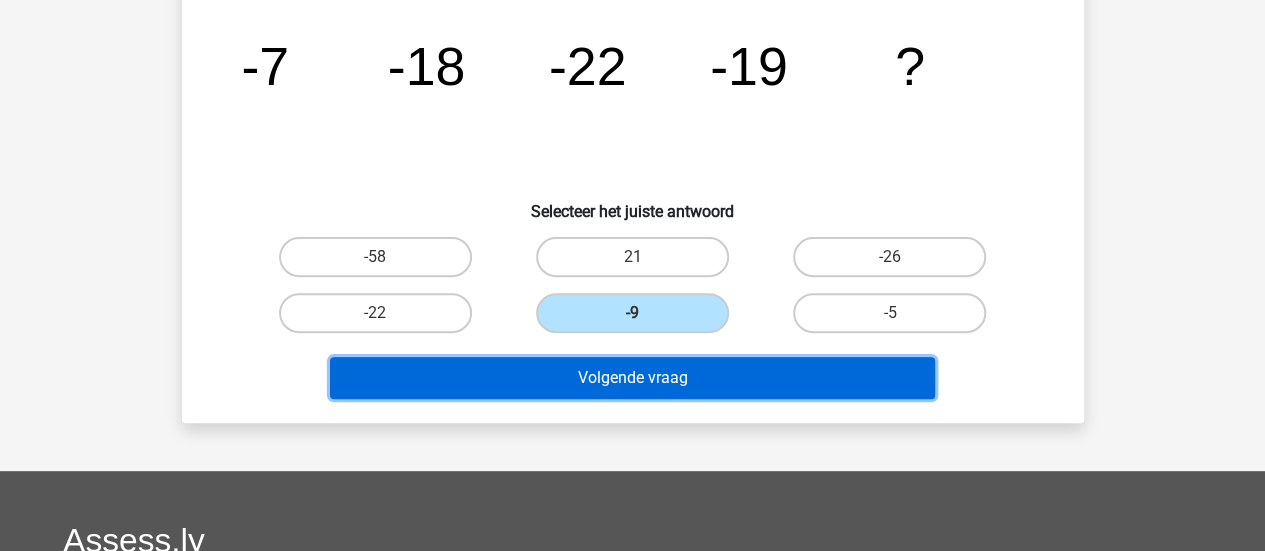 click on "Volgende vraag" at bounding box center (632, 378) 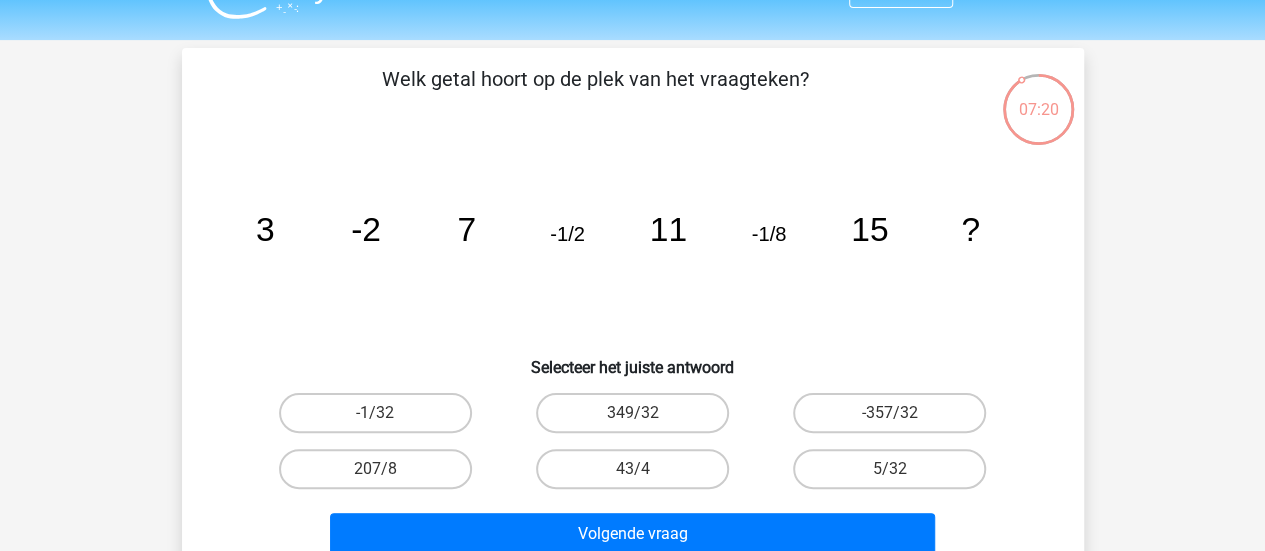 scroll, scrollTop: 0, scrollLeft: 0, axis: both 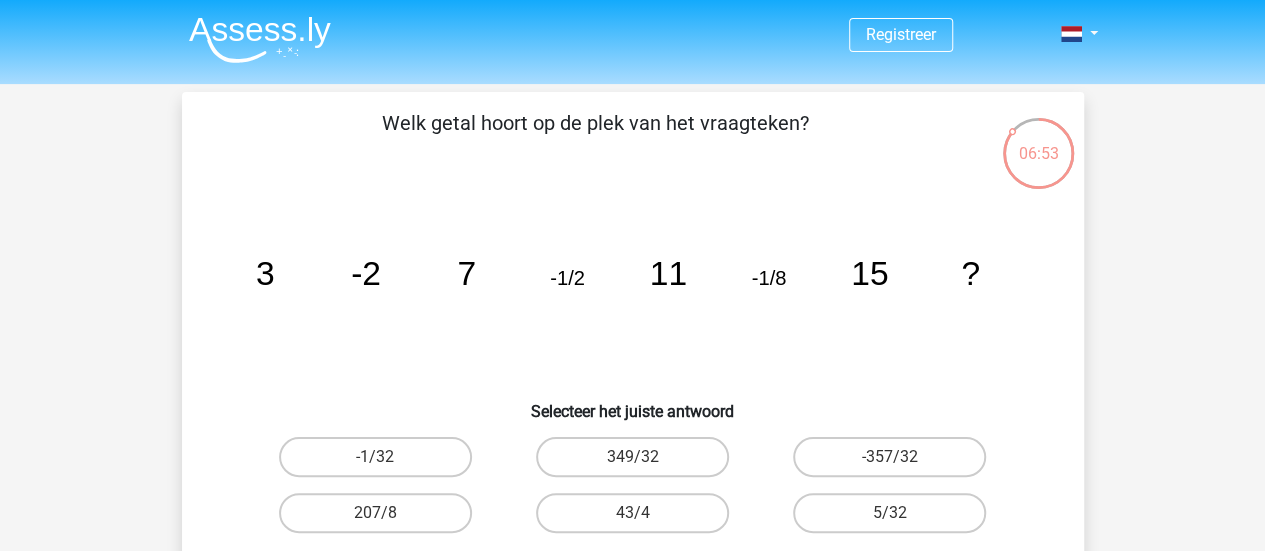 click on "06:53" at bounding box center [1038, 141] 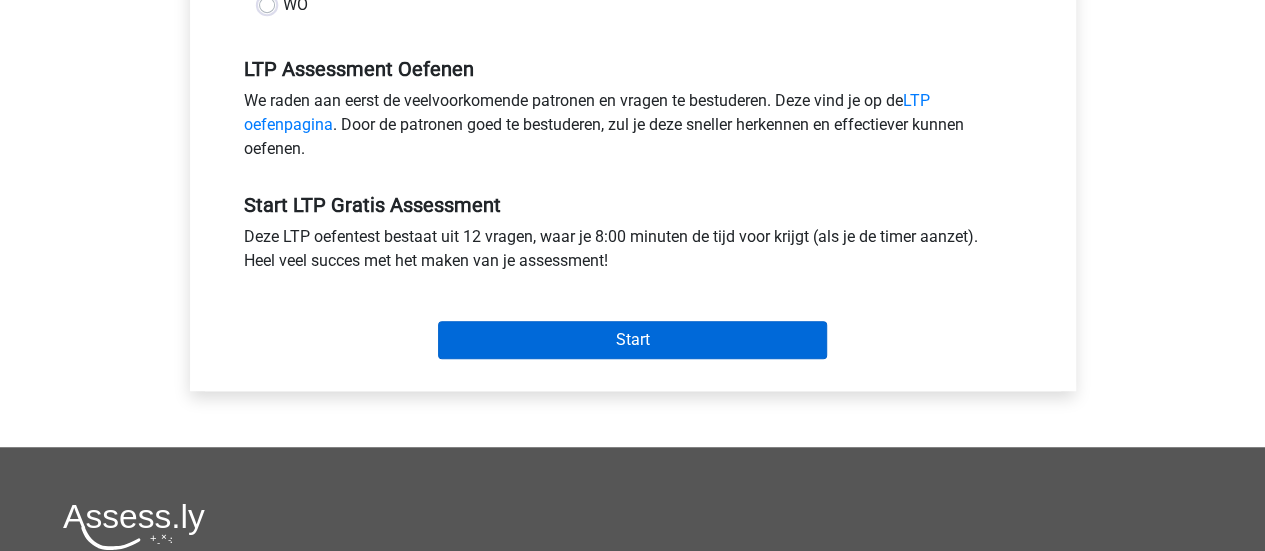 scroll, scrollTop: 600, scrollLeft: 0, axis: vertical 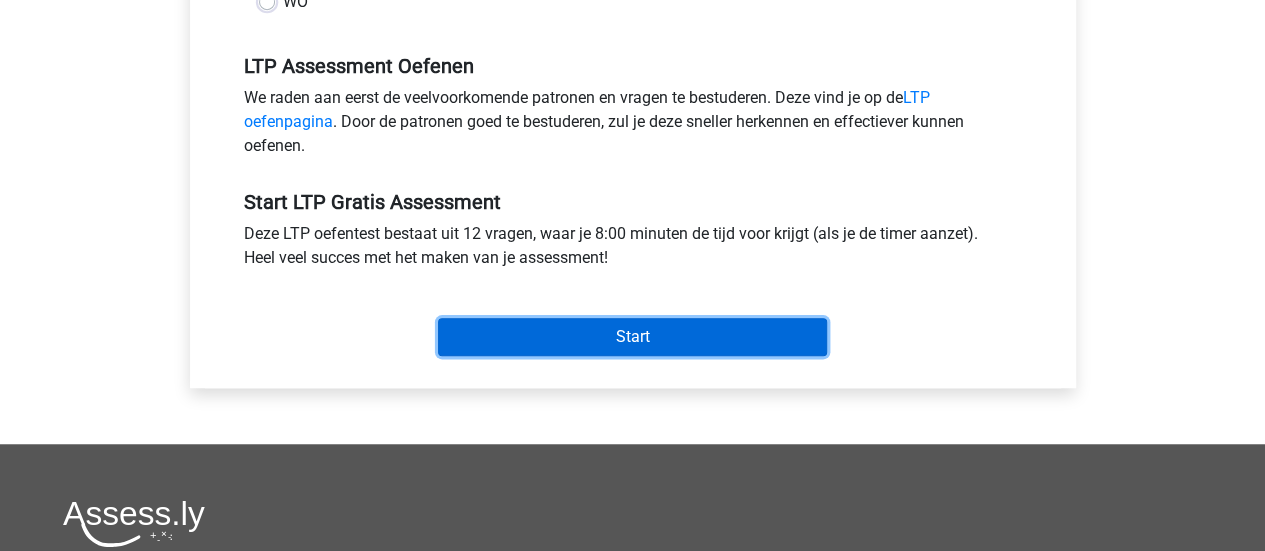 click on "Start" at bounding box center (632, 337) 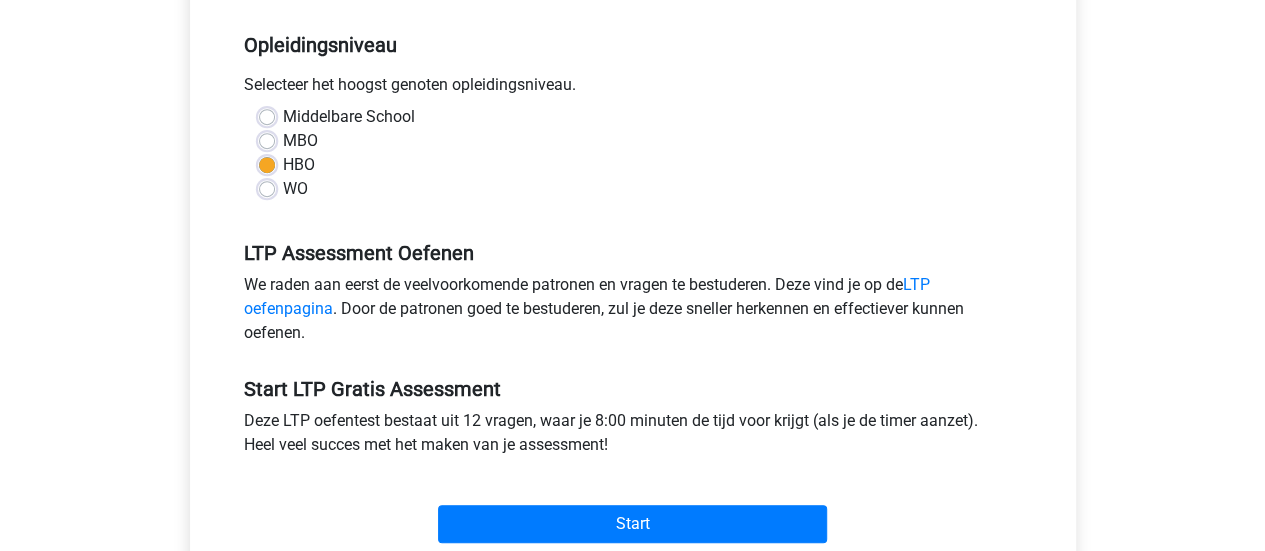 scroll, scrollTop: 600, scrollLeft: 0, axis: vertical 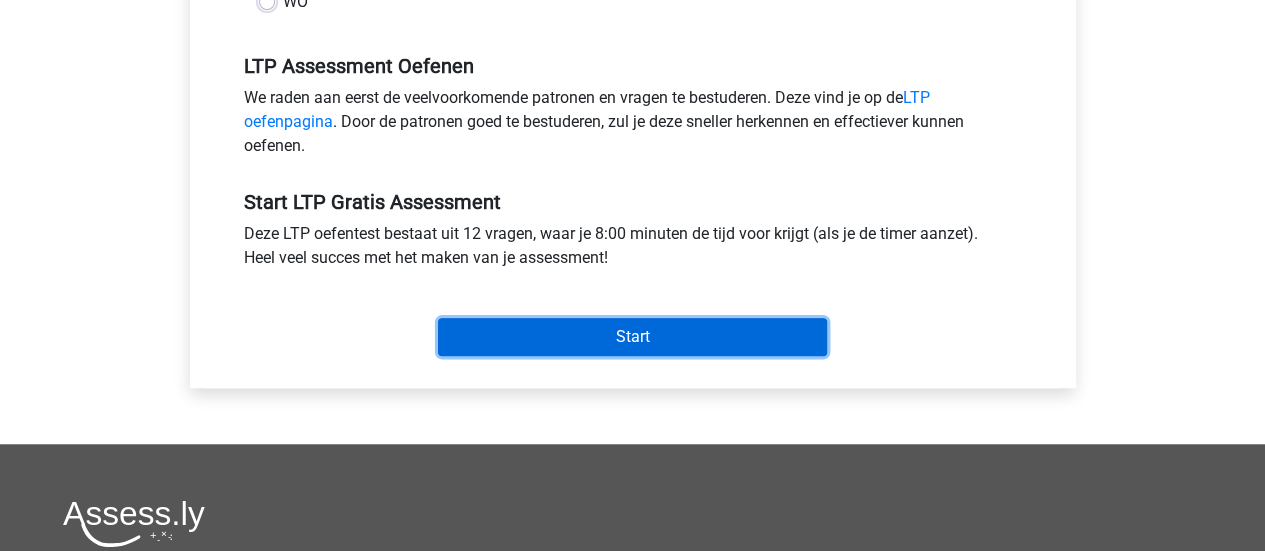 click on "Start" at bounding box center (632, 337) 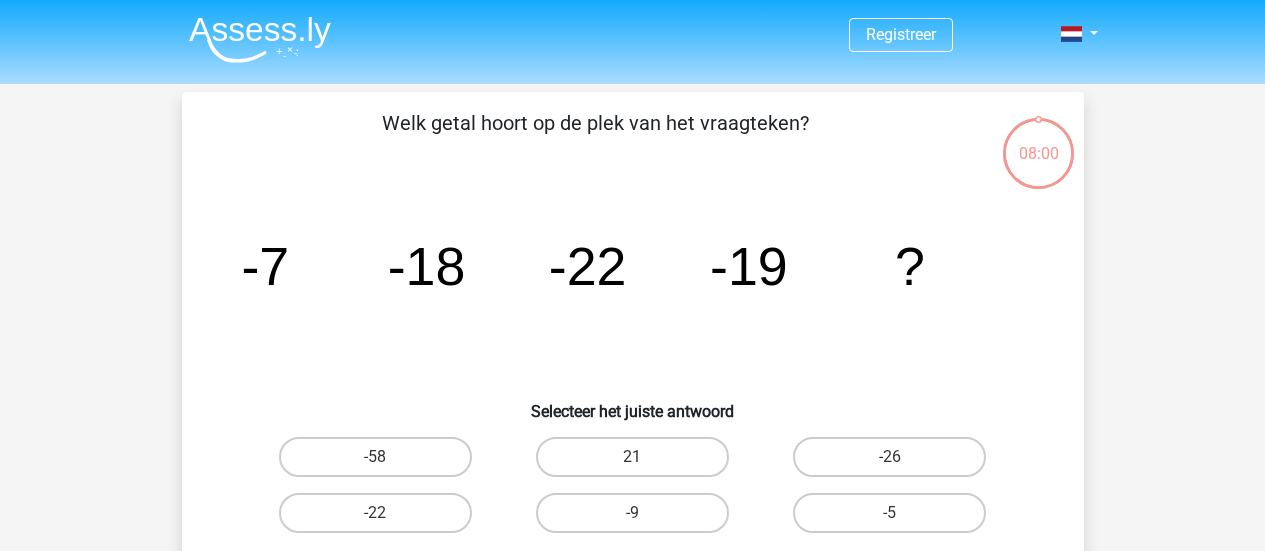 scroll, scrollTop: 0, scrollLeft: 0, axis: both 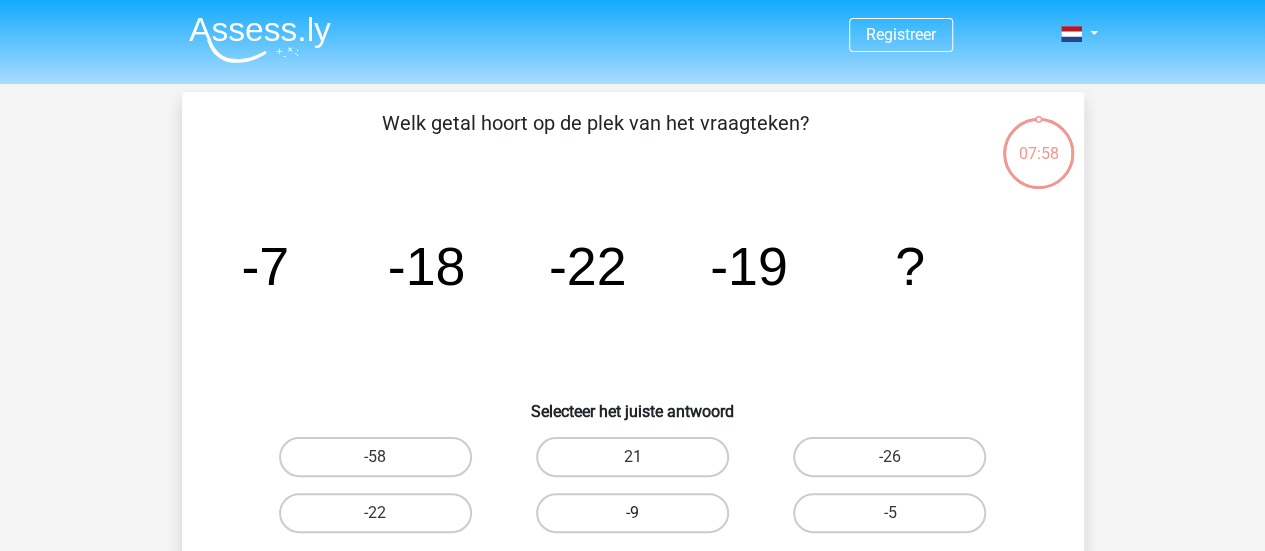 click on "-9" at bounding box center [632, 513] 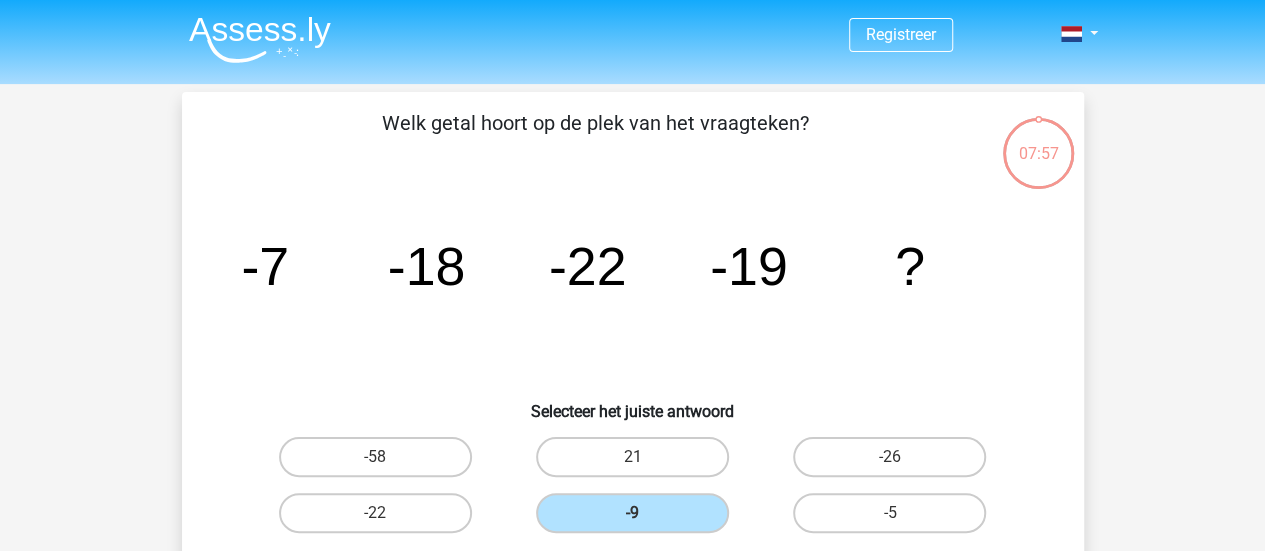 scroll, scrollTop: 300, scrollLeft: 0, axis: vertical 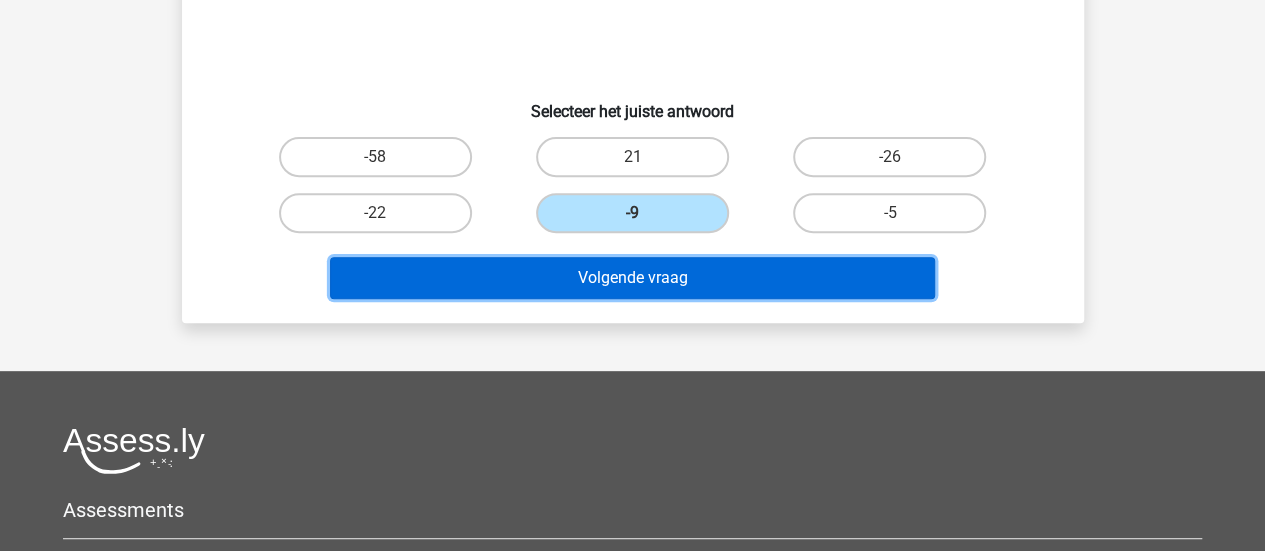 click on "Volgende vraag" at bounding box center [632, 278] 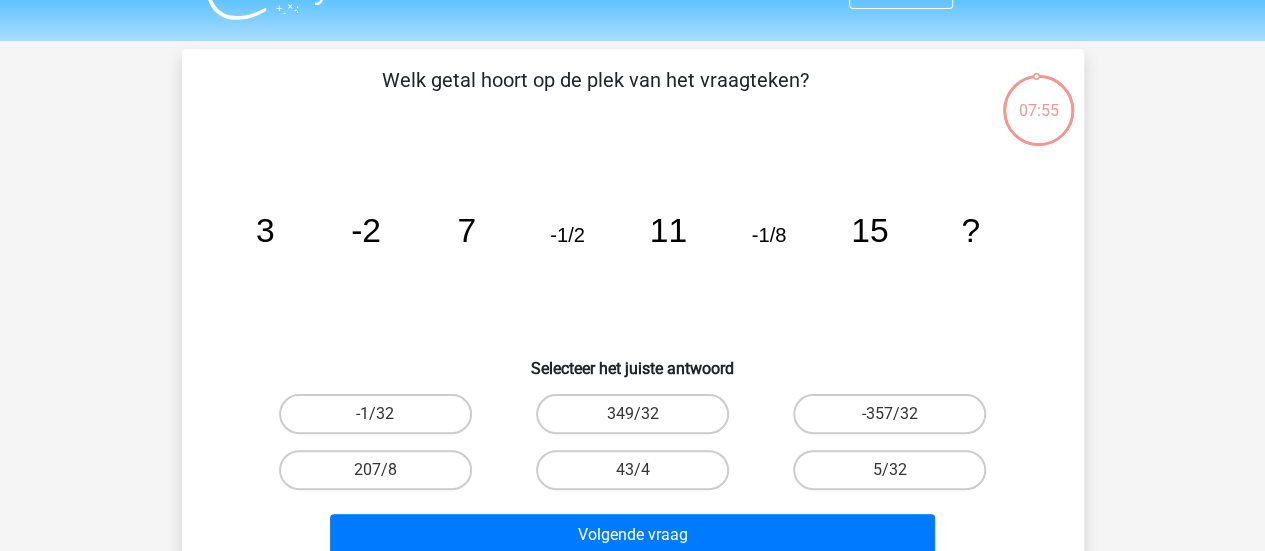 scroll, scrollTop: 0, scrollLeft: 0, axis: both 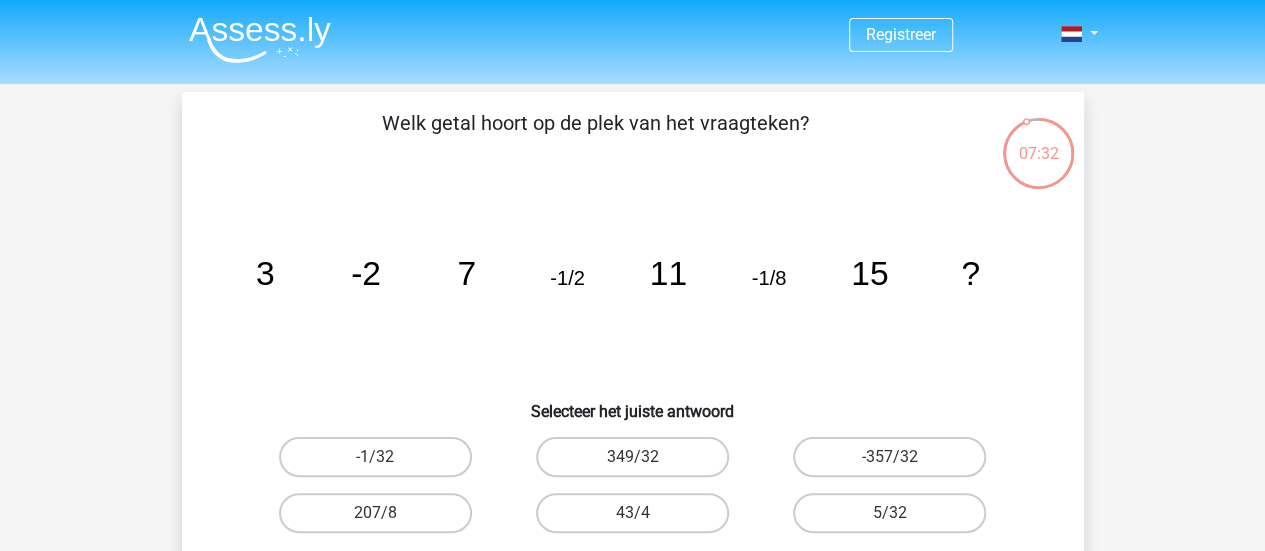 drag, startPoint x: 384, startPoint y: 113, endPoint x: 616, endPoint y: 163, distance: 237.32678 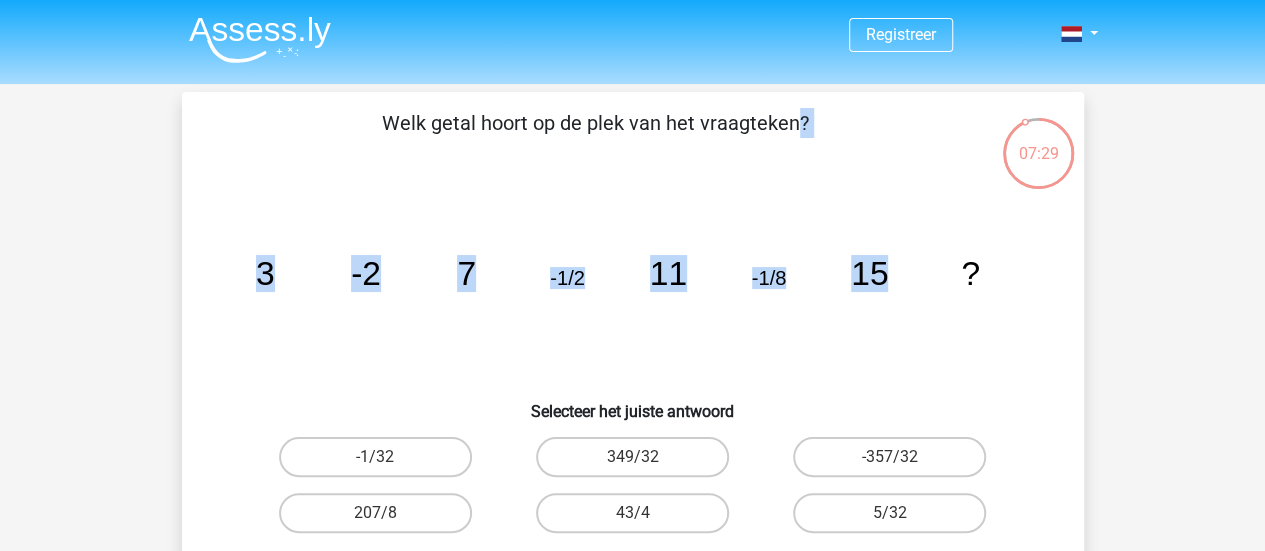 click on "image/svg+xml
3
-2
7
-1/2
11
-1/8
15
?" 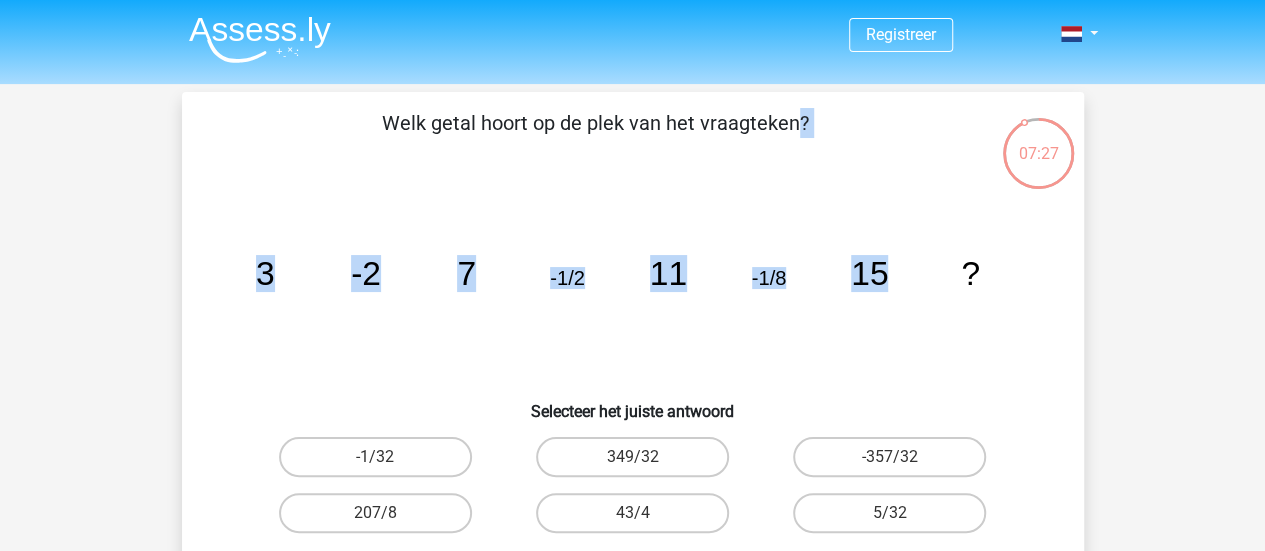click on "Welk getal hoort op de plek van het vraagteken?" at bounding box center [595, 138] 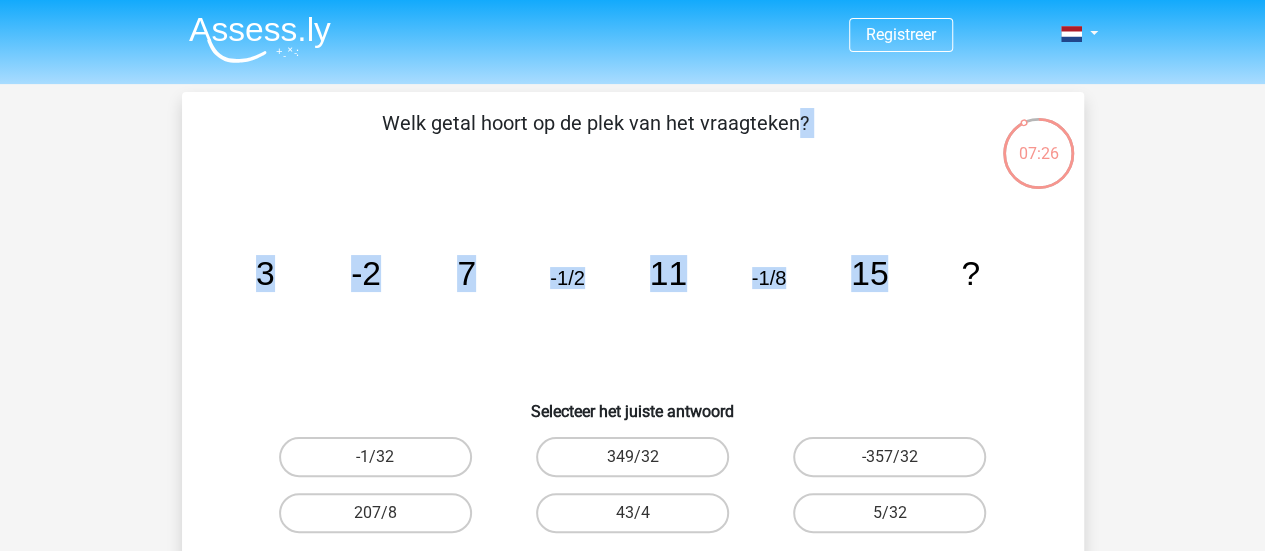 click on "Welk getal hoort op de plek van het vraagteken?" at bounding box center (595, 138) 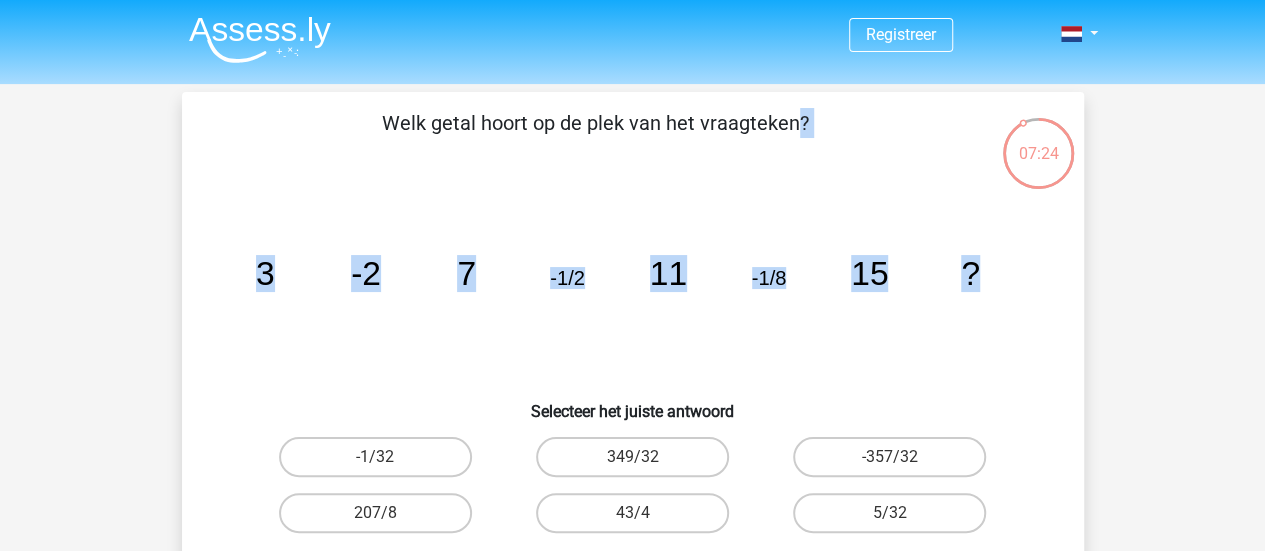 drag, startPoint x: 388, startPoint y: 126, endPoint x: 1001, endPoint y: 266, distance: 628.78375 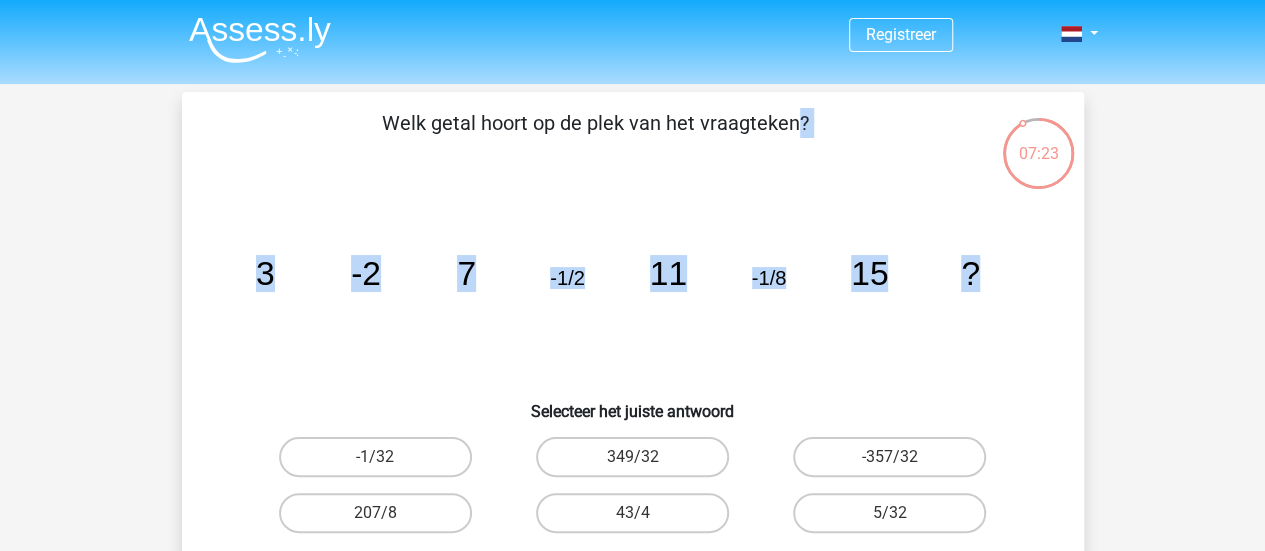 copy on "Welk getal hoort op de plek van het vraagteken?
image/svg+xml
3
-2
7
-1/2
11
-1/8
15
?" 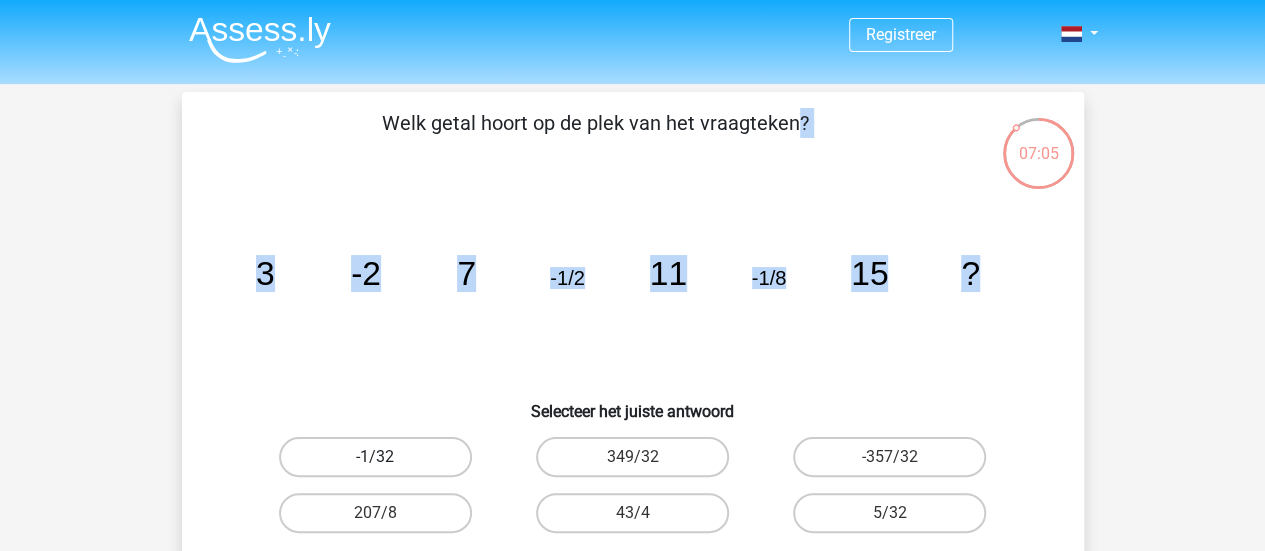 click on "-1/32" at bounding box center (375, 457) 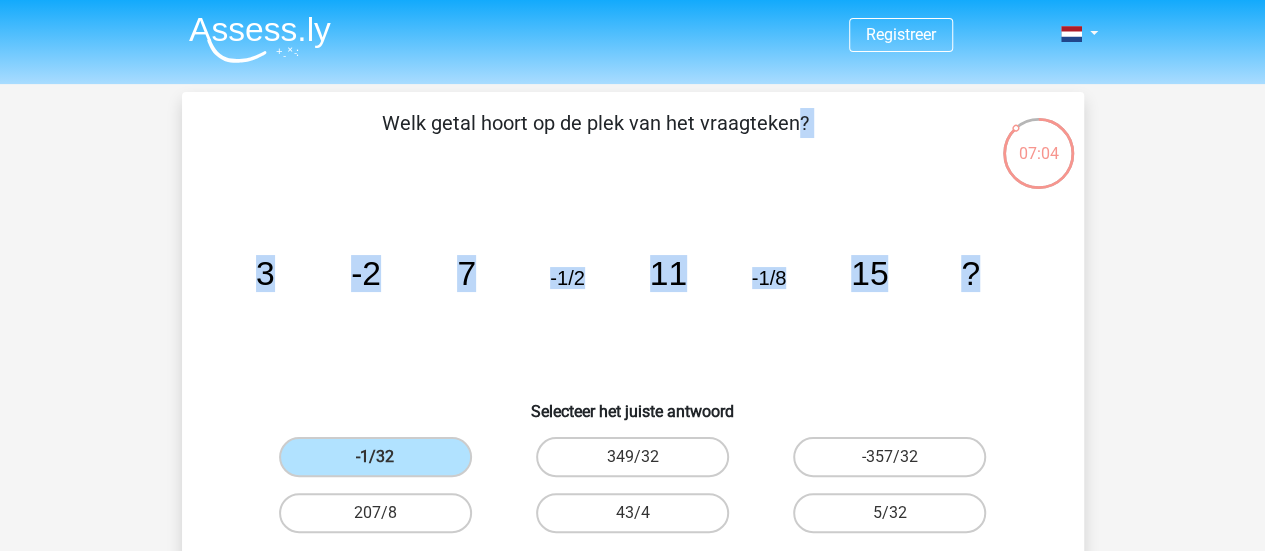 click on "Registreer" at bounding box center [632, 599] 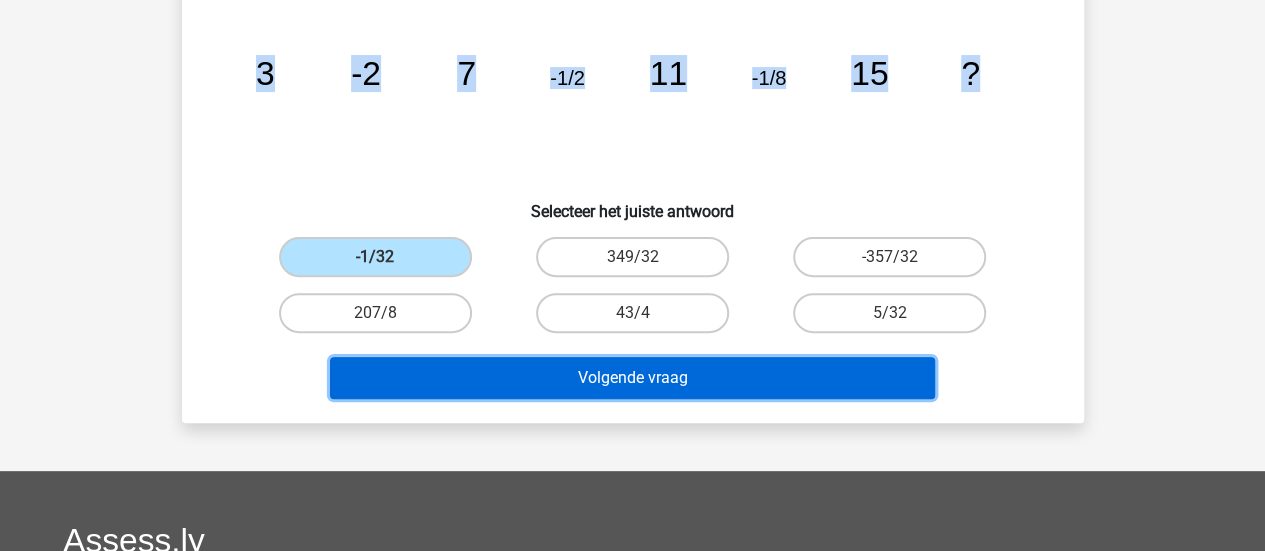 click on "Volgende vraag" at bounding box center [632, 378] 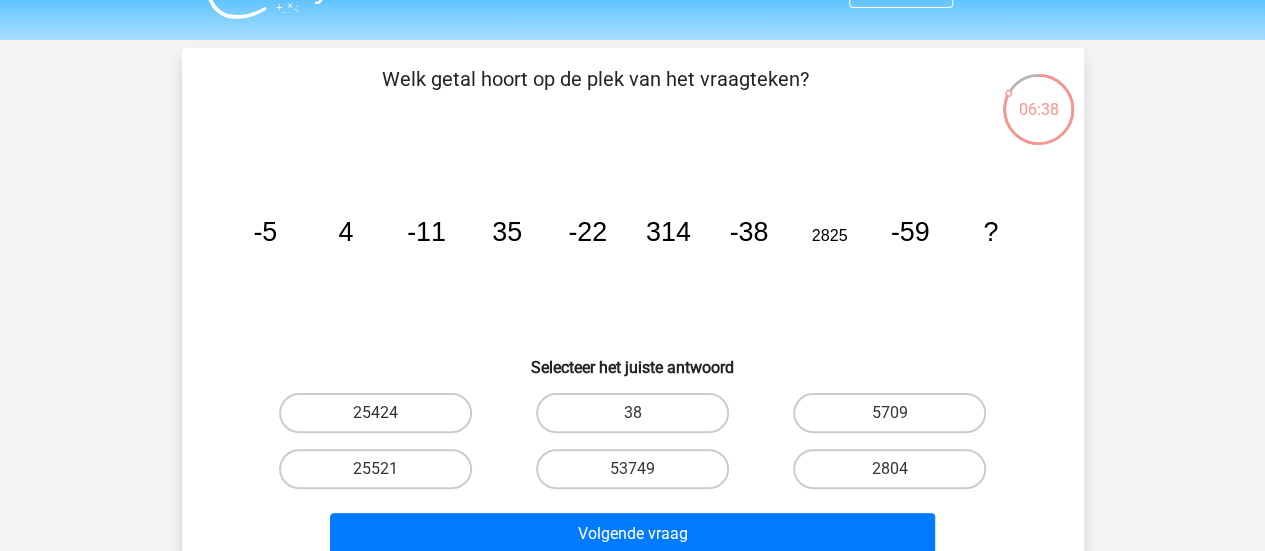 scroll, scrollTop: 0, scrollLeft: 0, axis: both 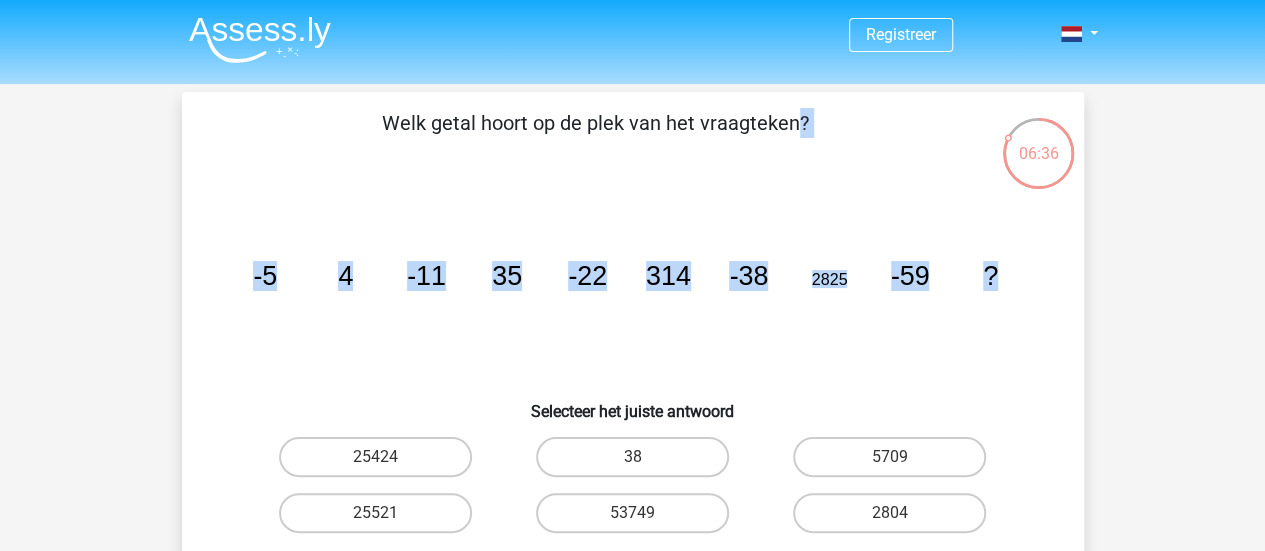 drag, startPoint x: 386, startPoint y: 120, endPoint x: 1036, endPoint y: 269, distance: 666.8591 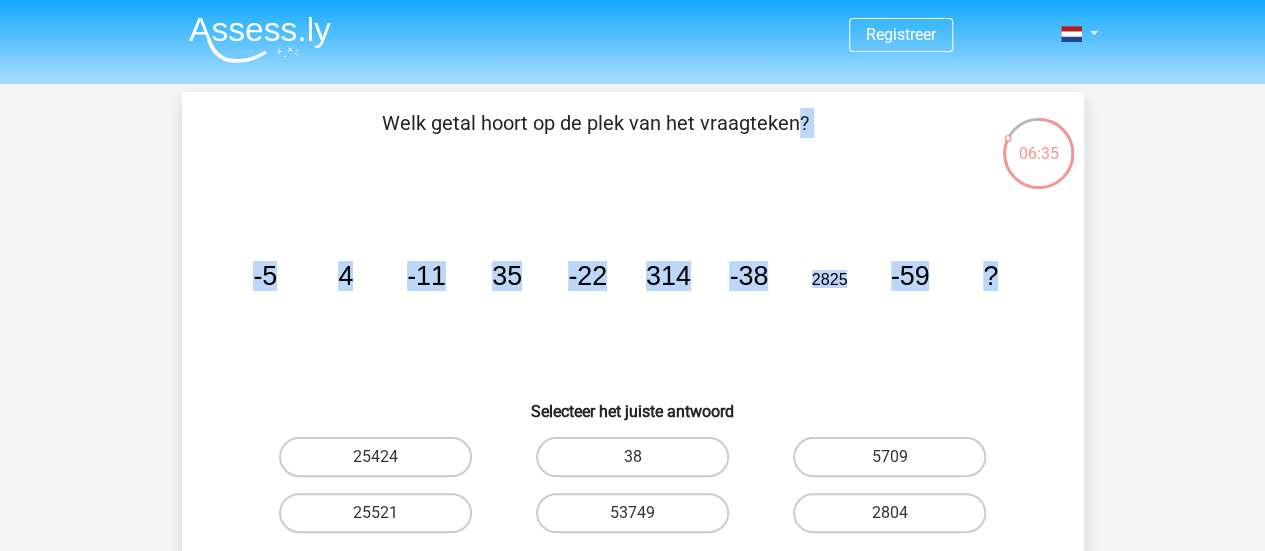 copy on "Welk getal hoort op de plek van het vraagteken?
image/svg+xml
-5
4
-11
35
-22
314
-38
2825
-59
?" 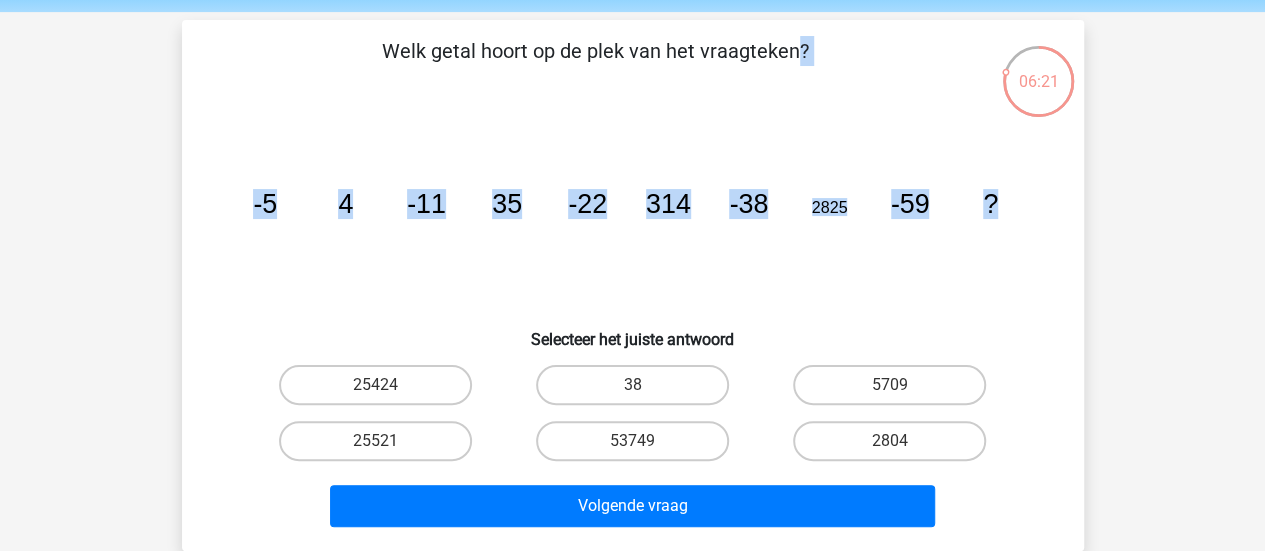 scroll, scrollTop: 100, scrollLeft: 0, axis: vertical 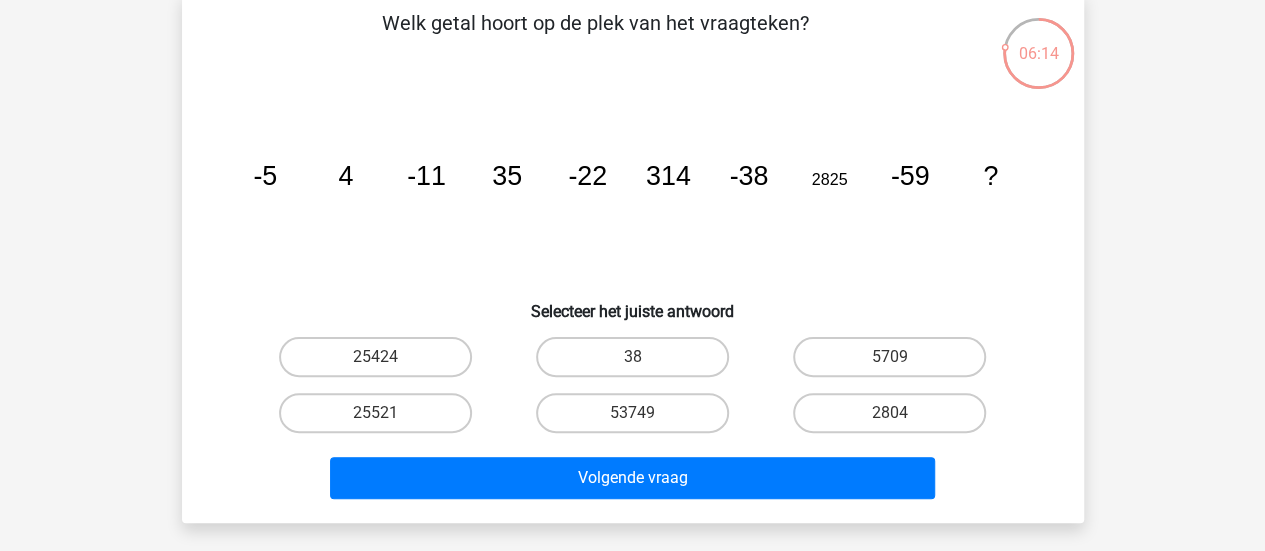 click on "Registreer" at bounding box center (632, 499) 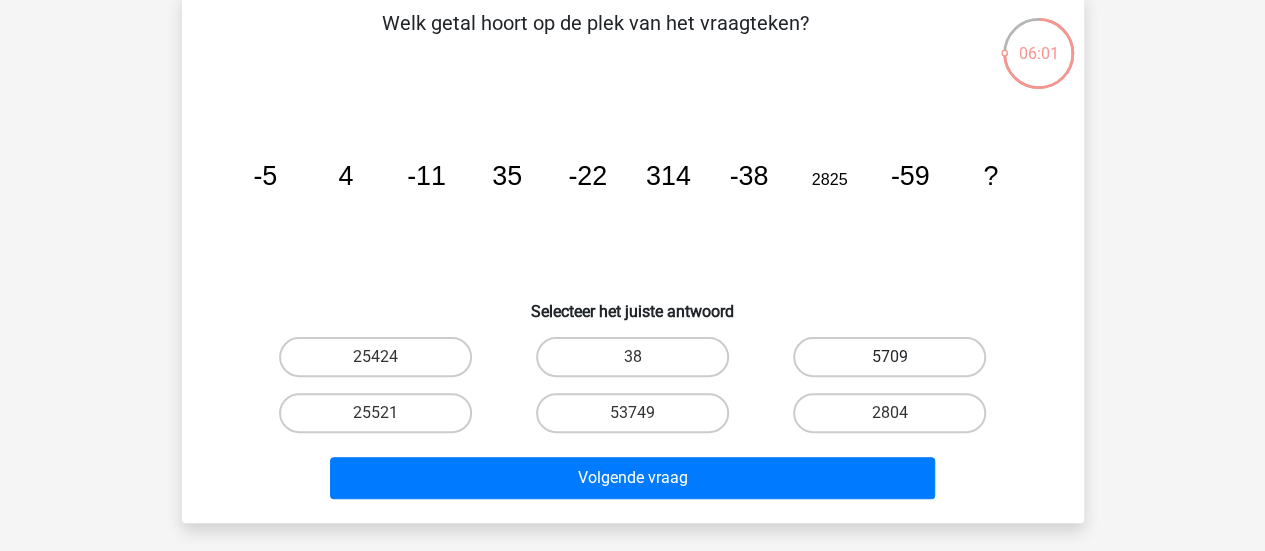 drag, startPoint x: 867, startPoint y: 354, endPoint x: 840, endPoint y: 419, distance: 70.38466 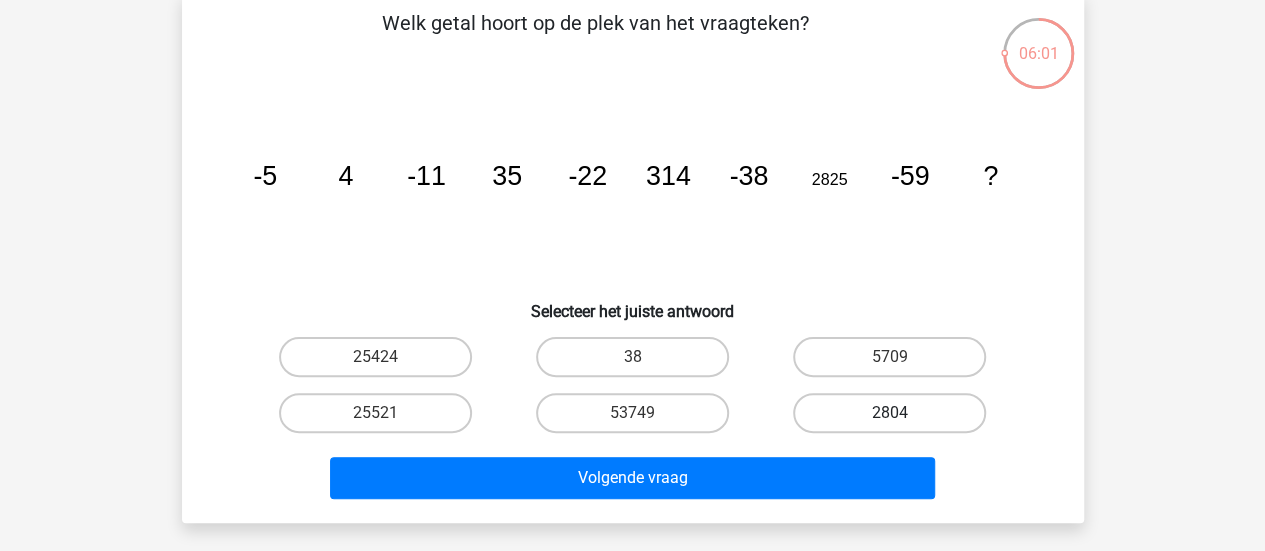 click on "5709" at bounding box center [896, 363] 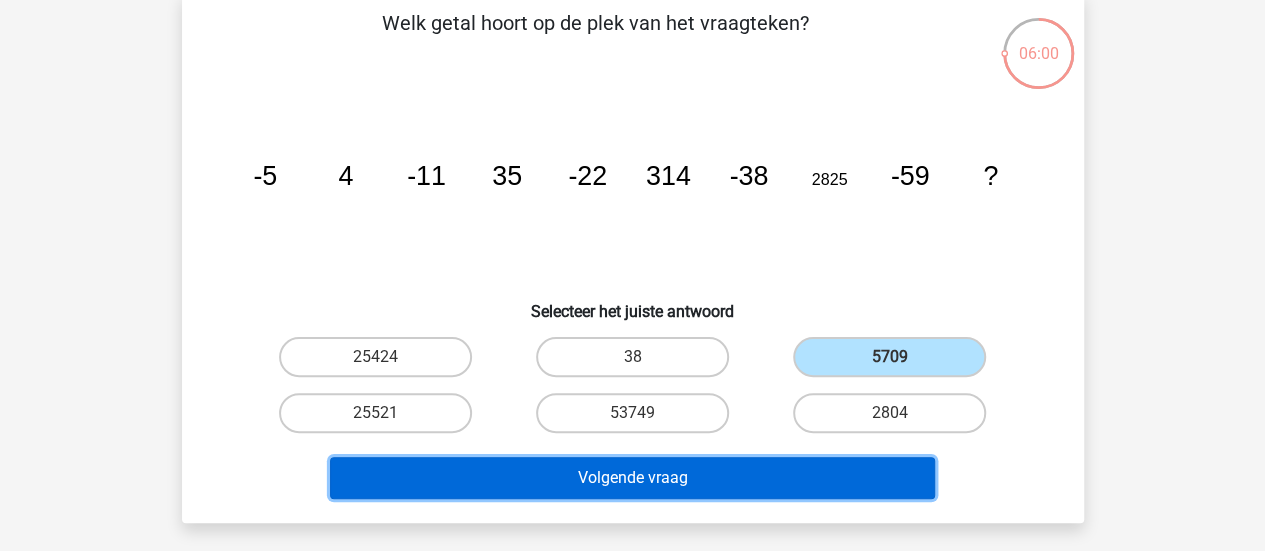 click on "Volgende vraag" at bounding box center [632, 478] 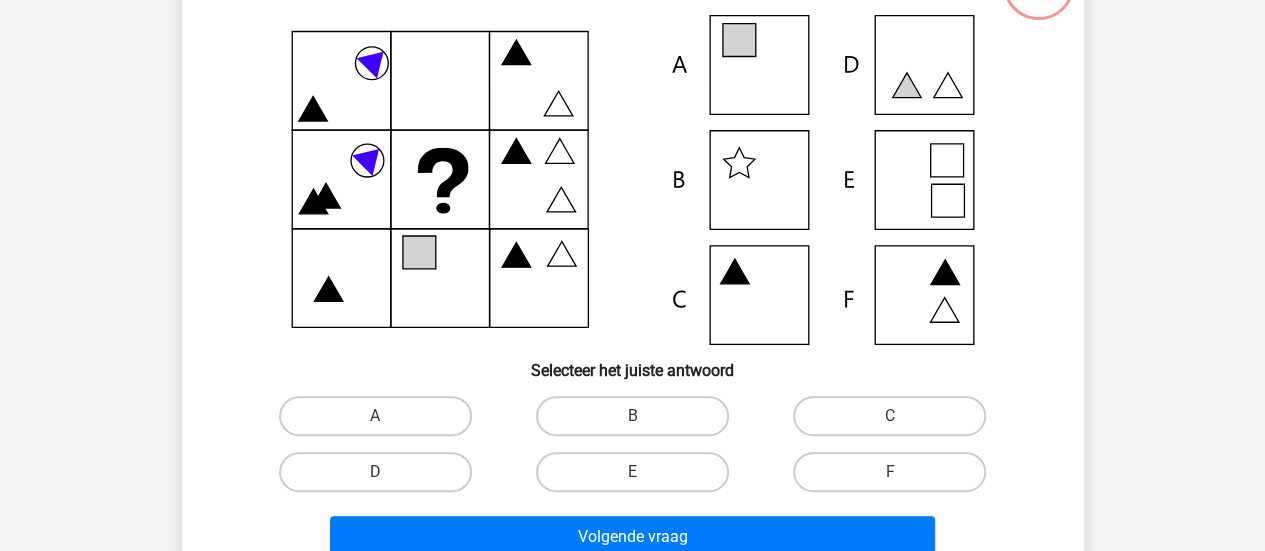scroll, scrollTop: 200, scrollLeft: 0, axis: vertical 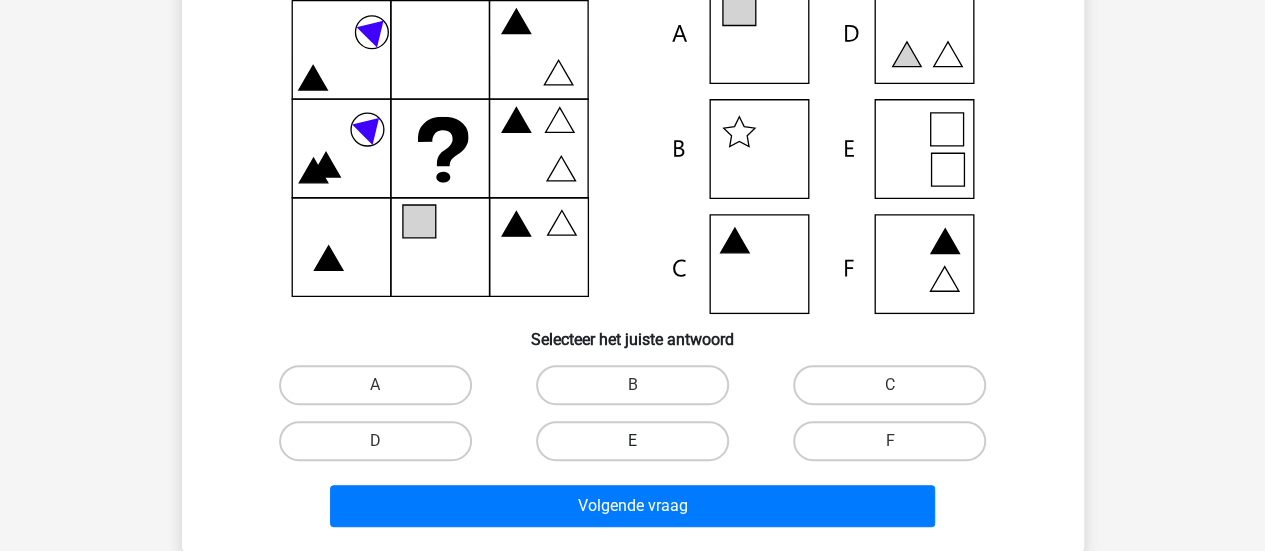click on "E" at bounding box center (632, 441) 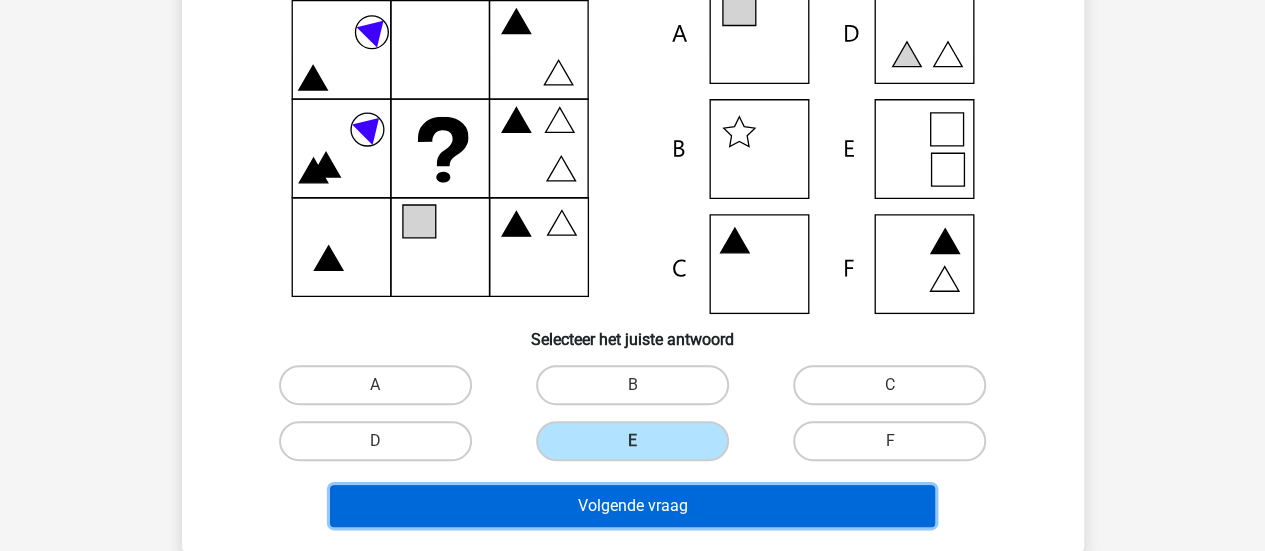 click on "Volgende vraag" at bounding box center [632, 506] 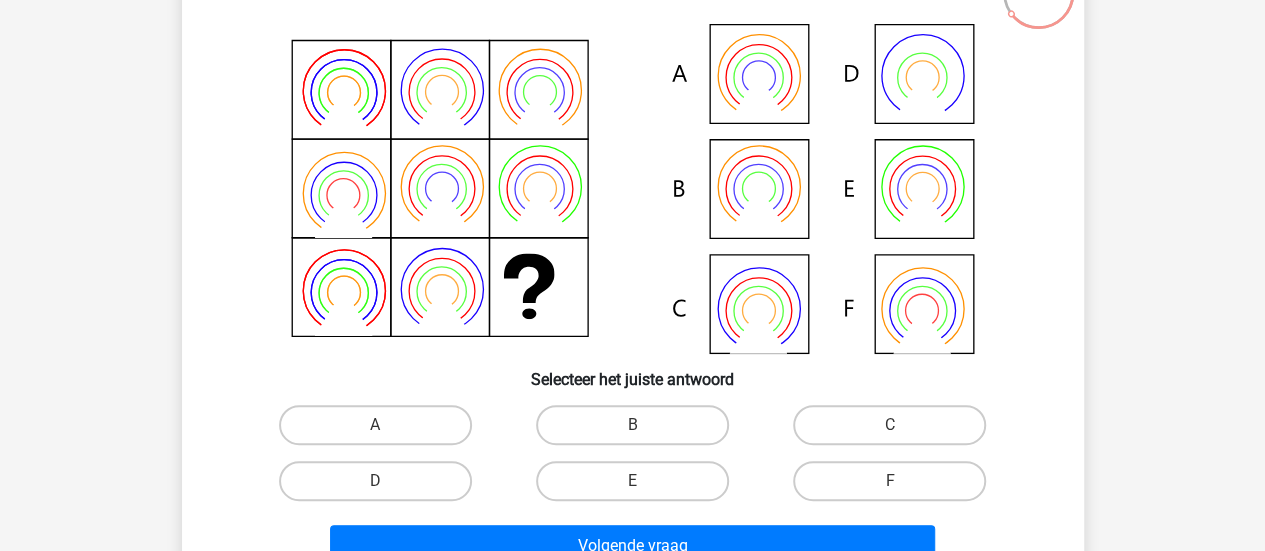 scroll, scrollTop: 192, scrollLeft: 0, axis: vertical 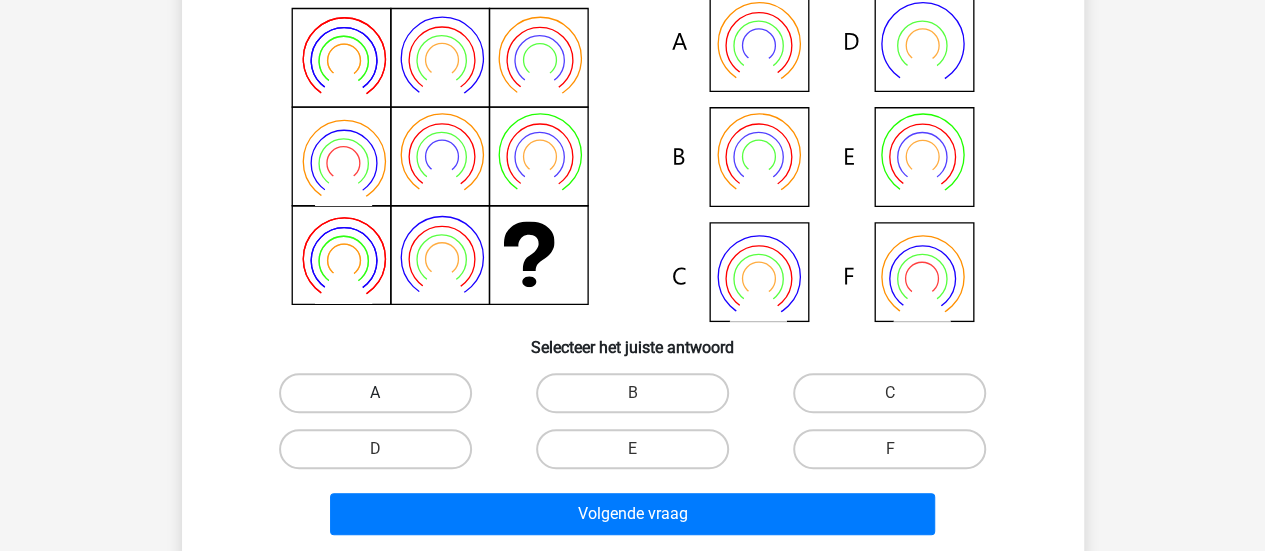drag, startPoint x: 428, startPoint y: 378, endPoint x: 450, endPoint y: 411, distance: 39.661064 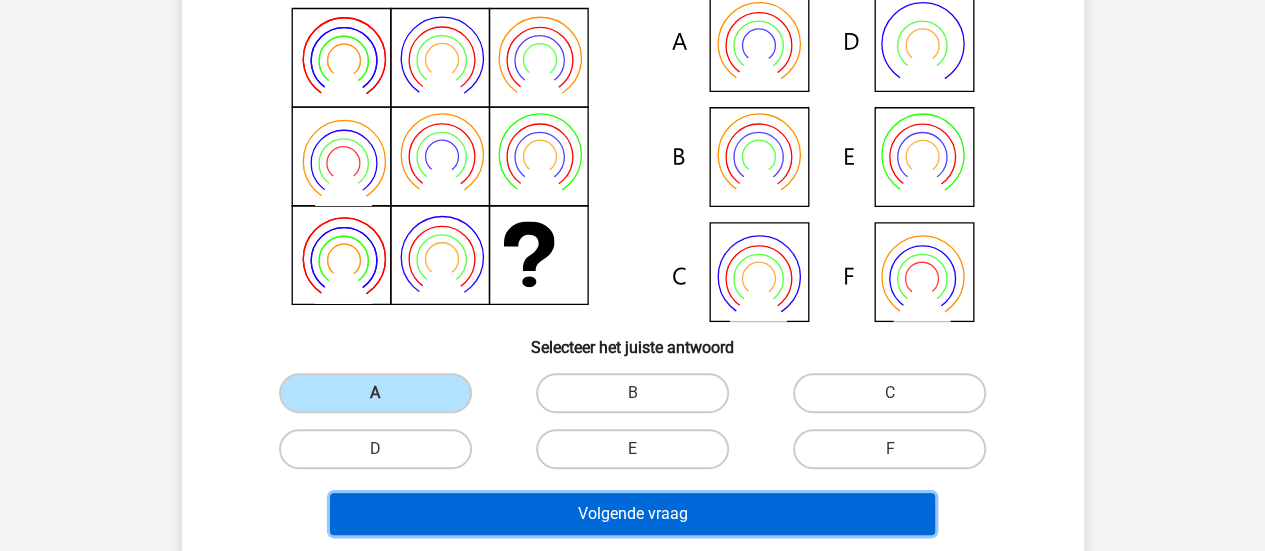click on "Volgende vraag" at bounding box center (632, 514) 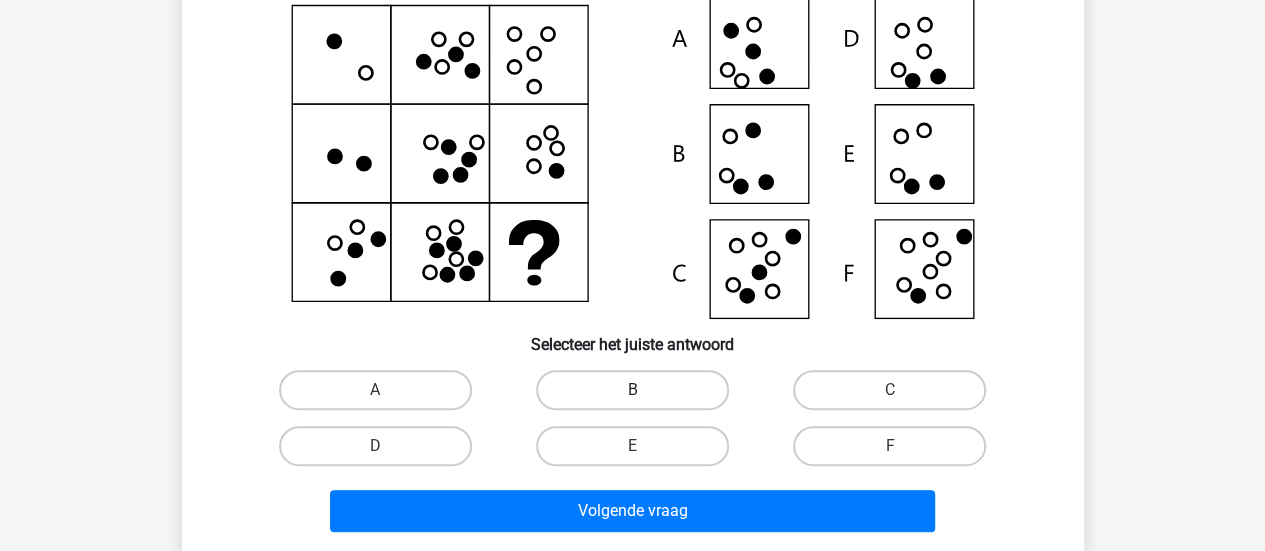 scroll, scrollTop: 192, scrollLeft: 0, axis: vertical 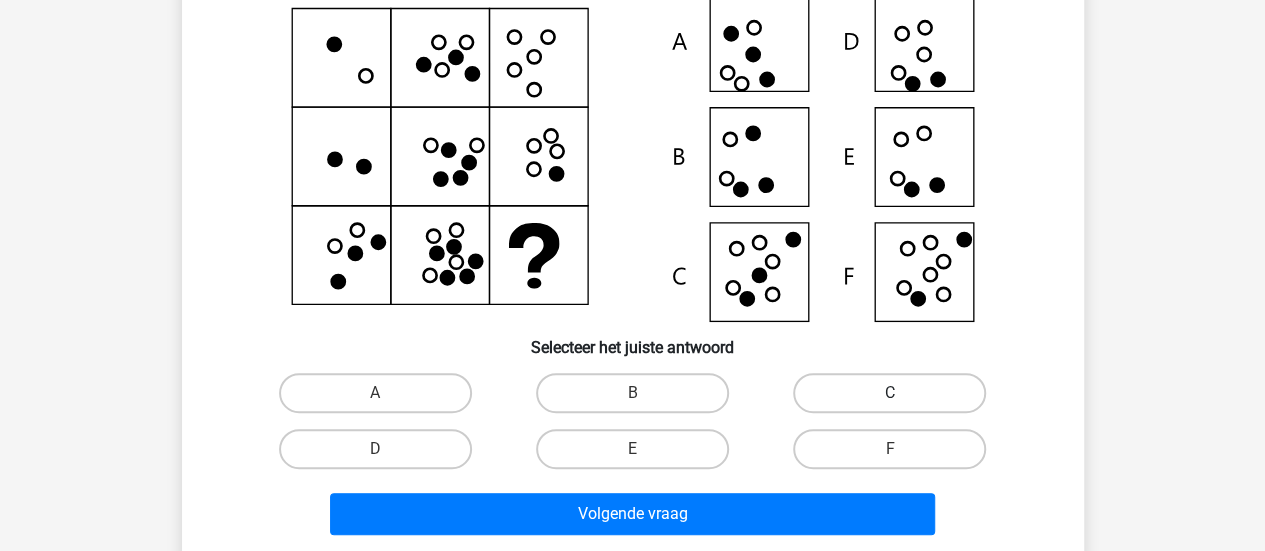 click on "C" at bounding box center (889, 393) 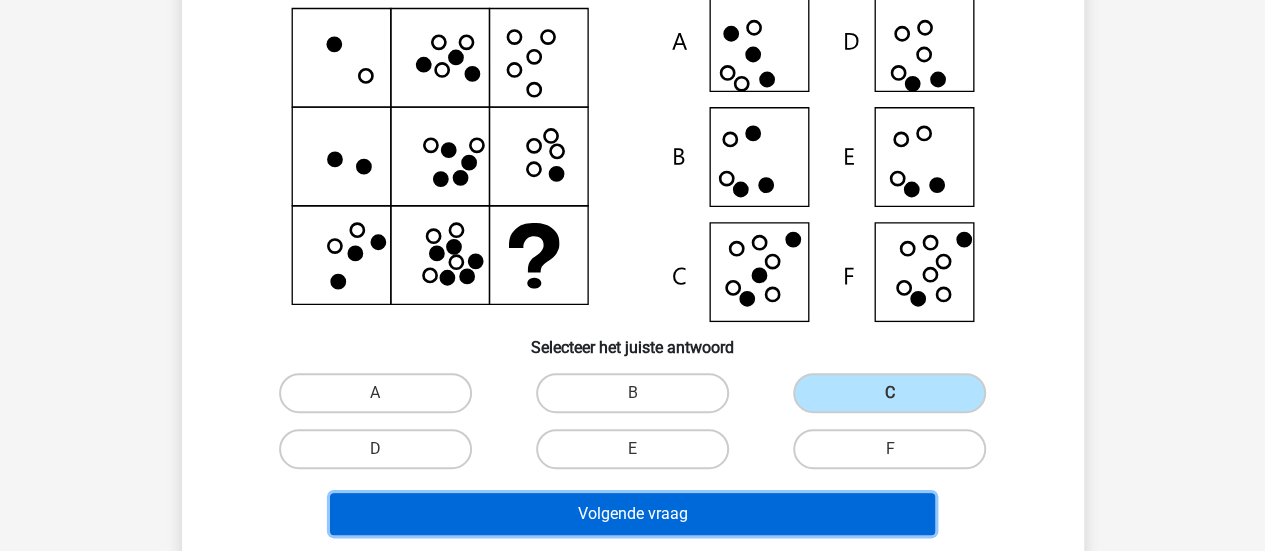 click on "Volgende vraag" at bounding box center (632, 514) 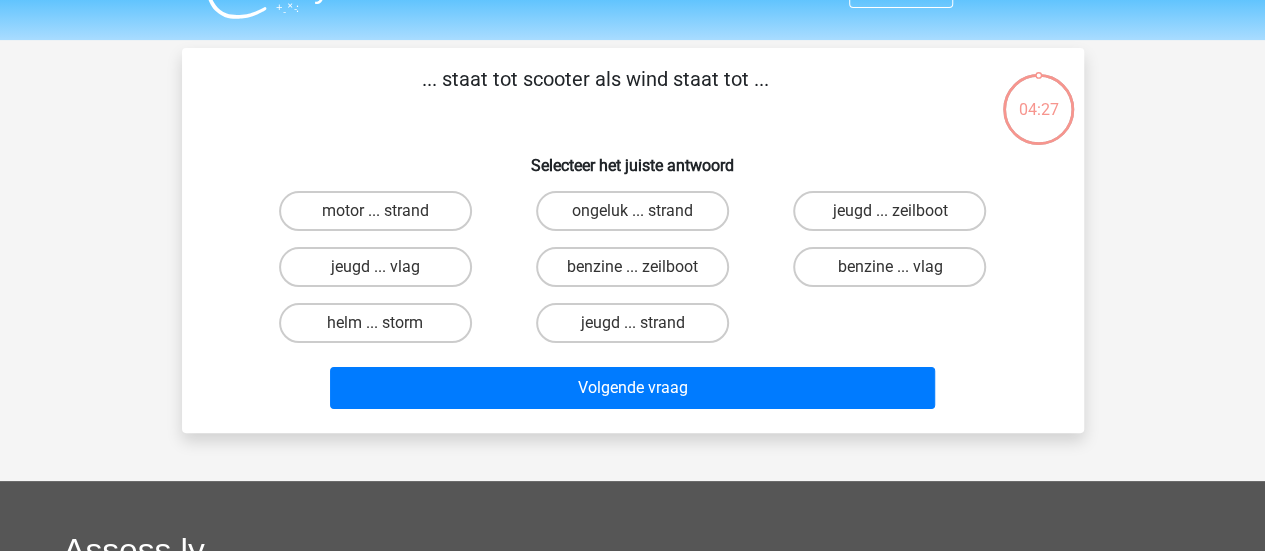 scroll, scrollTop: 0, scrollLeft: 0, axis: both 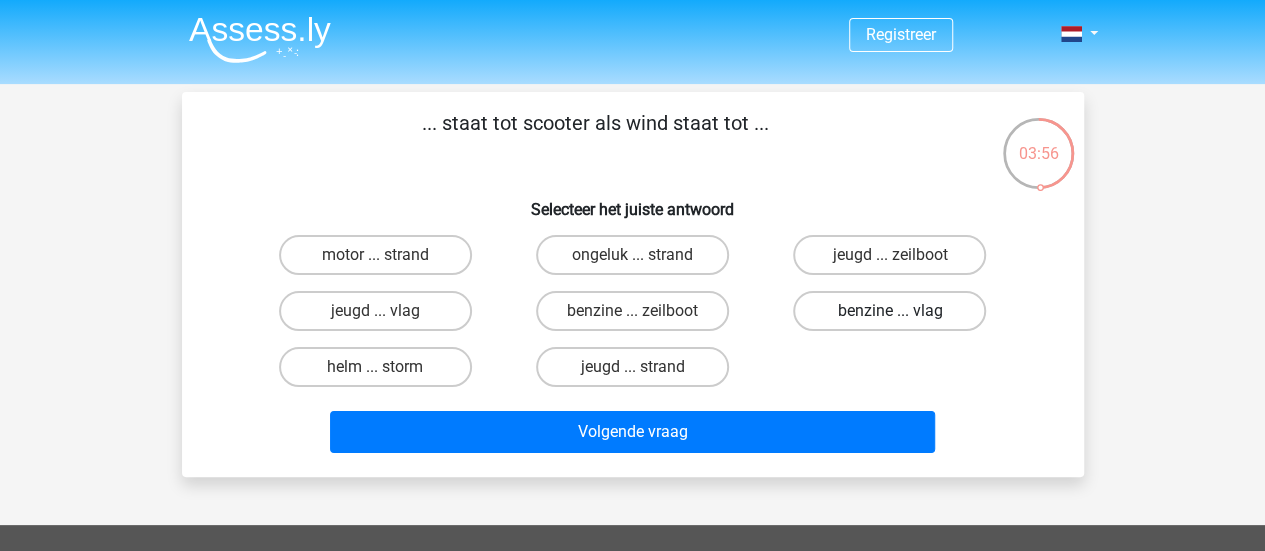 click on "benzine ... vlag" at bounding box center (889, 311) 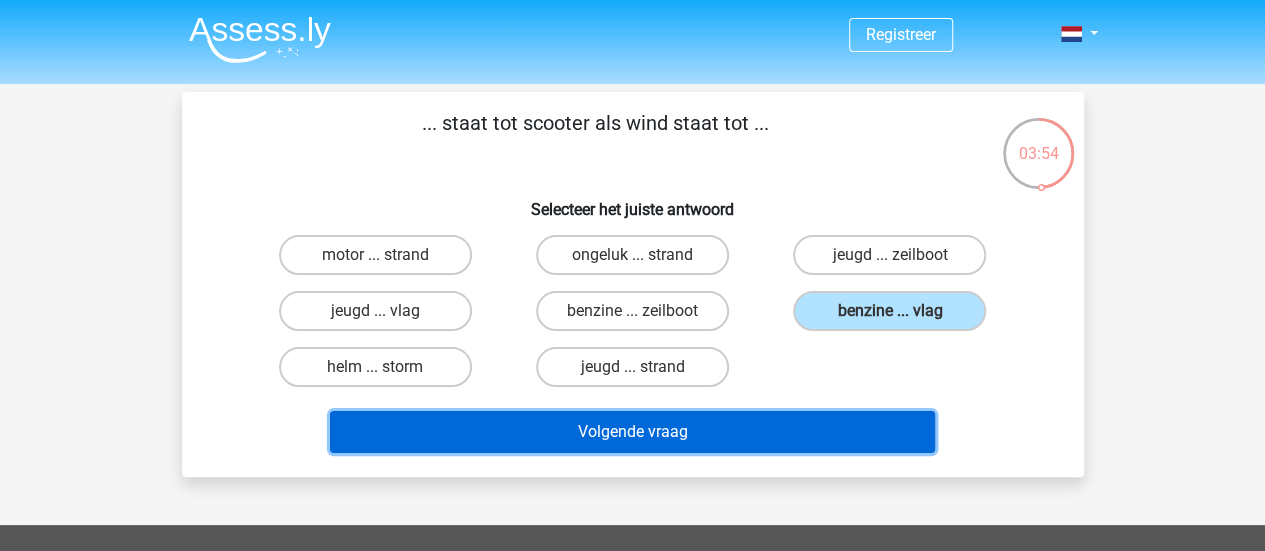 click on "Volgende vraag" at bounding box center [632, 432] 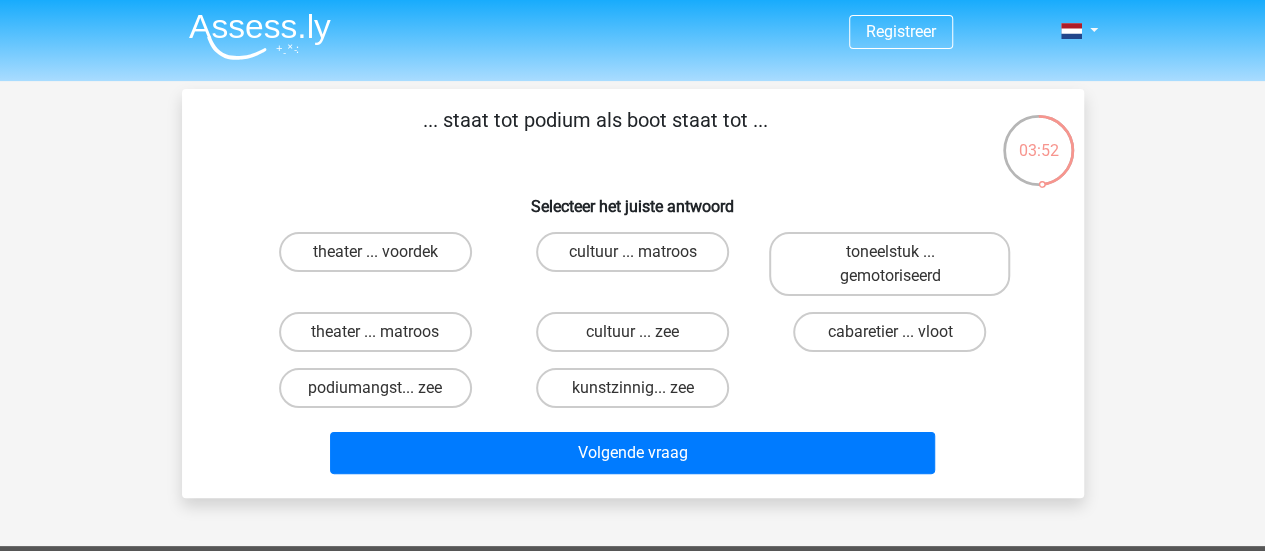 scroll, scrollTop: 0, scrollLeft: 0, axis: both 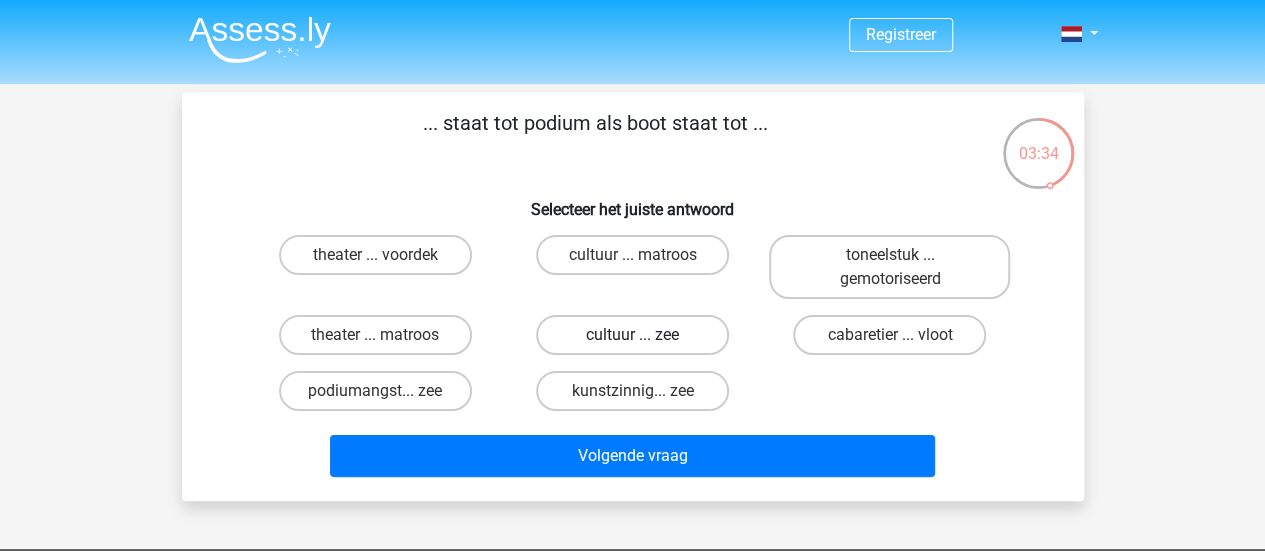 click on "cultuur ... zee" at bounding box center (632, 335) 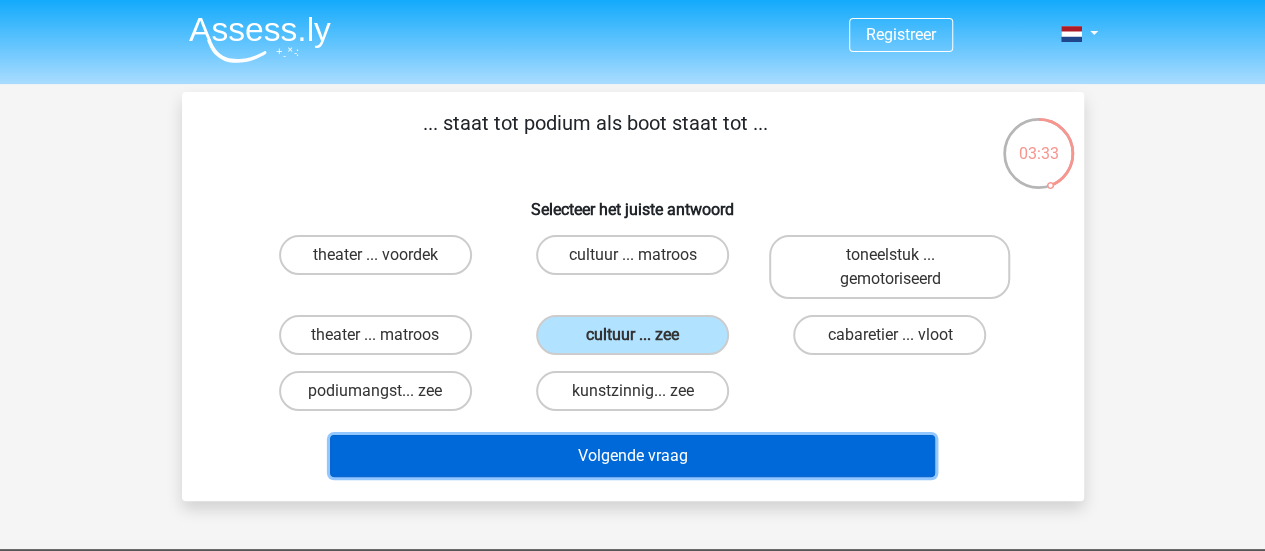 click on "Volgende vraag" at bounding box center [632, 456] 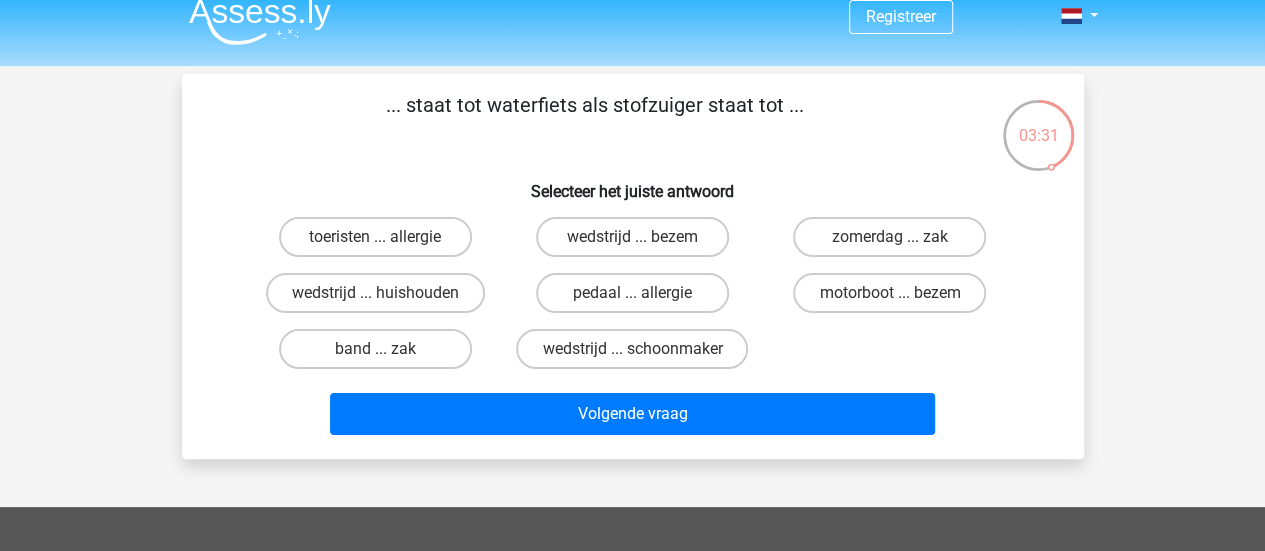 scroll, scrollTop: 0, scrollLeft: 0, axis: both 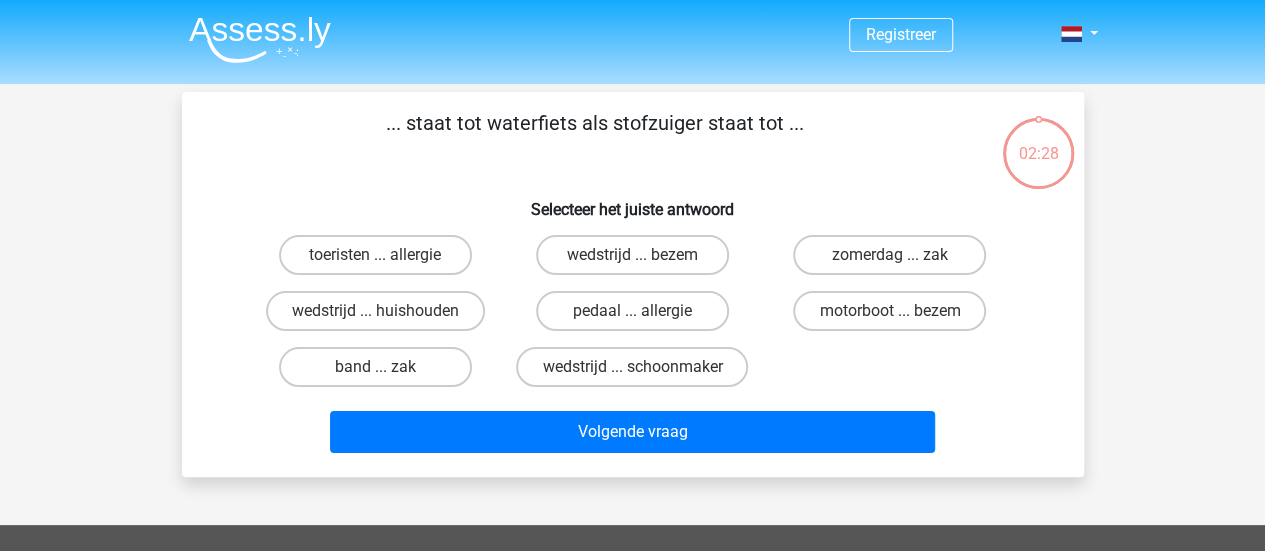 click on "motorboot ... bezem" at bounding box center [896, 317] 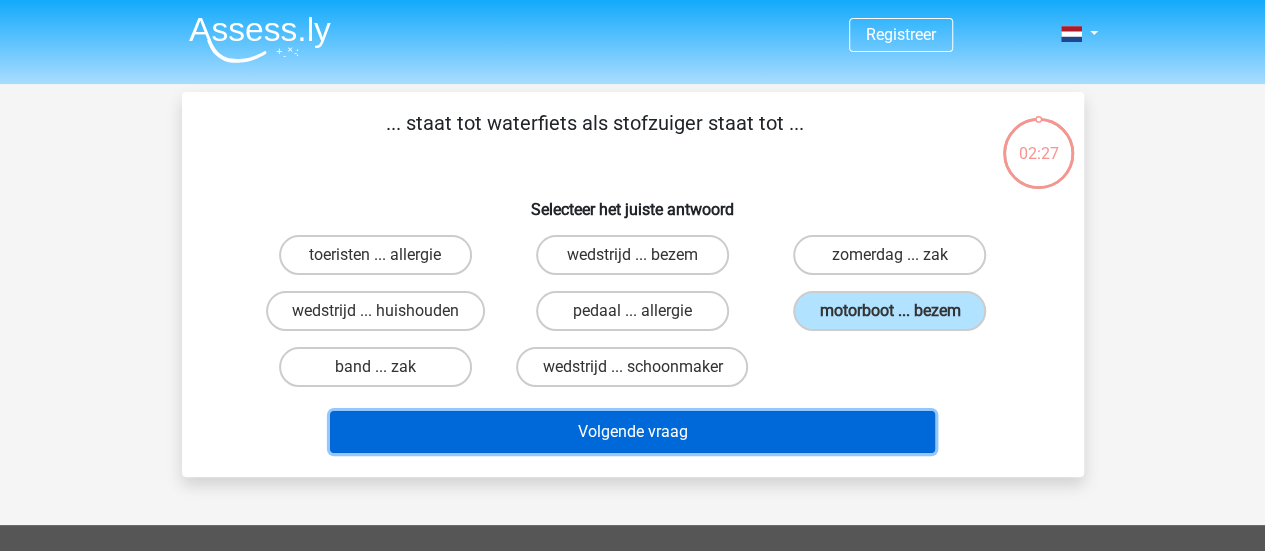 click on "Volgende vraag" at bounding box center [632, 432] 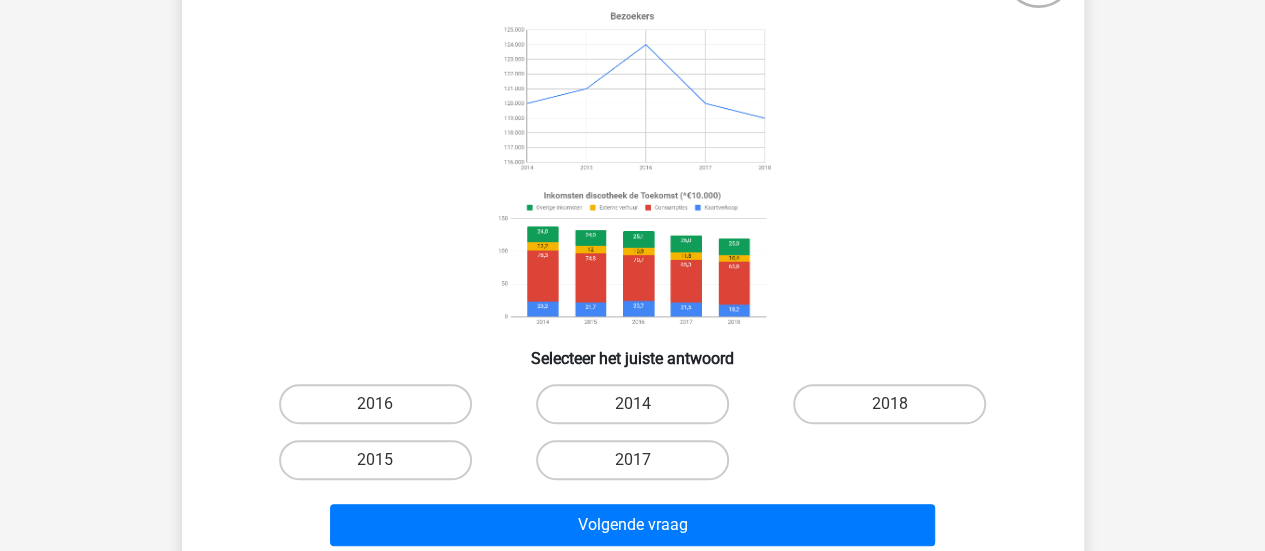 scroll, scrollTop: 200, scrollLeft: 0, axis: vertical 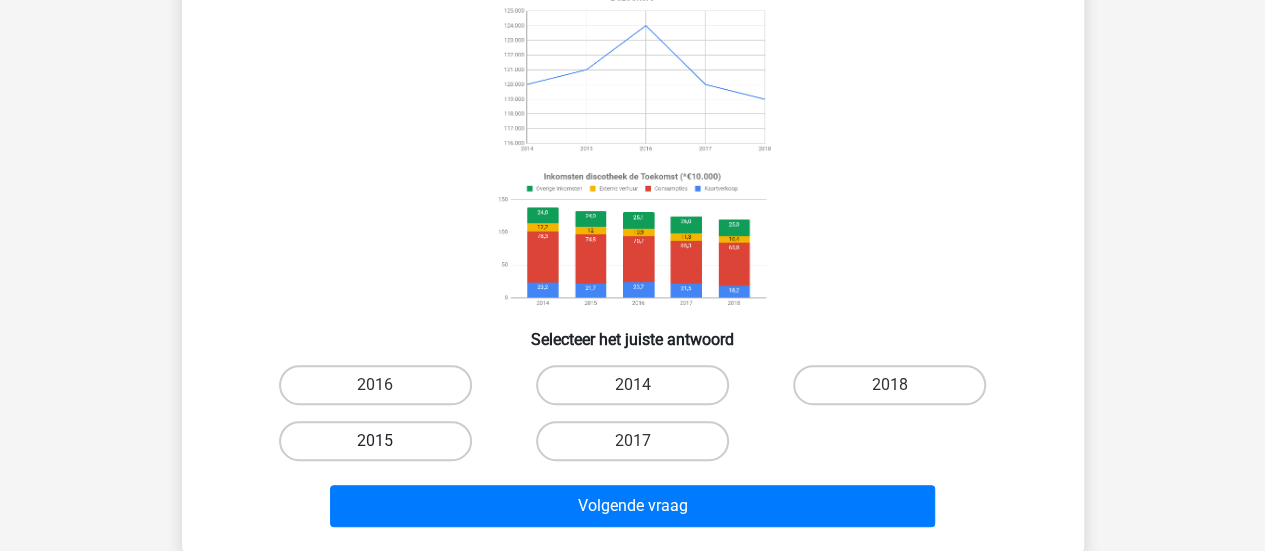 click on "2015" at bounding box center [375, 441] 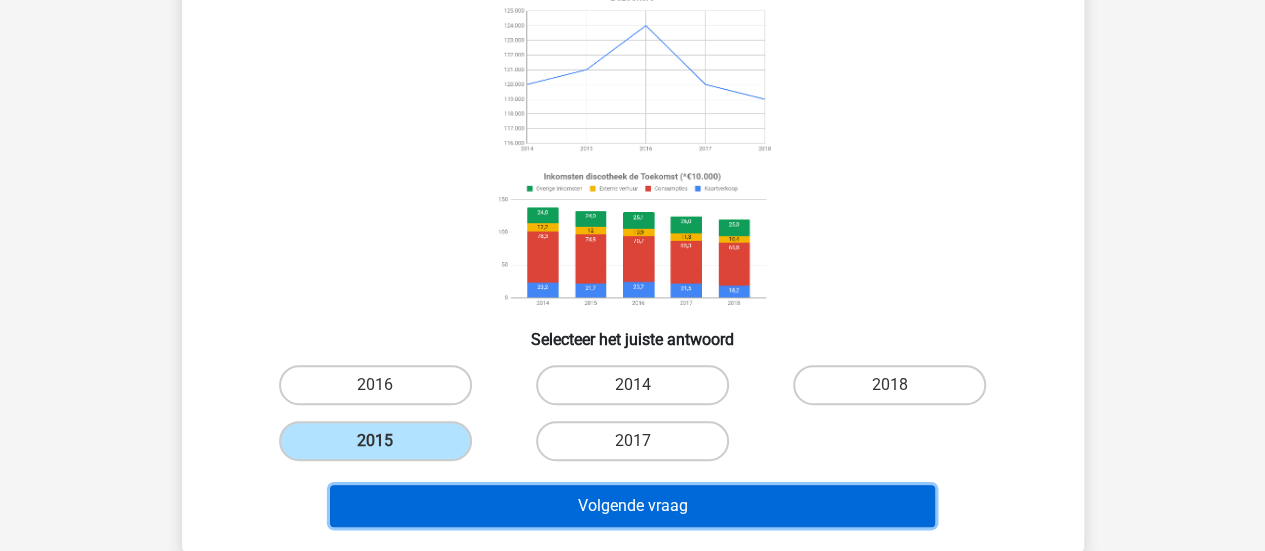 click on "Volgende vraag" at bounding box center [632, 506] 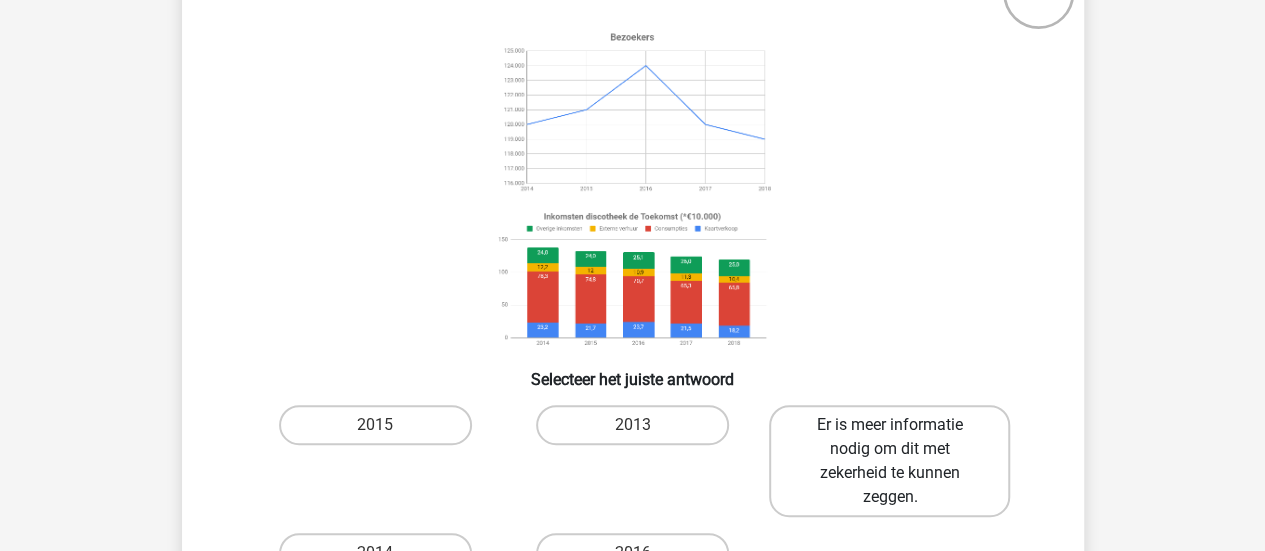 scroll, scrollTop: 192, scrollLeft: 0, axis: vertical 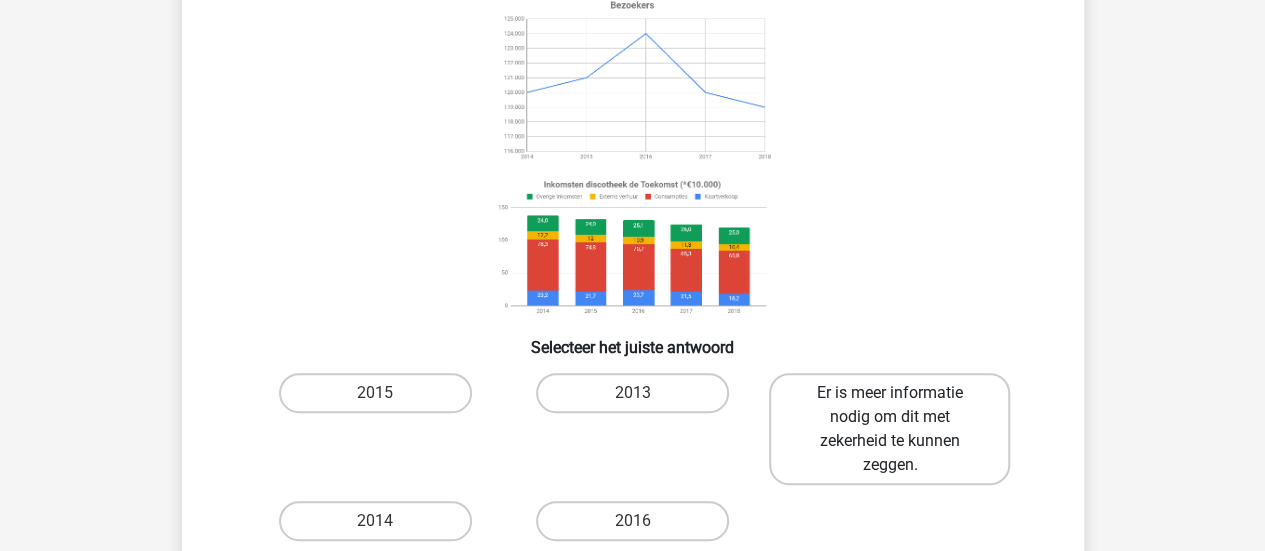 click on "Er is meer informatie nodig om dit met zekerheid te kunnen zeggen." at bounding box center [889, 429] 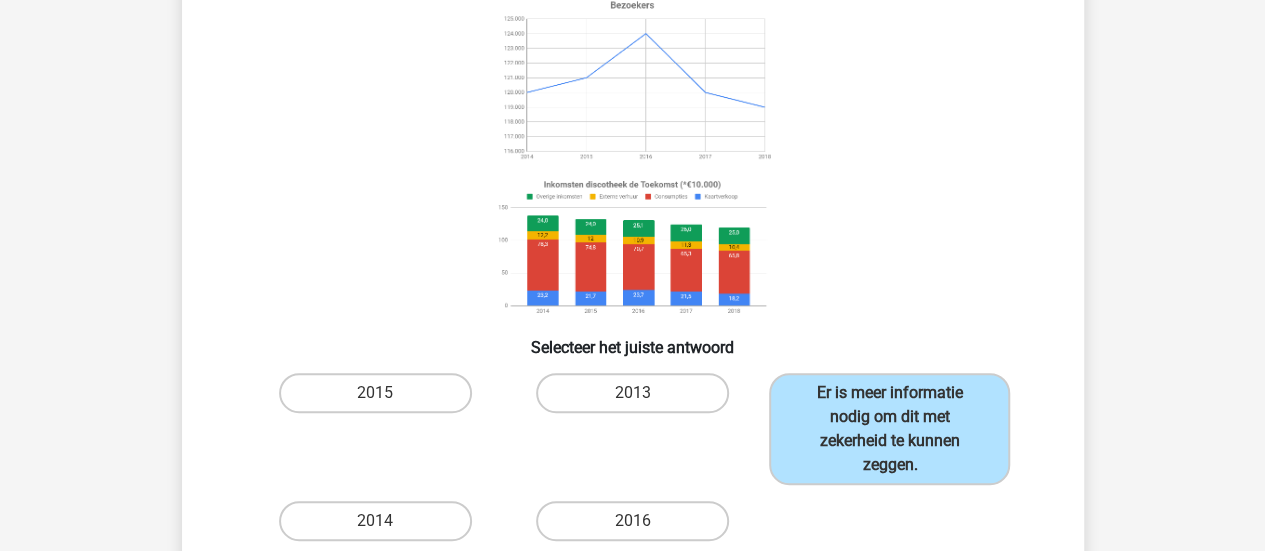 click 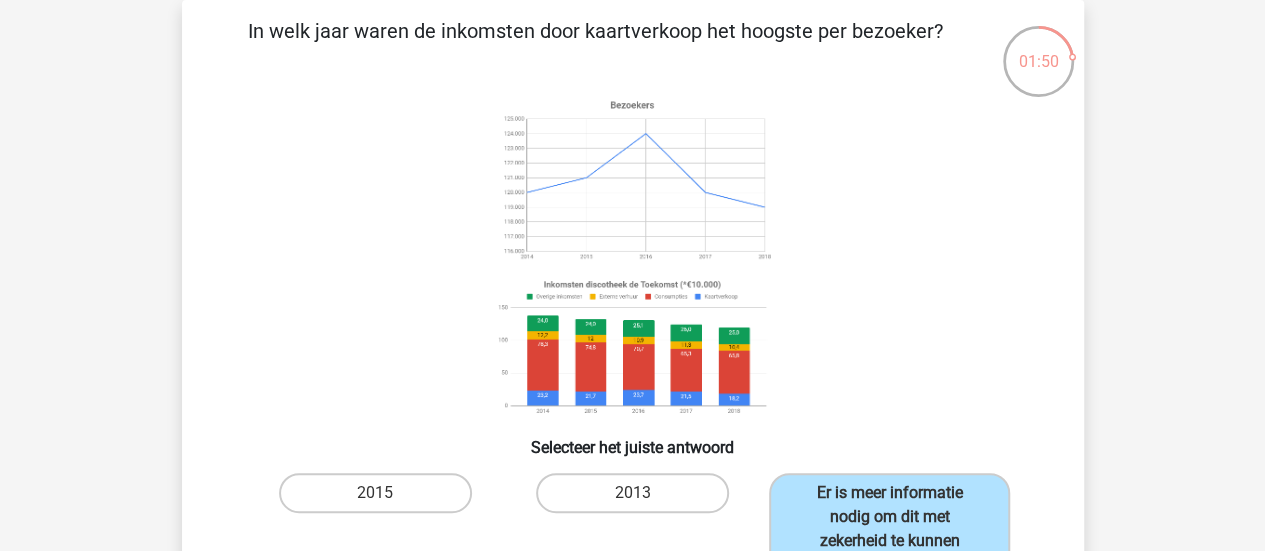 scroll, scrollTop: 0, scrollLeft: 0, axis: both 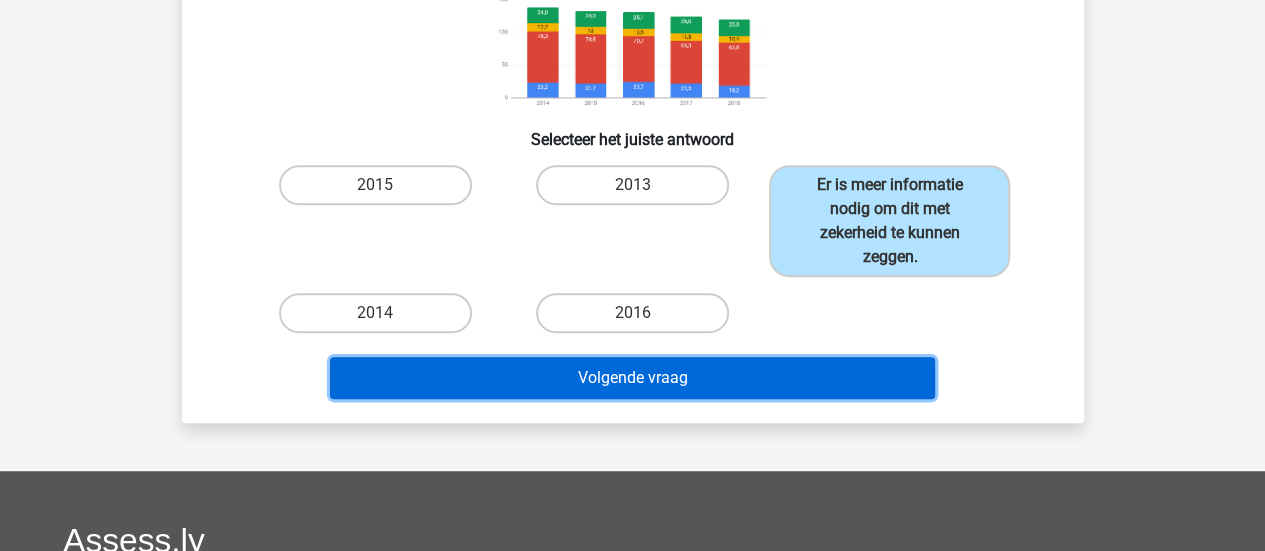 click on "Volgende vraag" at bounding box center (632, 378) 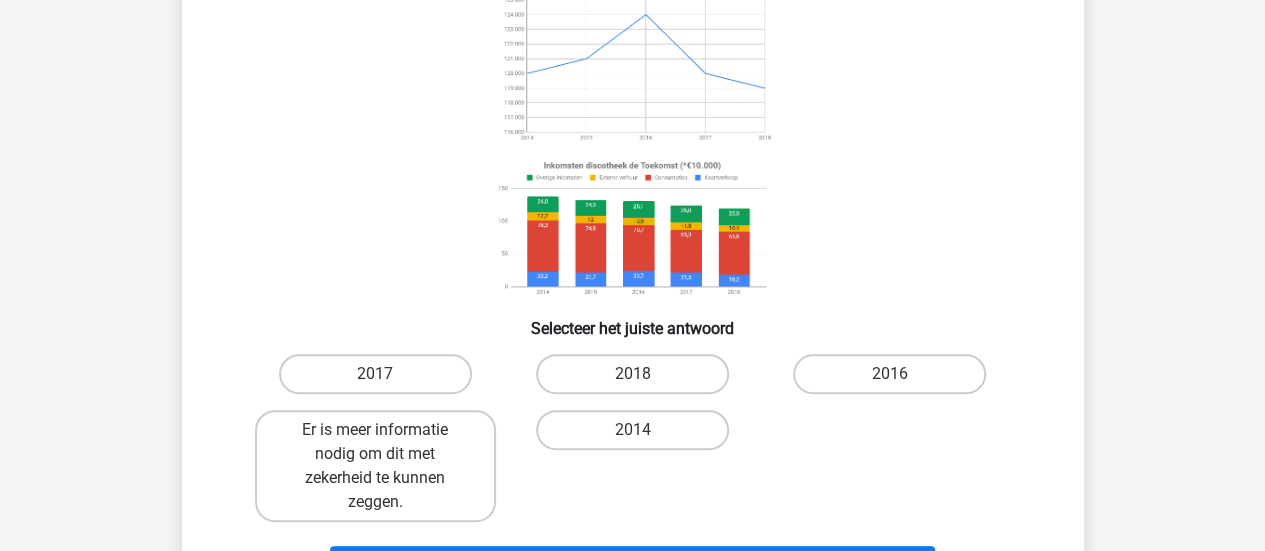 scroll, scrollTop: 300, scrollLeft: 0, axis: vertical 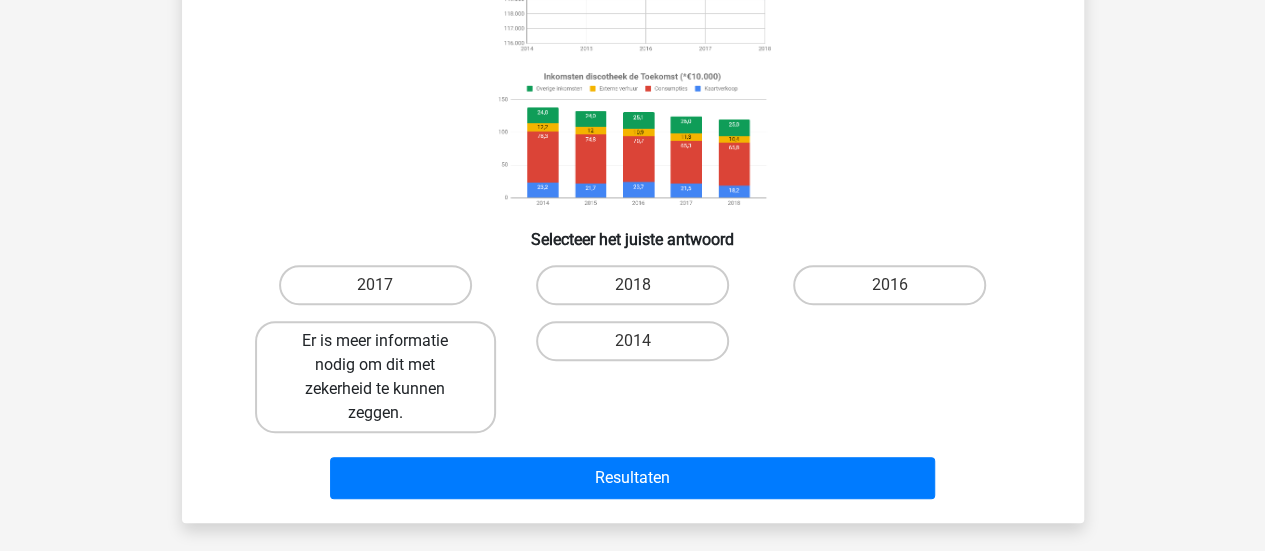 click on "Er is meer informatie nodig om dit met zekerheid te kunnen zeggen." at bounding box center (375, 377) 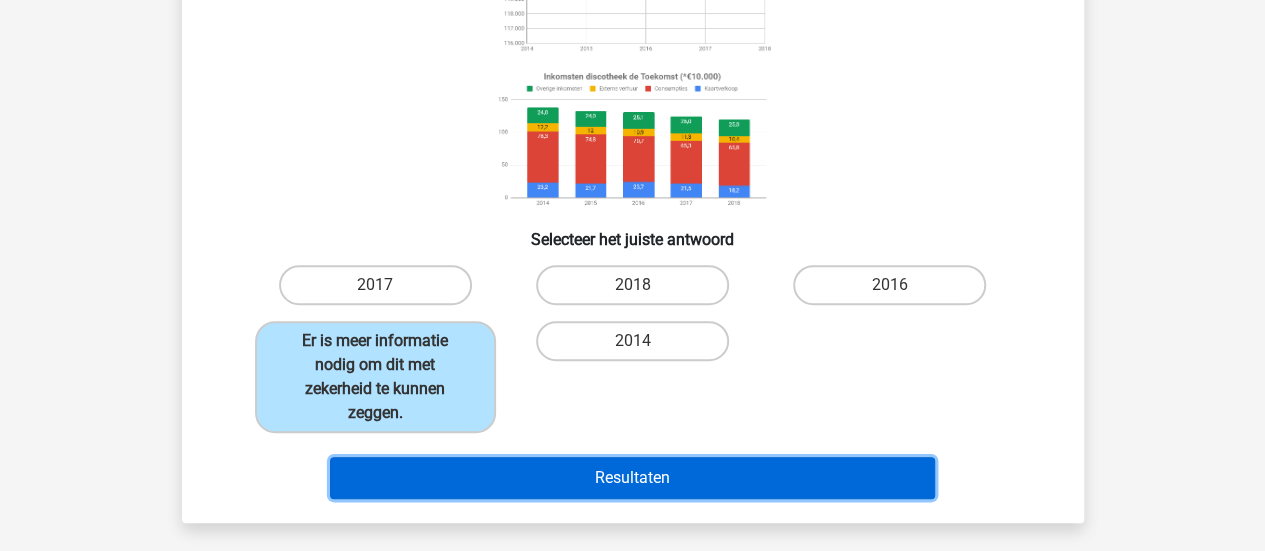 click on "Resultaten" at bounding box center [632, 478] 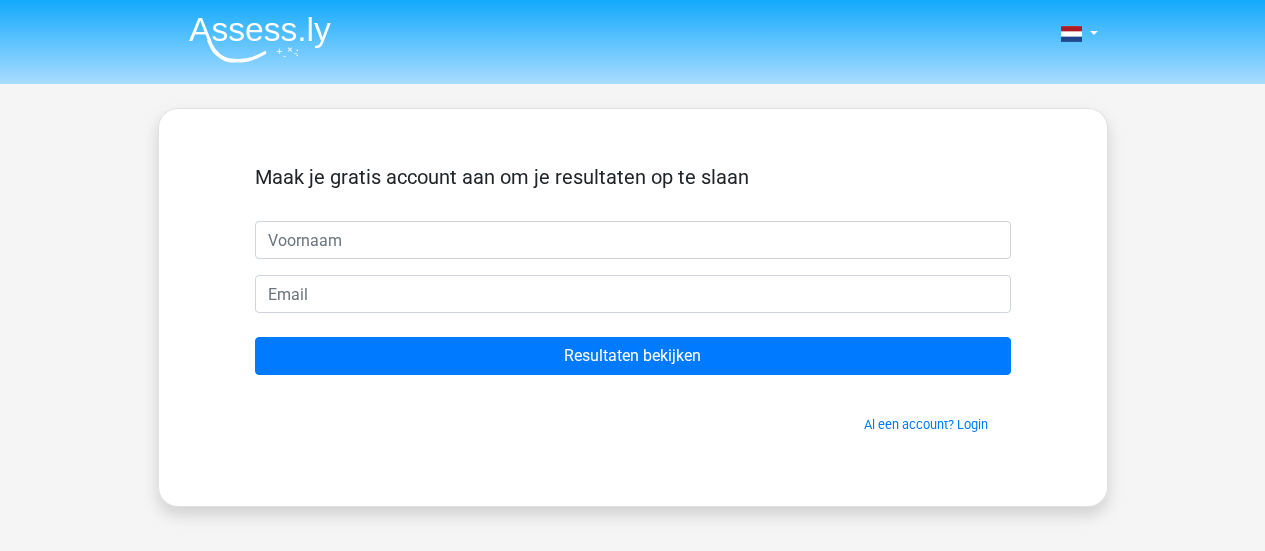 scroll, scrollTop: 0, scrollLeft: 0, axis: both 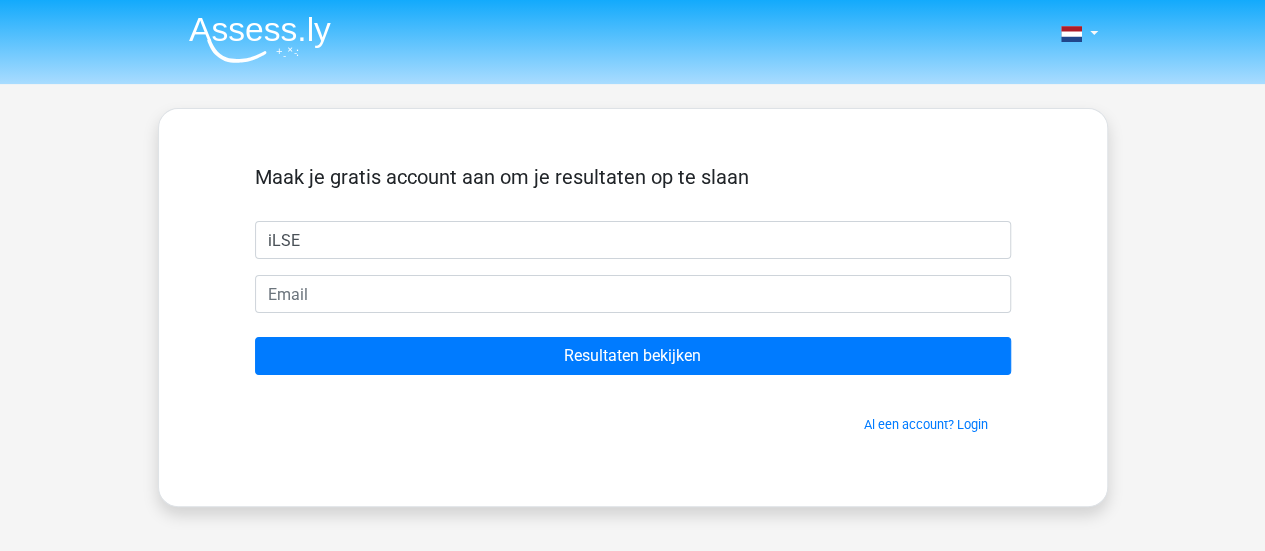type on "iLSE" 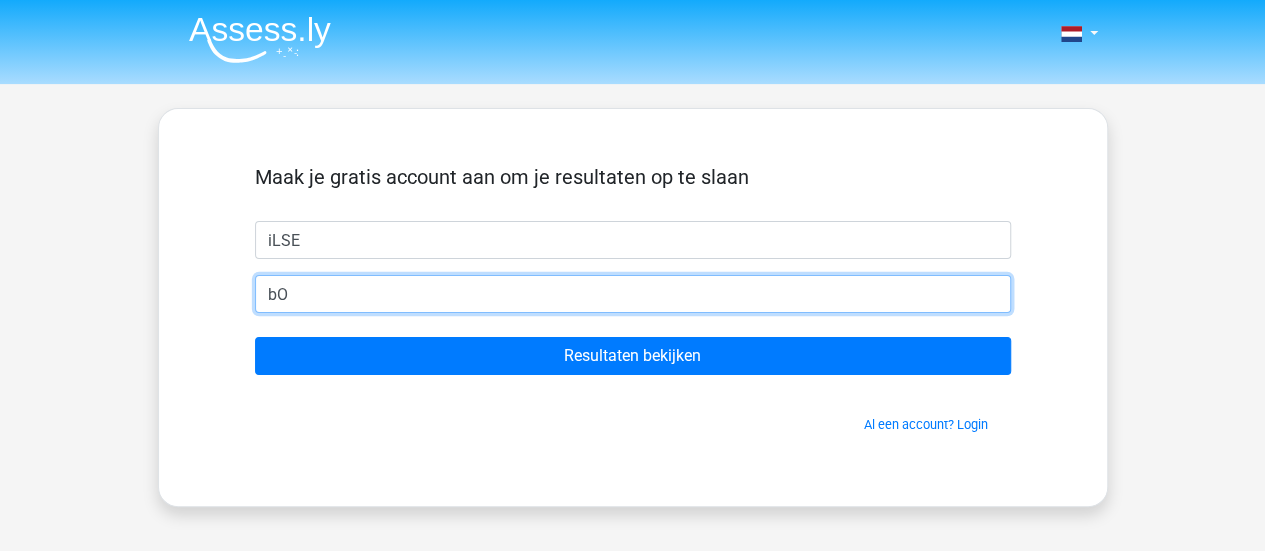 type on "b" 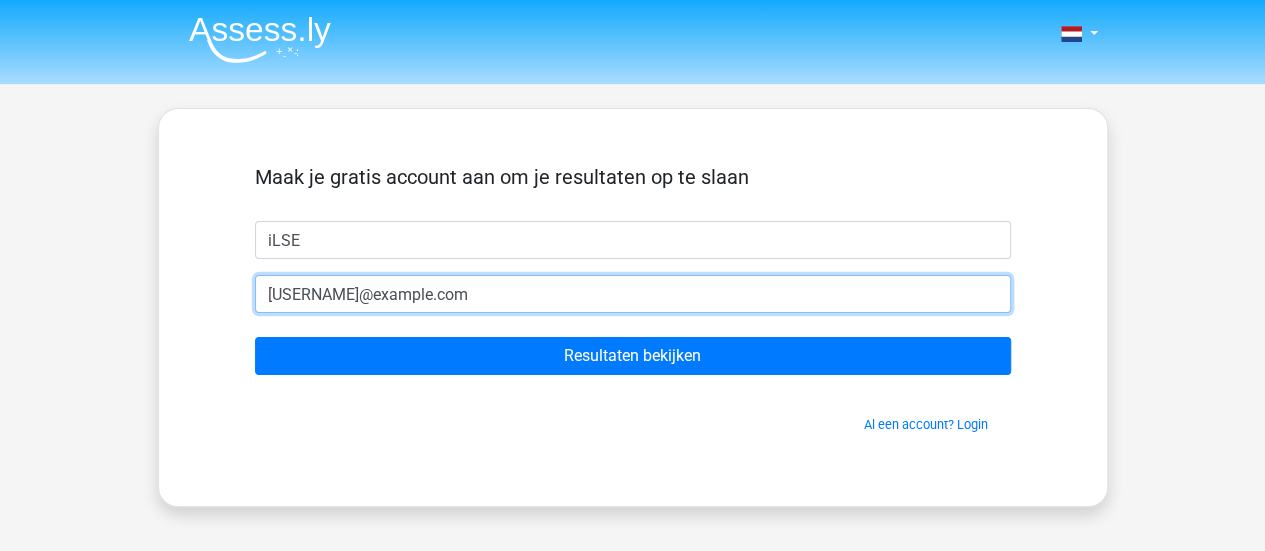 type on "[USERNAME]@example.com" 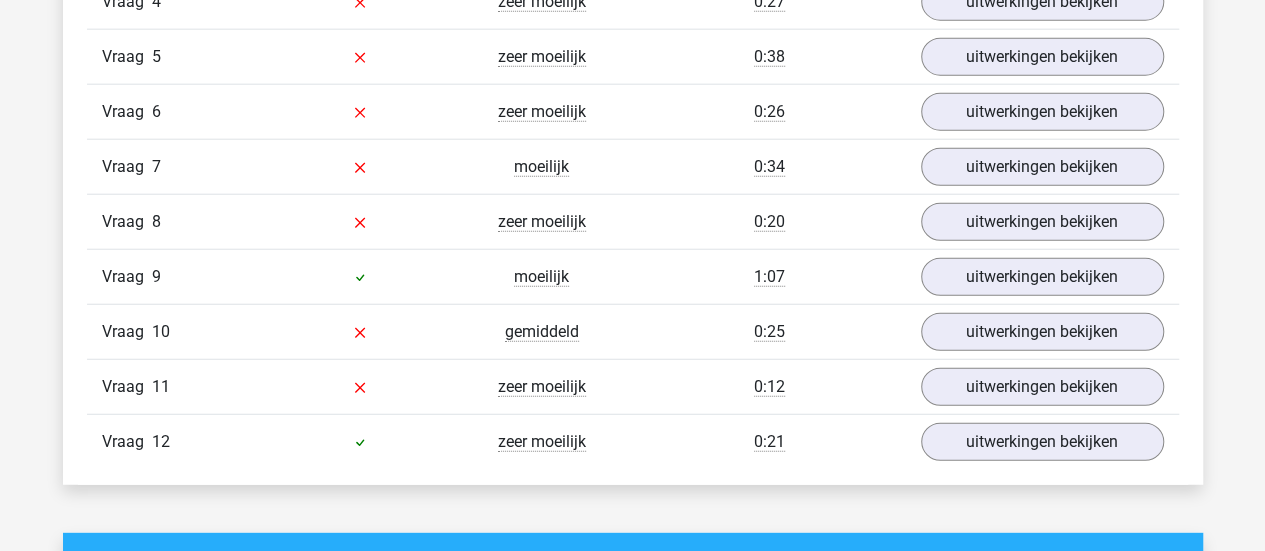scroll, scrollTop: 2500, scrollLeft: 0, axis: vertical 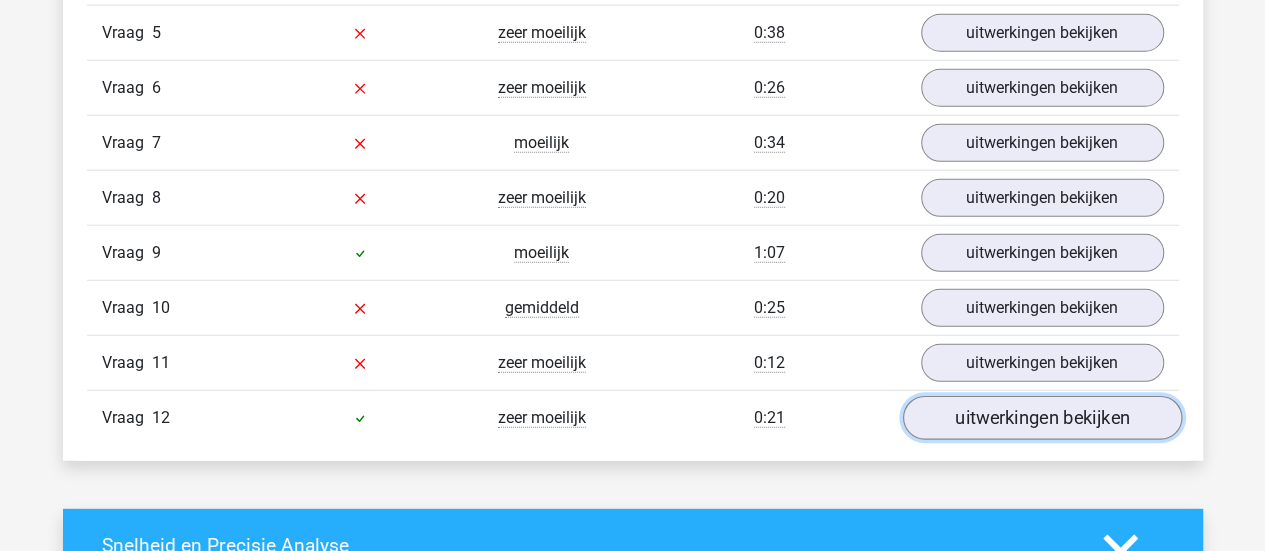click on "uitwerkingen bekijken" at bounding box center (1041, 418) 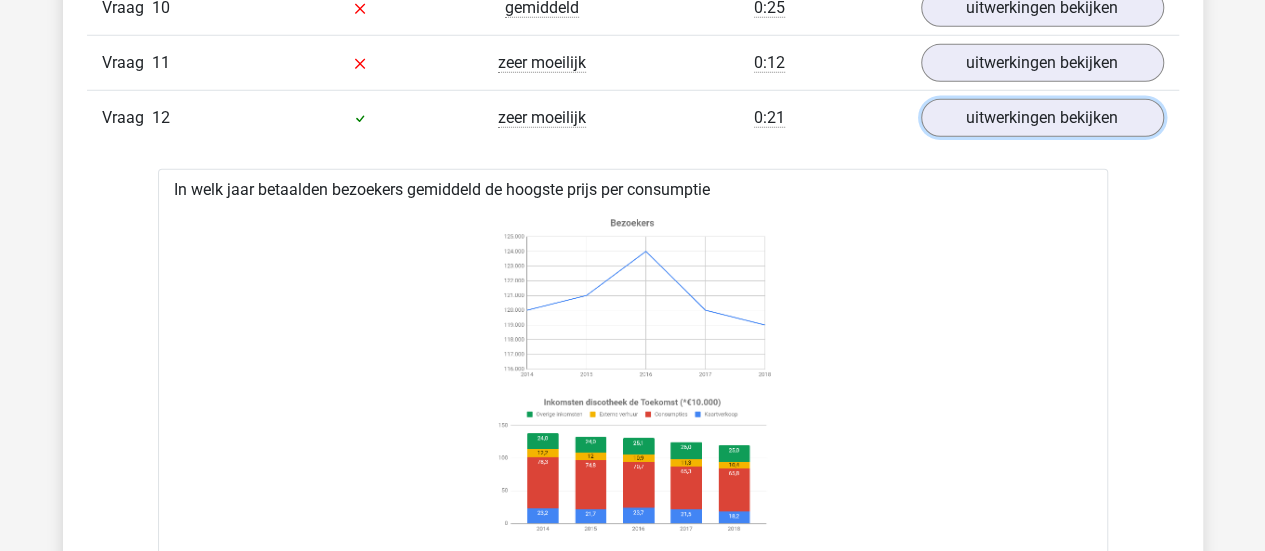 scroll, scrollTop: 2600, scrollLeft: 0, axis: vertical 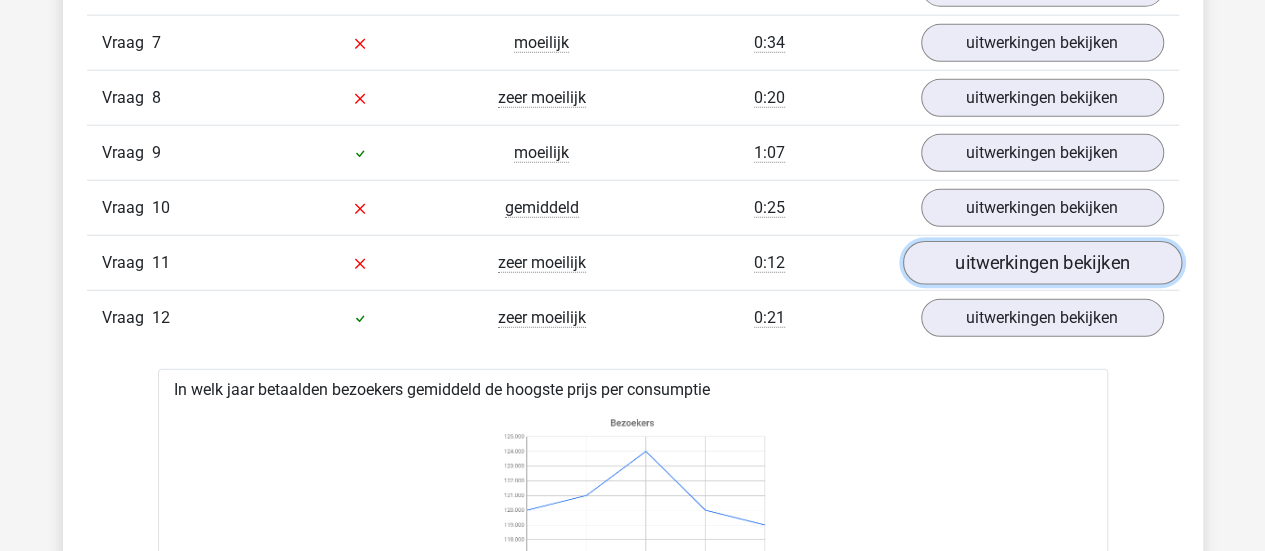 click on "uitwerkingen bekijken" at bounding box center [1041, 263] 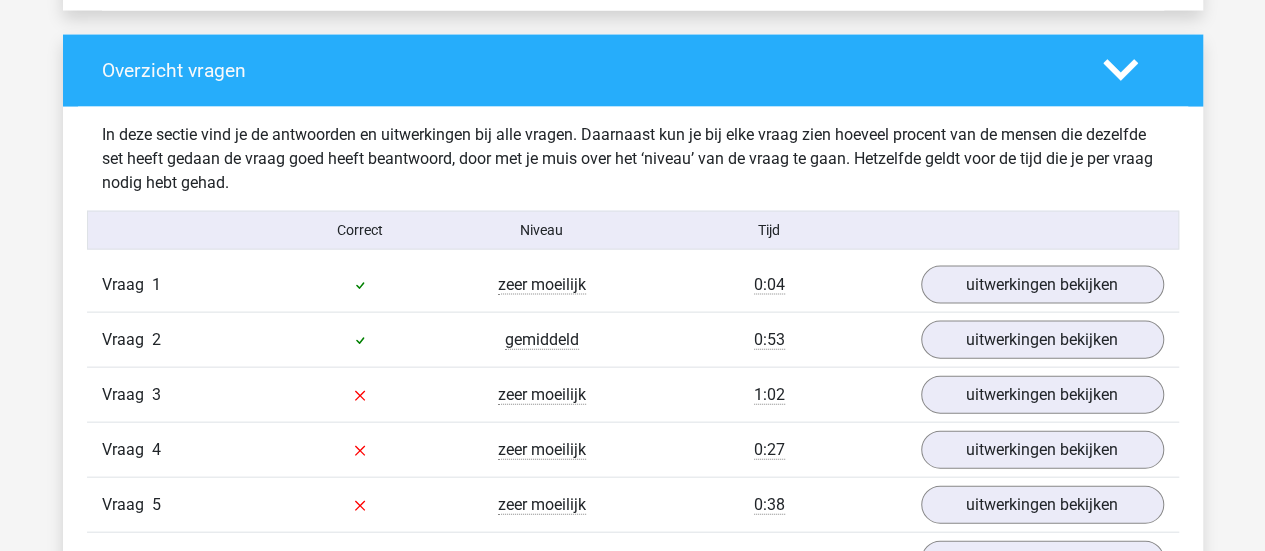 scroll, scrollTop: 2200, scrollLeft: 0, axis: vertical 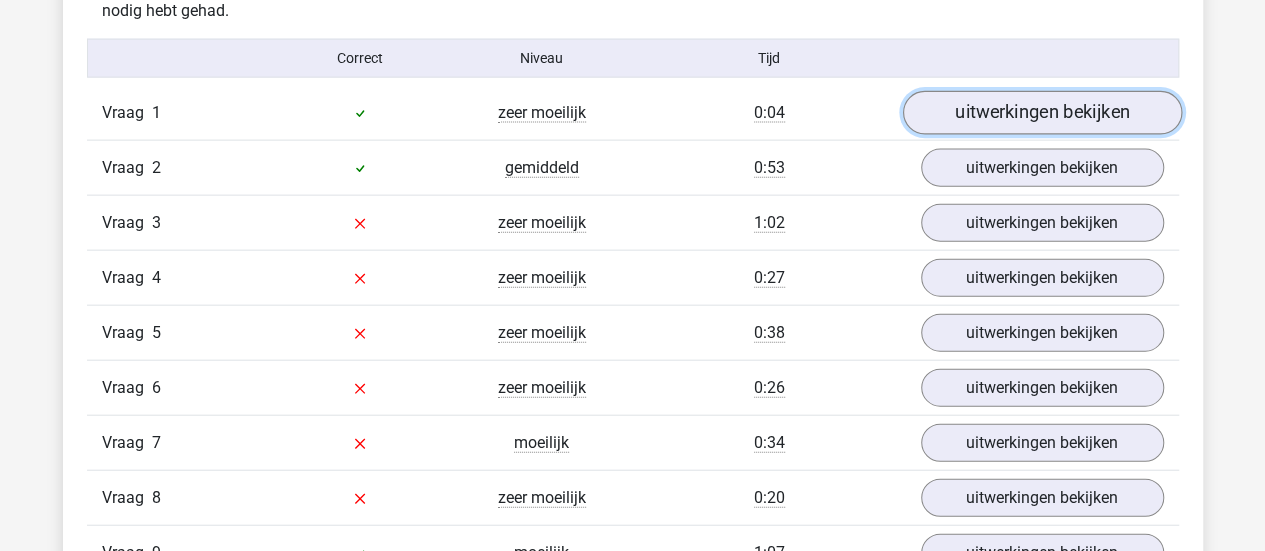 click on "uitwerkingen bekijken" at bounding box center (1041, 113) 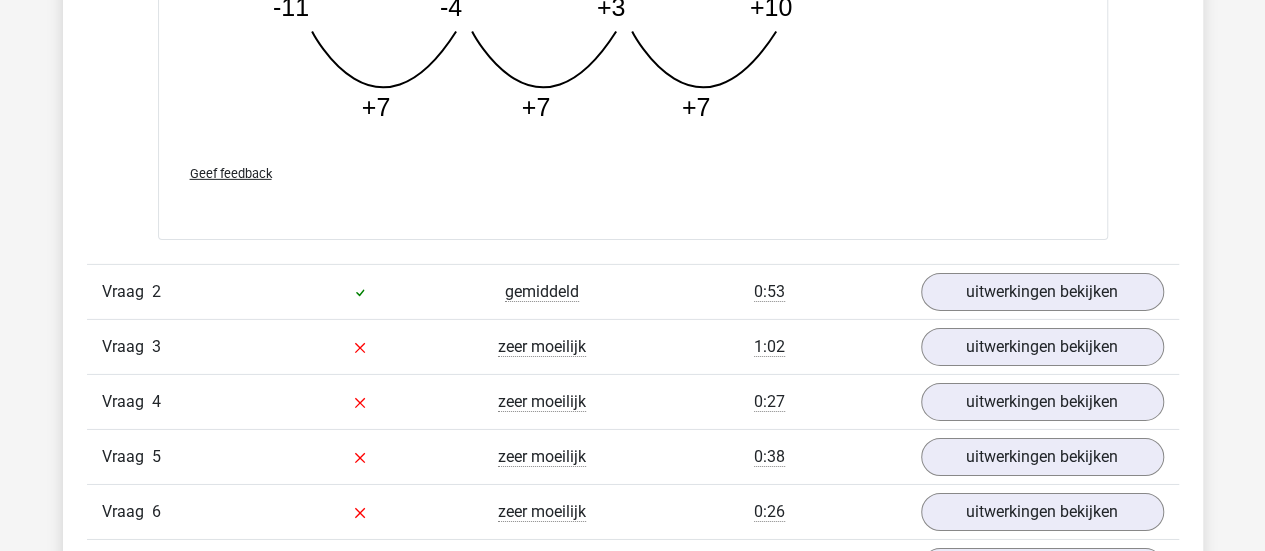 scroll, scrollTop: 3100, scrollLeft: 0, axis: vertical 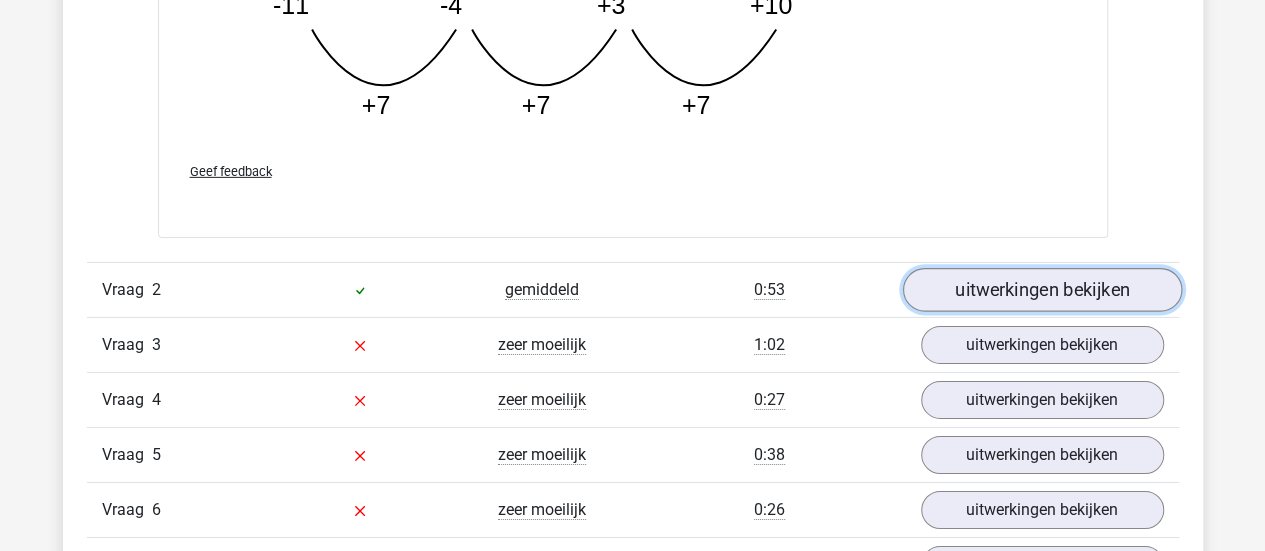 click on "uitwerkingen bekijken" at bounding box center (1041, 290) 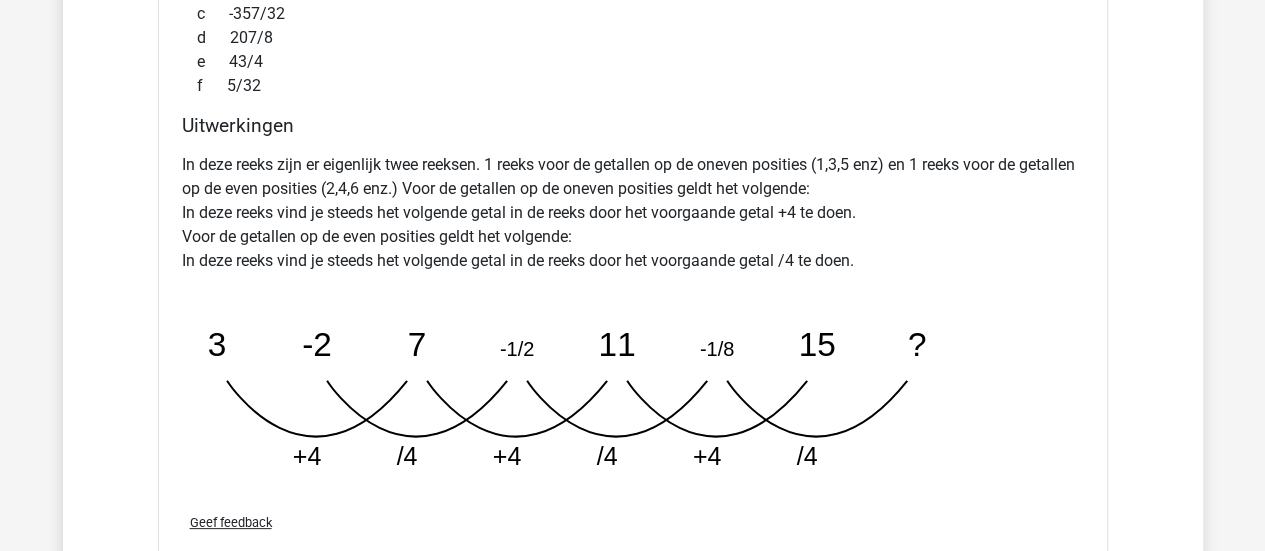scroll, scrollTop: 4100, scrollLeft: 0, axis: vertical 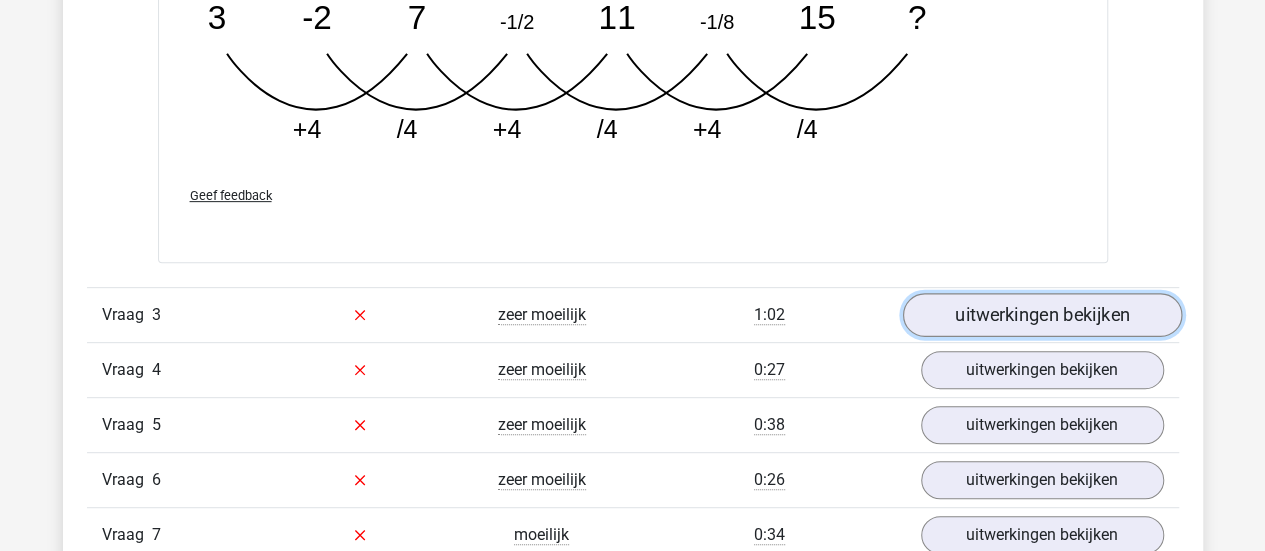 click on "uitwerkingen bekijken" at bounding box center [1041, 315] 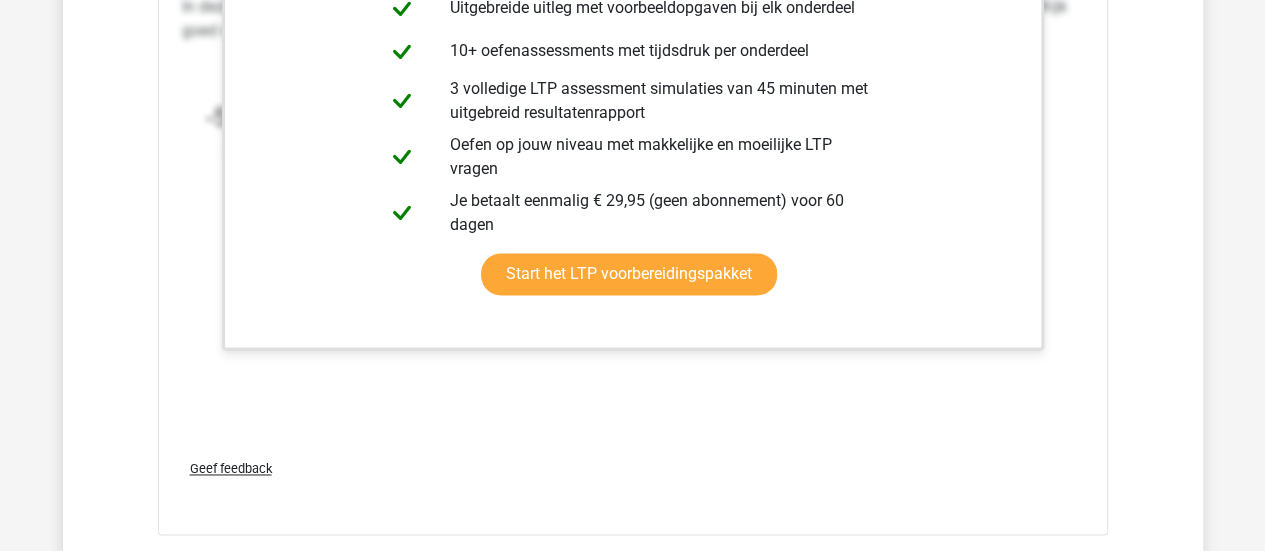 scroll, scrollTop: 5400, scrollLeft: 0, axis: vertical 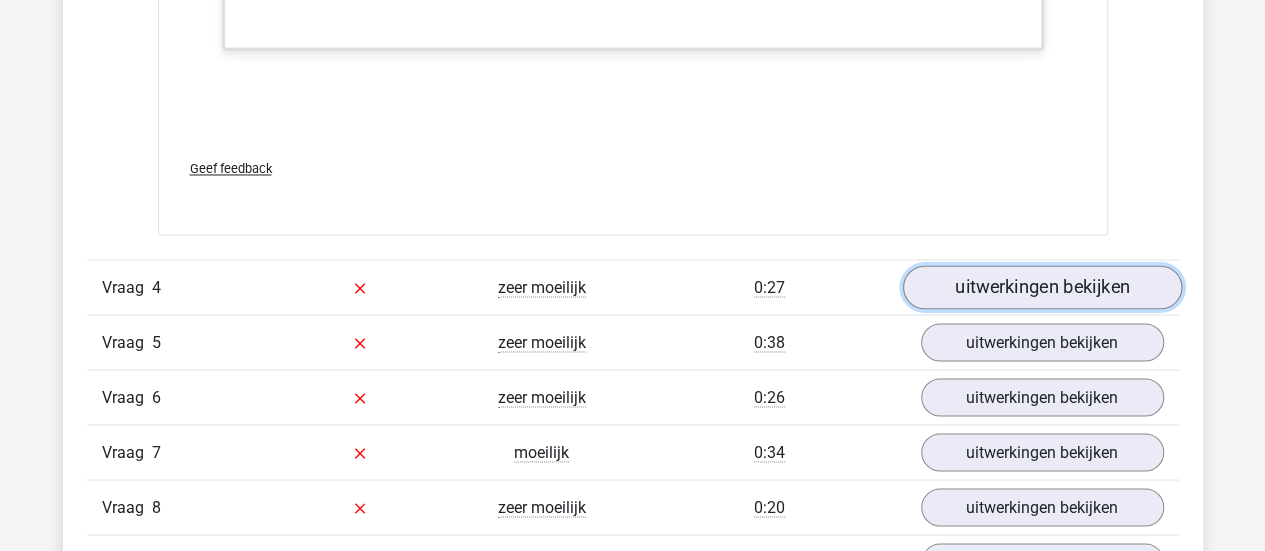 click on "uitwerkingen bekijken" at bounding box center [1041, 287] 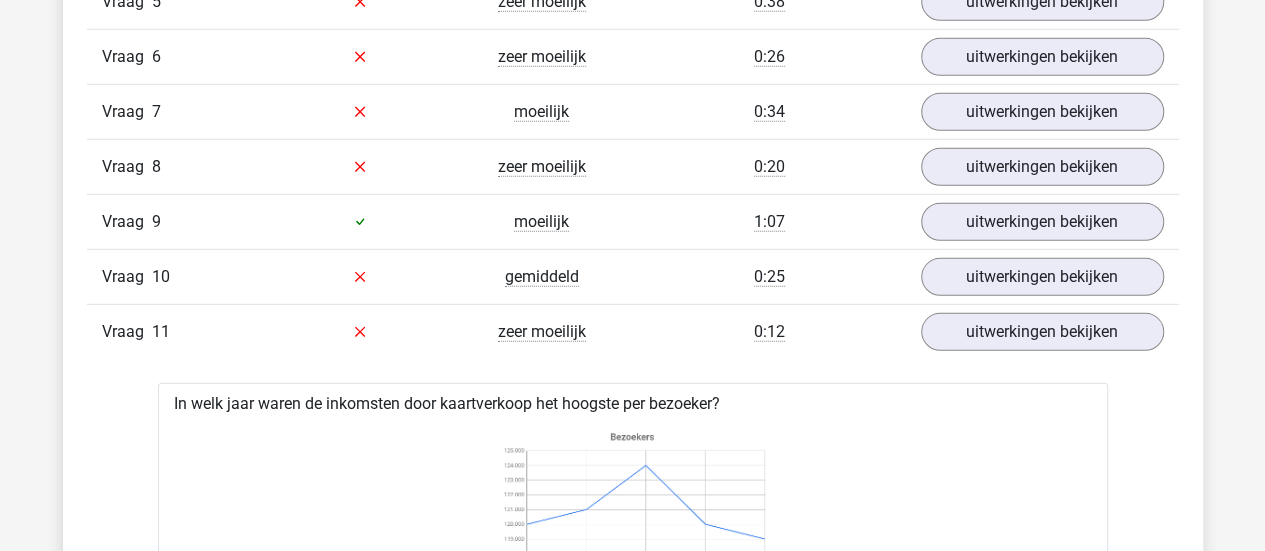 scroll, scrollTop: 6500, scrollLeft: 0, axis: vertical 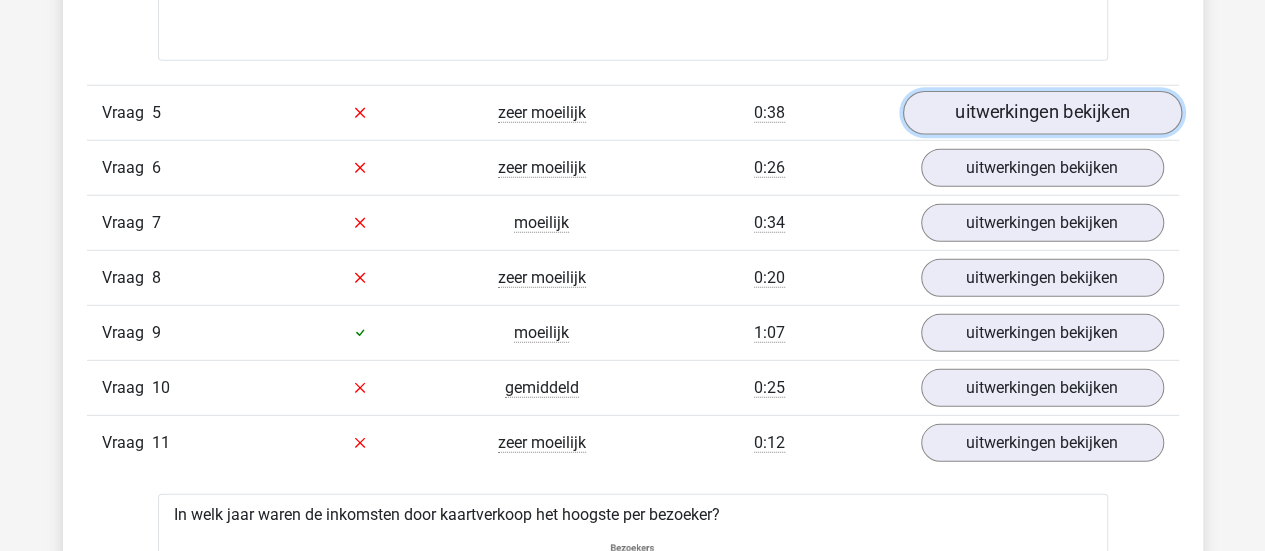 click on "uitwerkingen bekijken" at bounding box center [1041, 113] 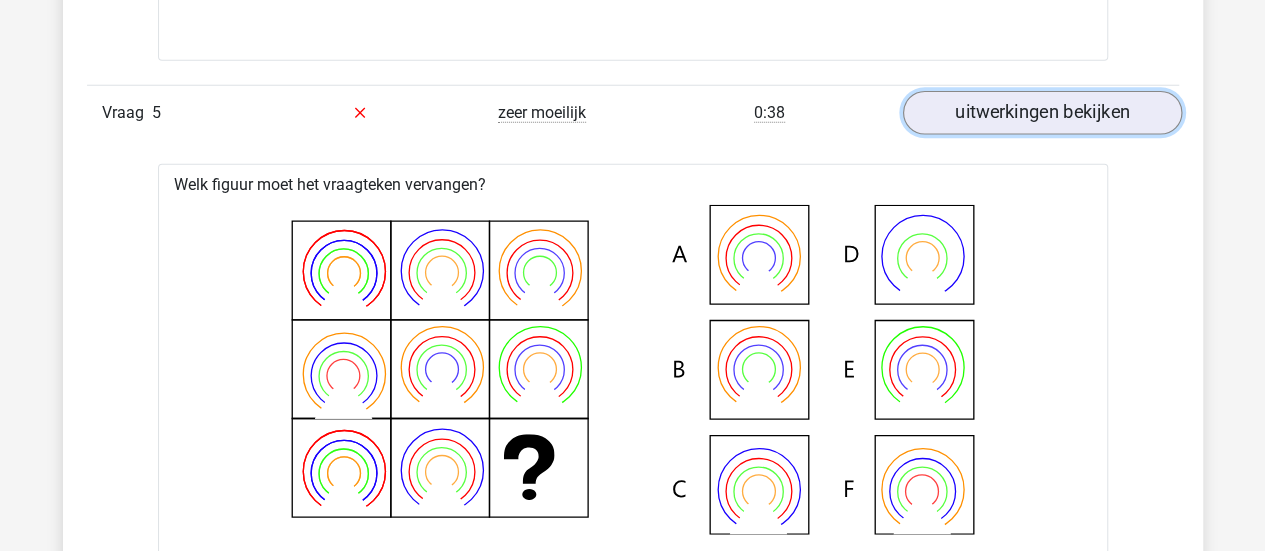 click on "uitwerkingen bekijken" at bounding box center [1041, 113] 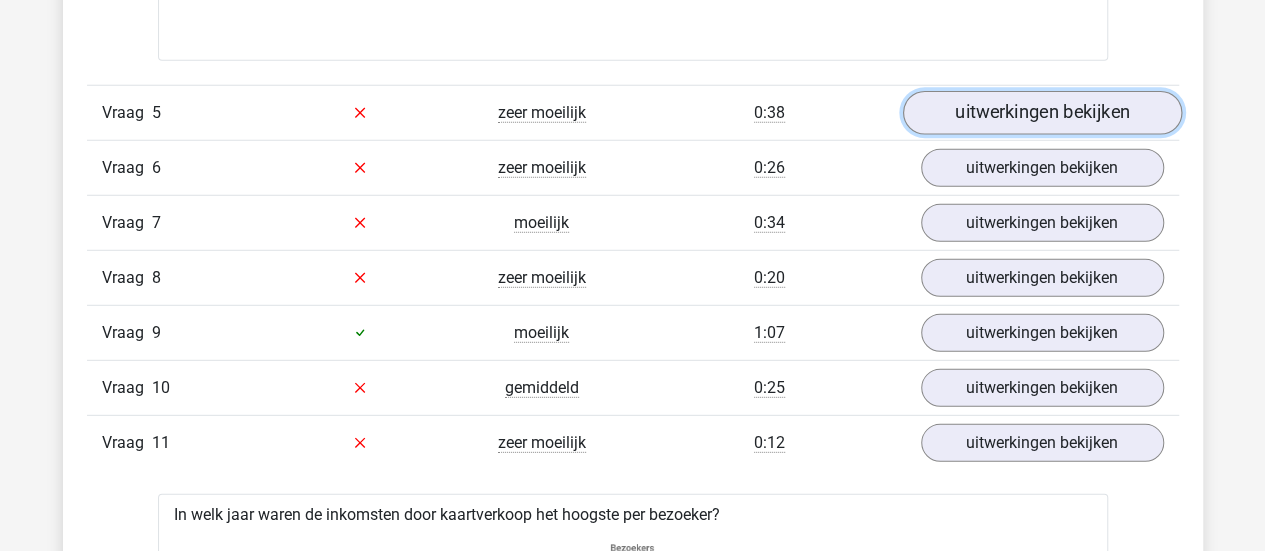 click on "uitwerkingen bekijken" at bounding box center (1041, 113) 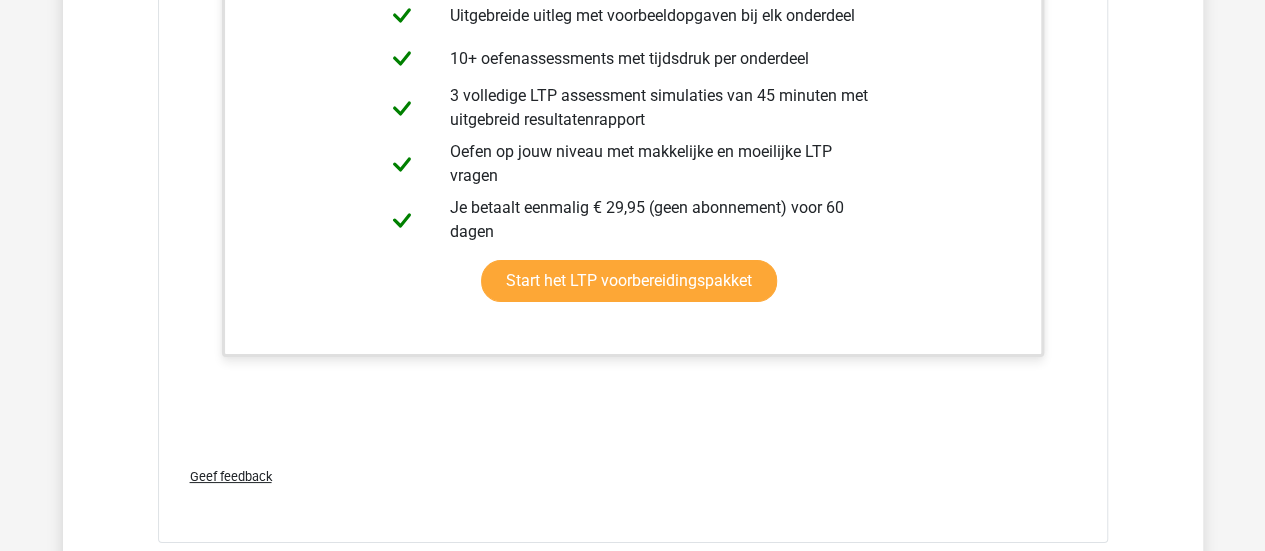 scroll, scrollTop: 7700, scrollLeft: 0, axis: vertical 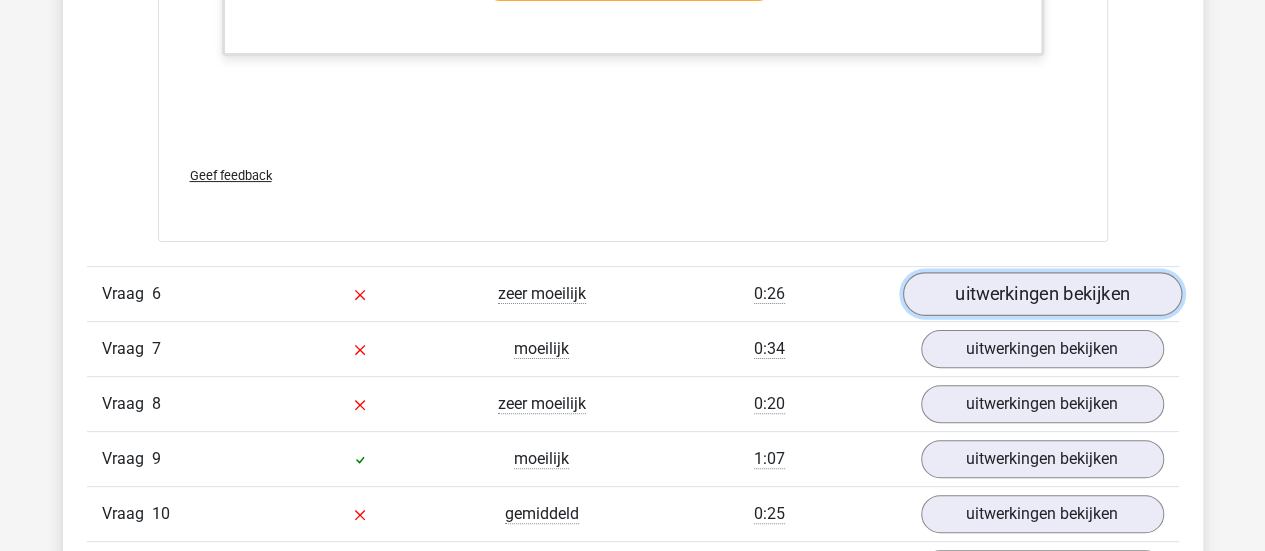 click on "uitwerkingen bekijken" at bounding box center (1041, 294) 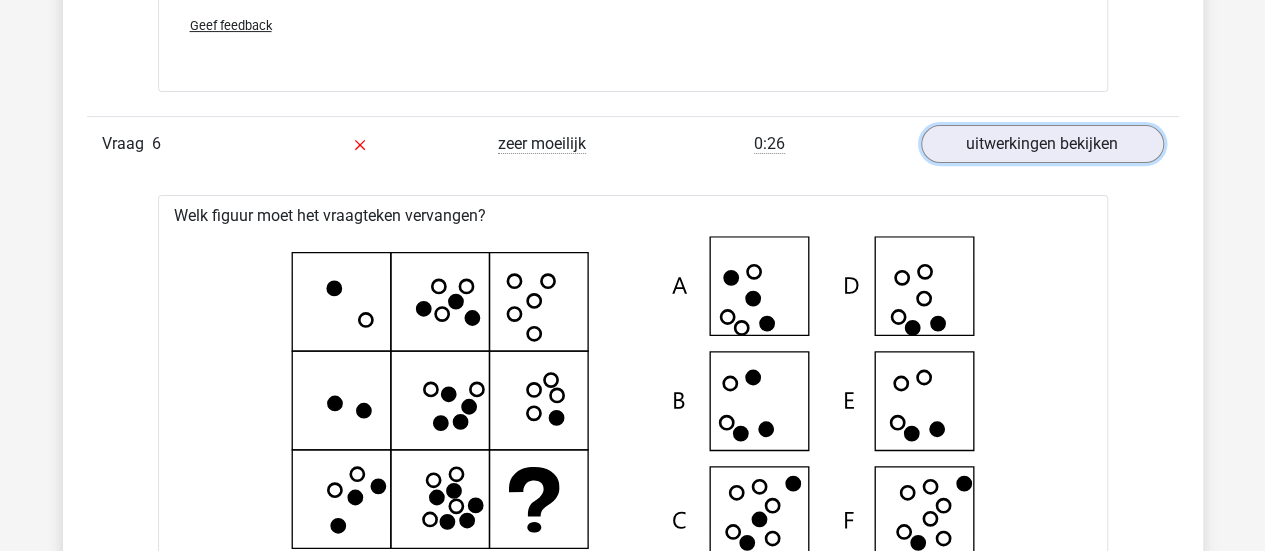 scroll, scrollTop: 7800, scrollLeft: 0, axis: vertical 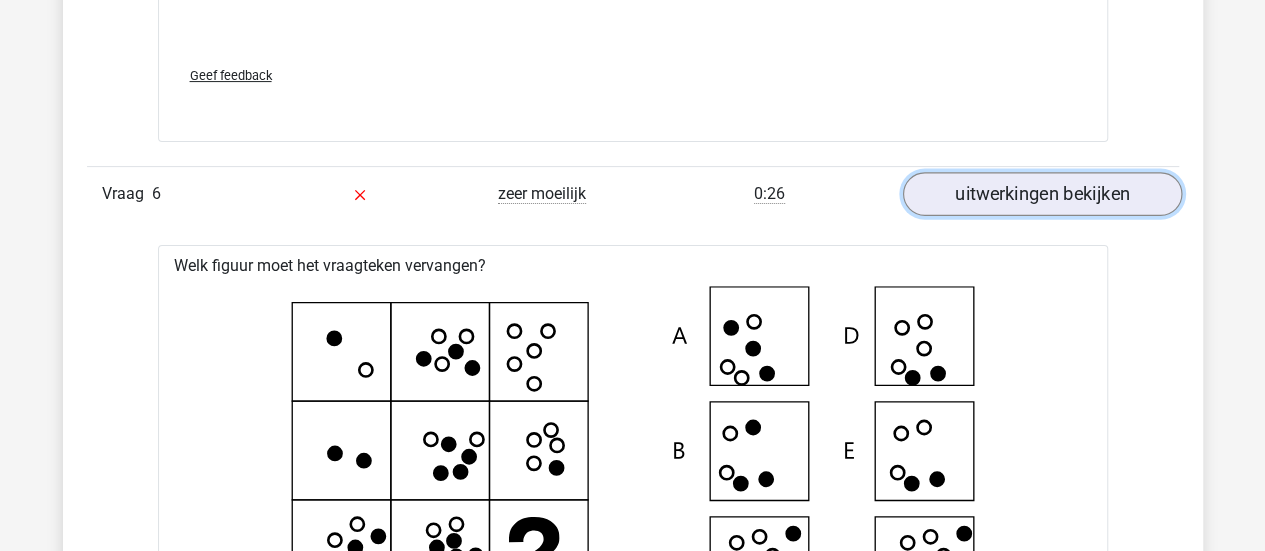 click on "uitwerkingen bekijken" at bounding box center [1041, 194] 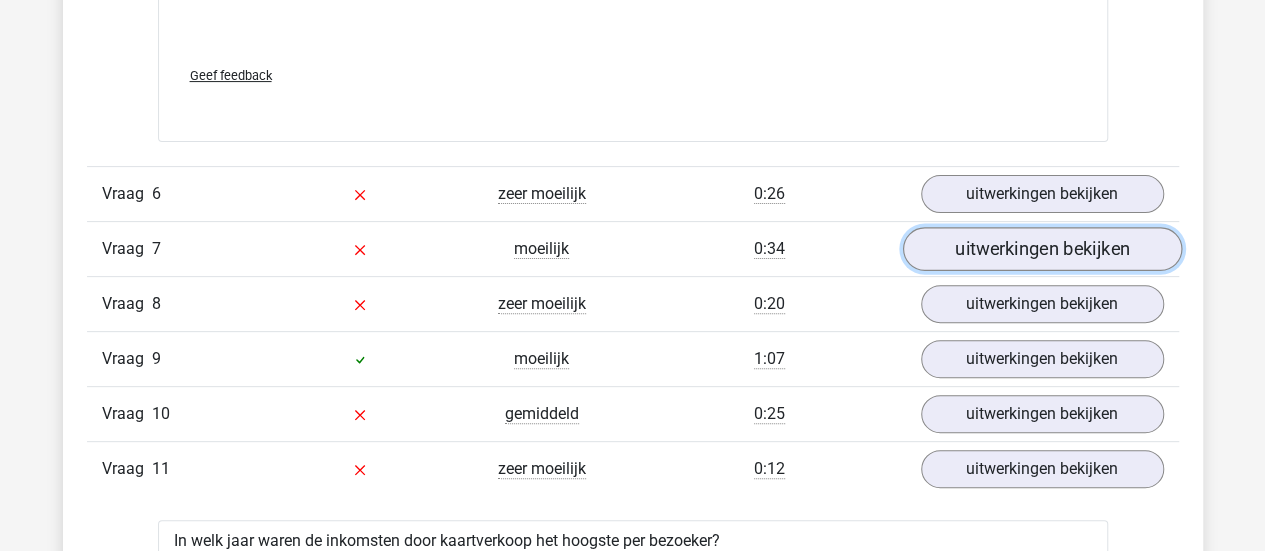 click on "uitwerkingen bekijken" at bounding box center [1041, 249] 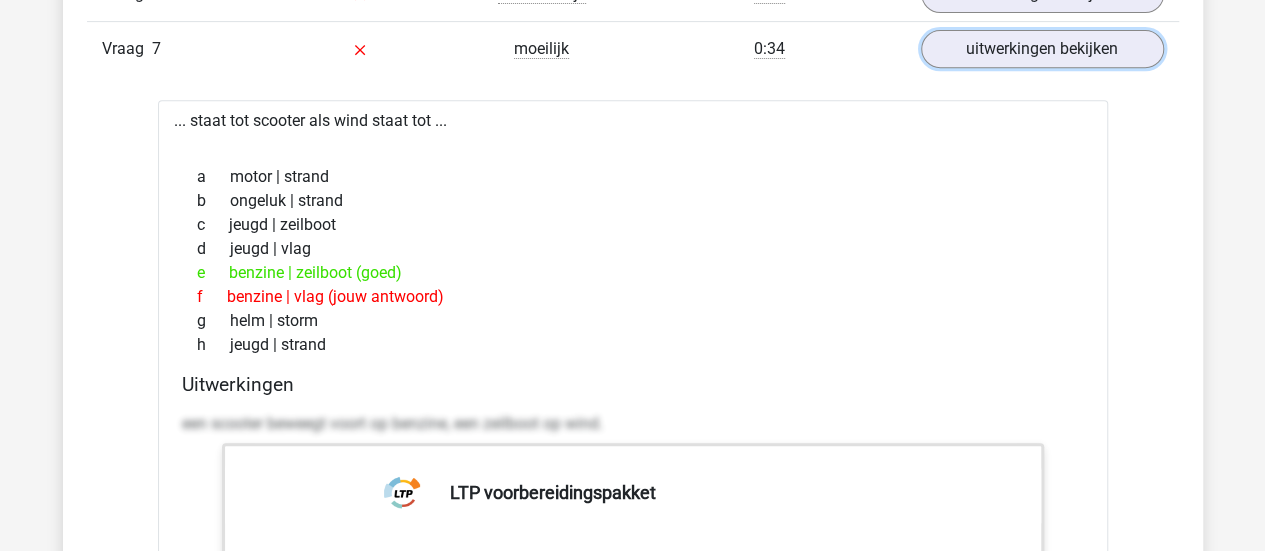 scroll, scrollTop: 7900, scrollLeft: 0, axis: vertical 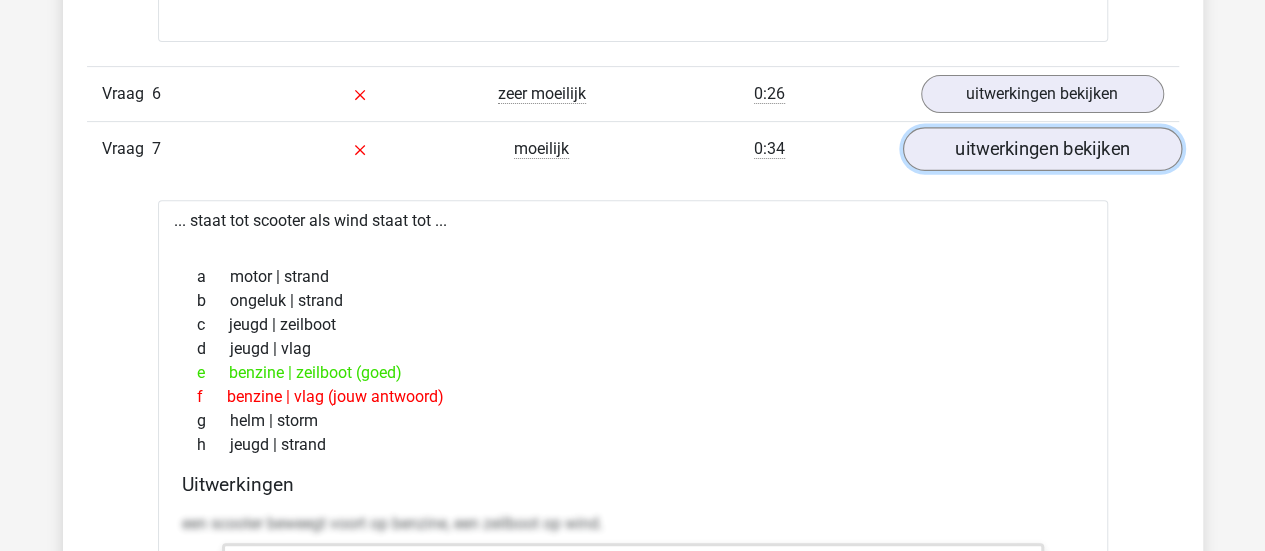 click on "uitwerkingen bekijken" at bounding box center (1041, 149) 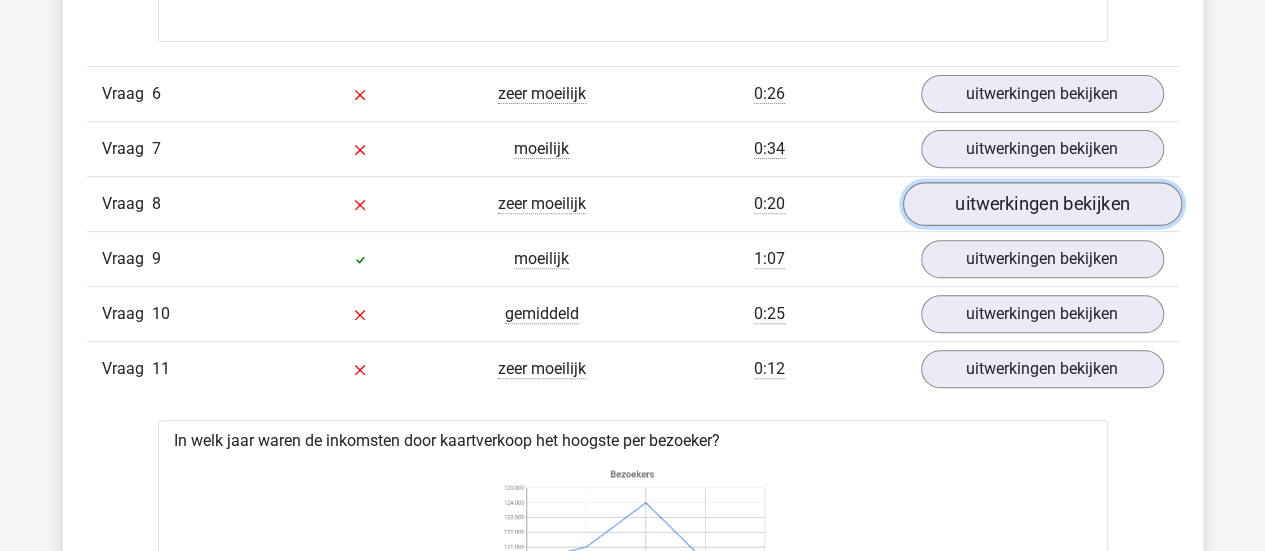 click on "uitwerkingen bekijken" at bounding box center [1041, 204] 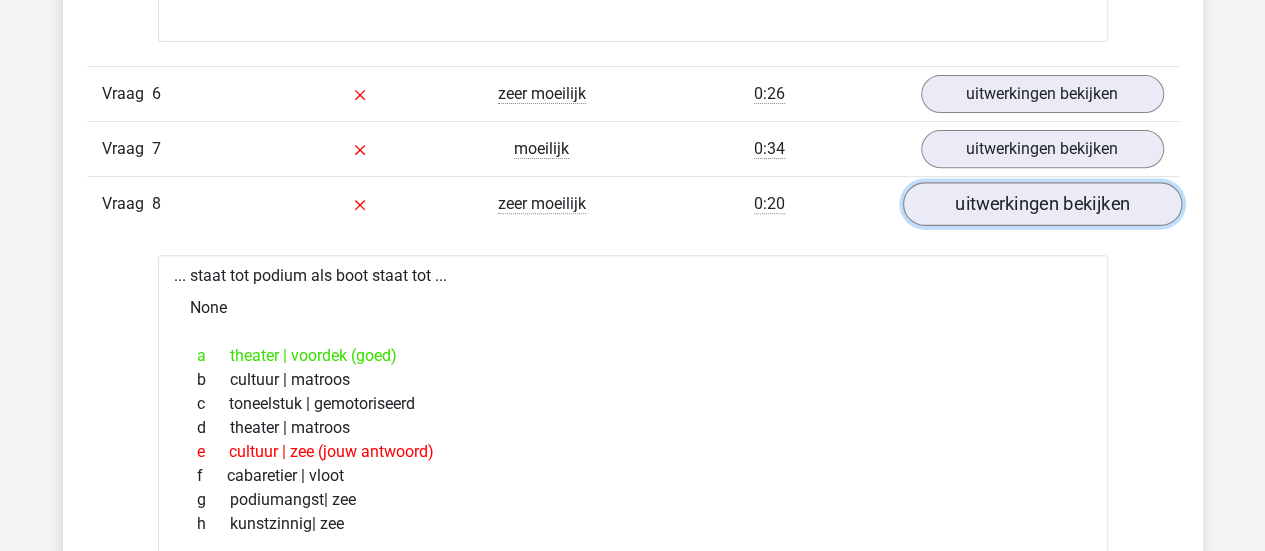 click on "uitwerkingen bekijken" at bounding box center (1041, 204) 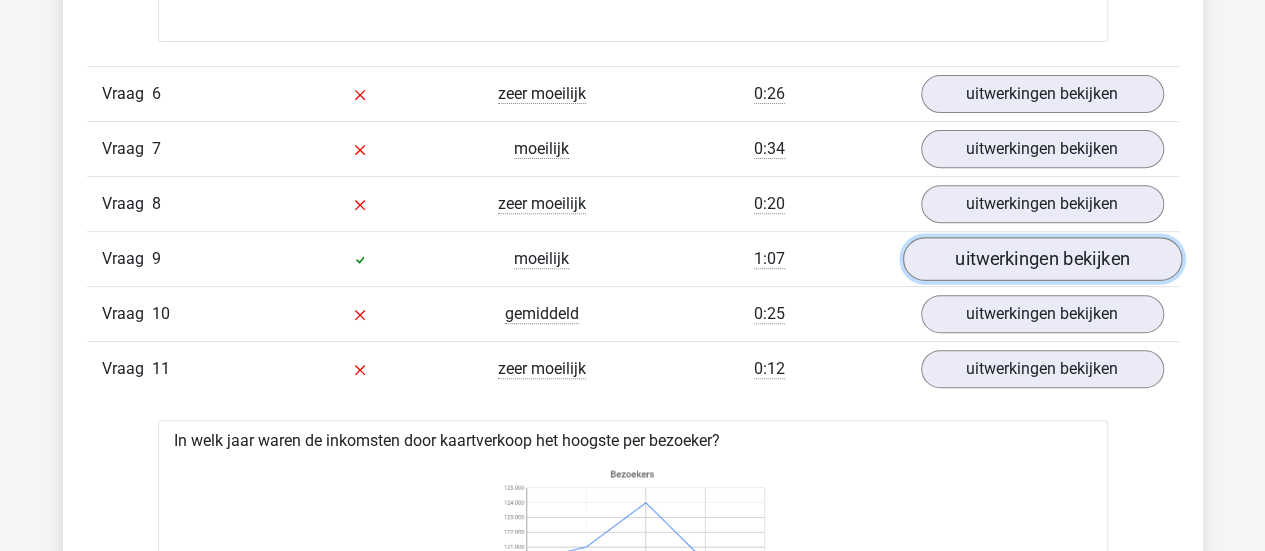 click on "uitwerkingen bekijken" at bounding box center (1041, 259) 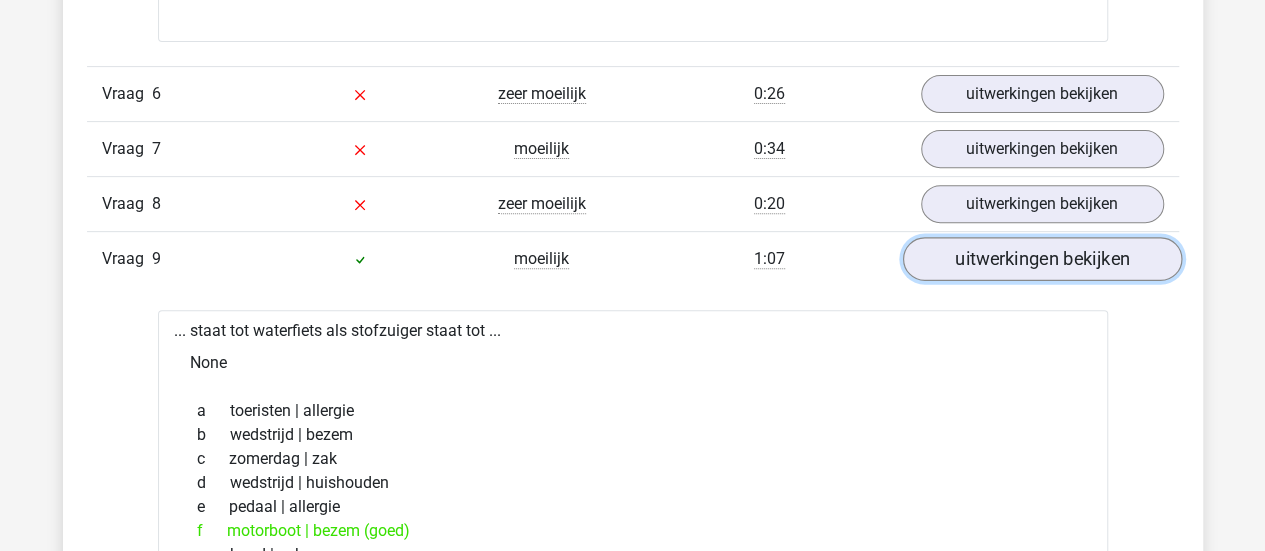 click on "uitwerkingen bekijken" at bounding box center [1041, 259] 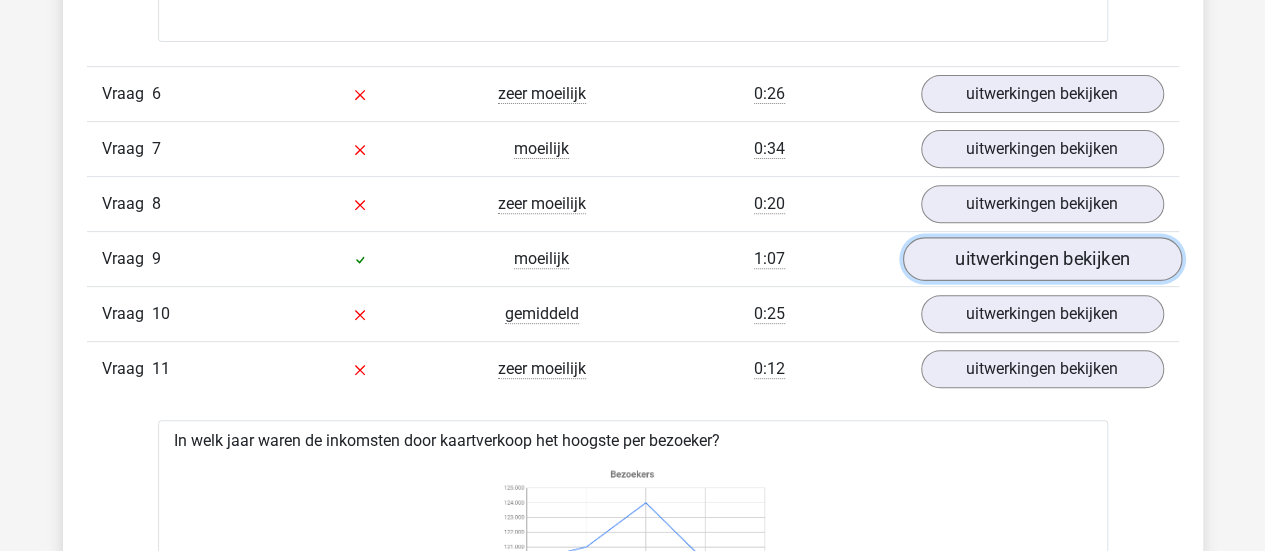 click on "uitwerkingen bekijken" at bounding box center [1041, 259] 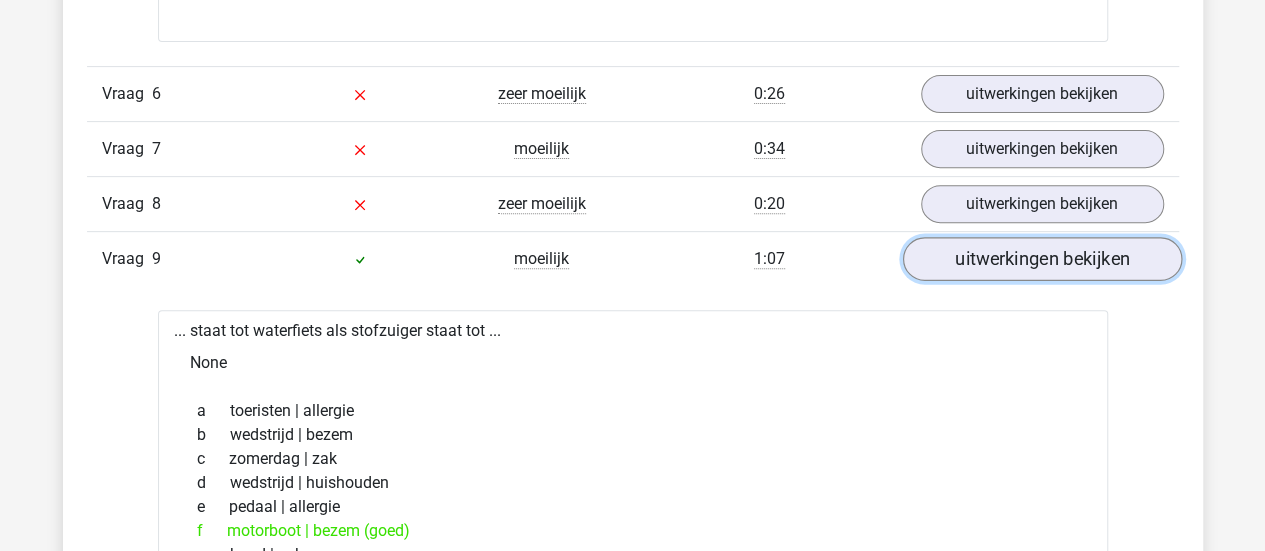 click on "uitwerkingen bekijken" at bounding box center (1041, 259) 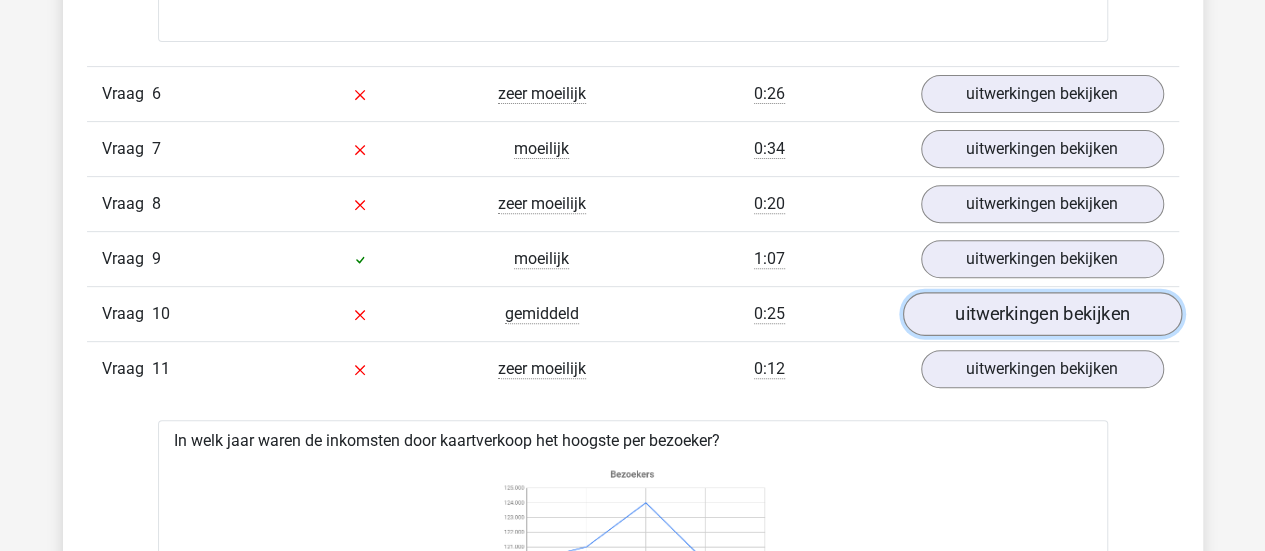 click on "uitwerkingen bekijken" at bounding box center (1041, 314) 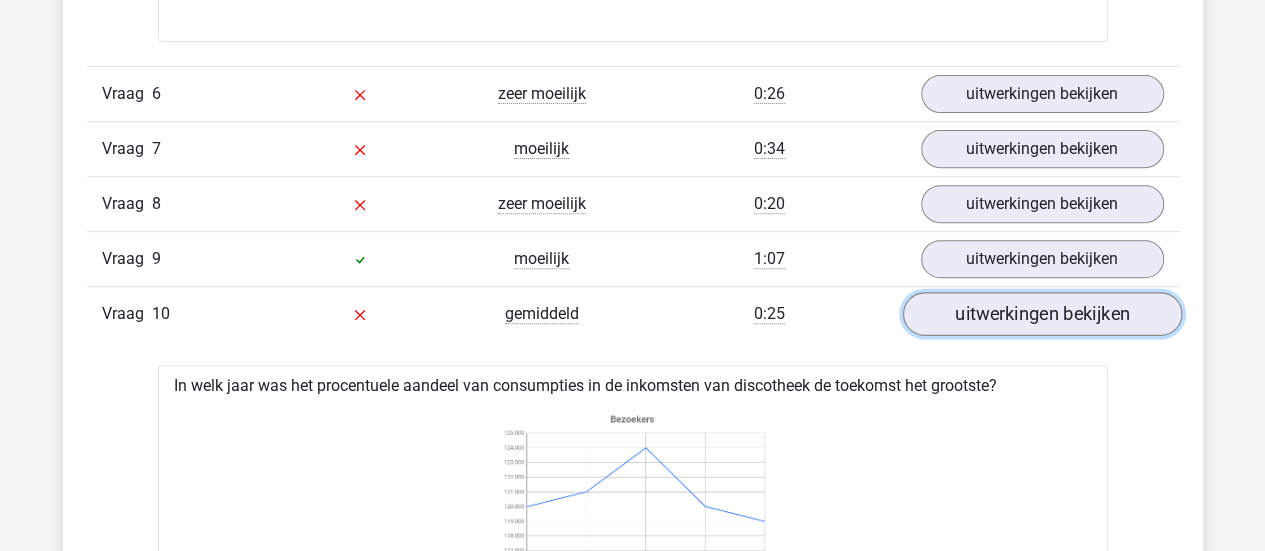 click on "uitwerkingen bekijken" at bounding box center (1041, 314) 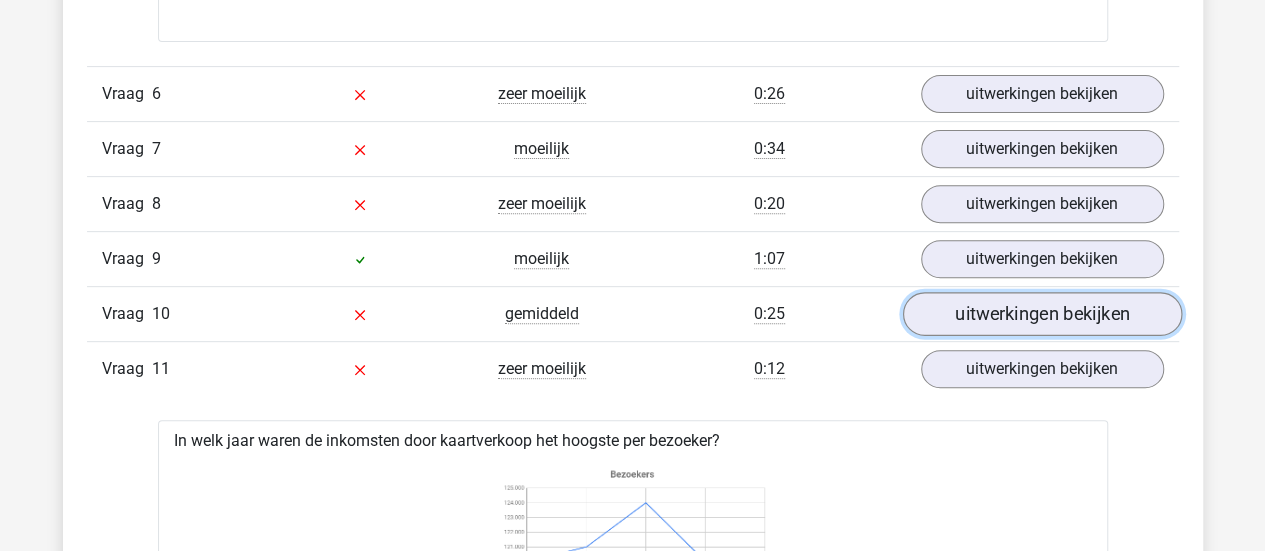 scroll, scrollTop: 8000, scrollLeft: 0, axis: vertical 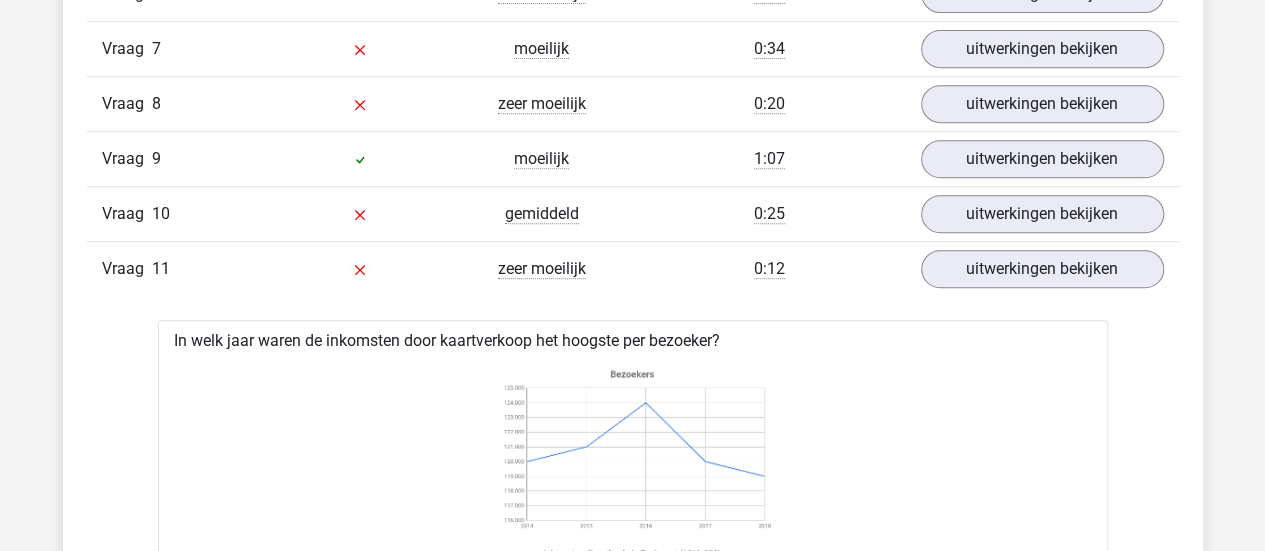 click on "Vraag
9
moeilijk
1:07
uitwerkingen bekijken" at bounding box center [633, 158] 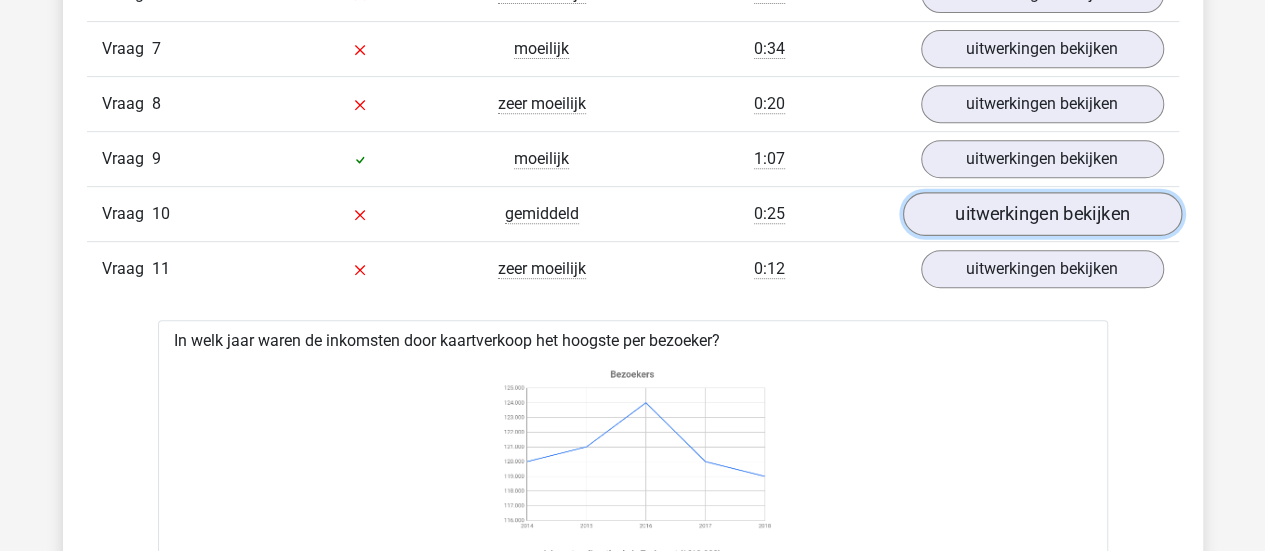 click on "uitwerkingen bekijken" at bounding box center [1041, 214] 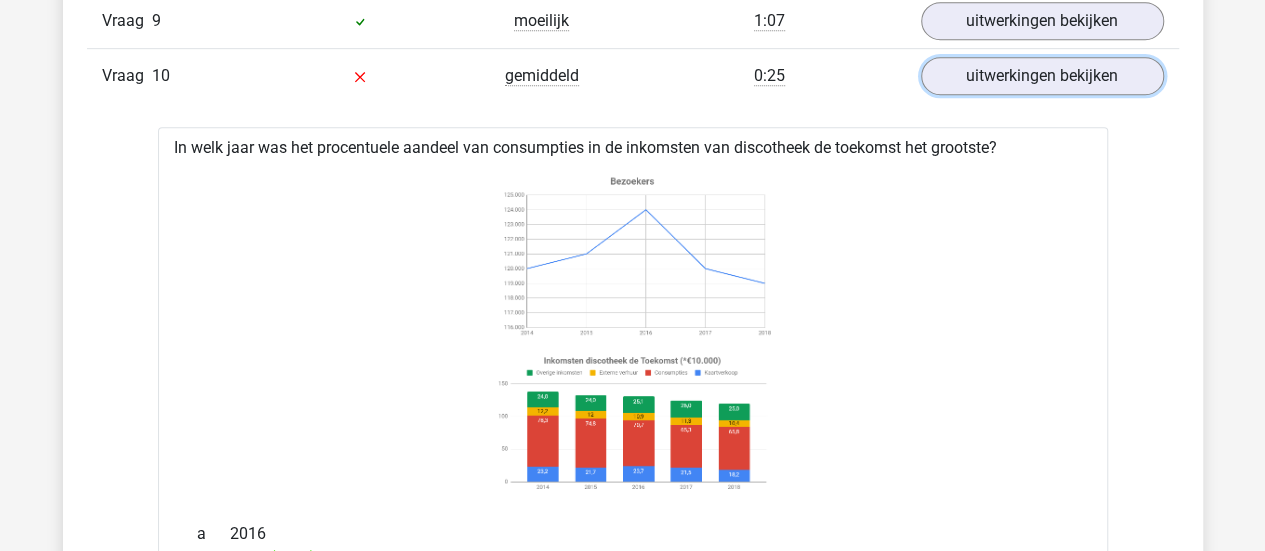 scroll, scrollTop: 7900, scrollLeft: 0, axis: vertical 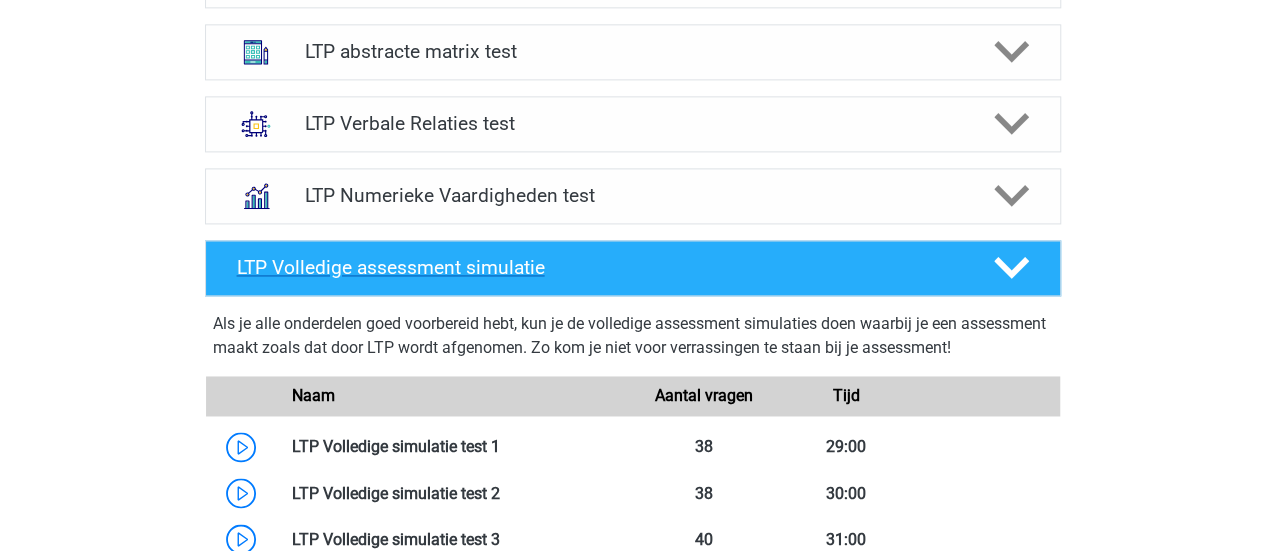 click 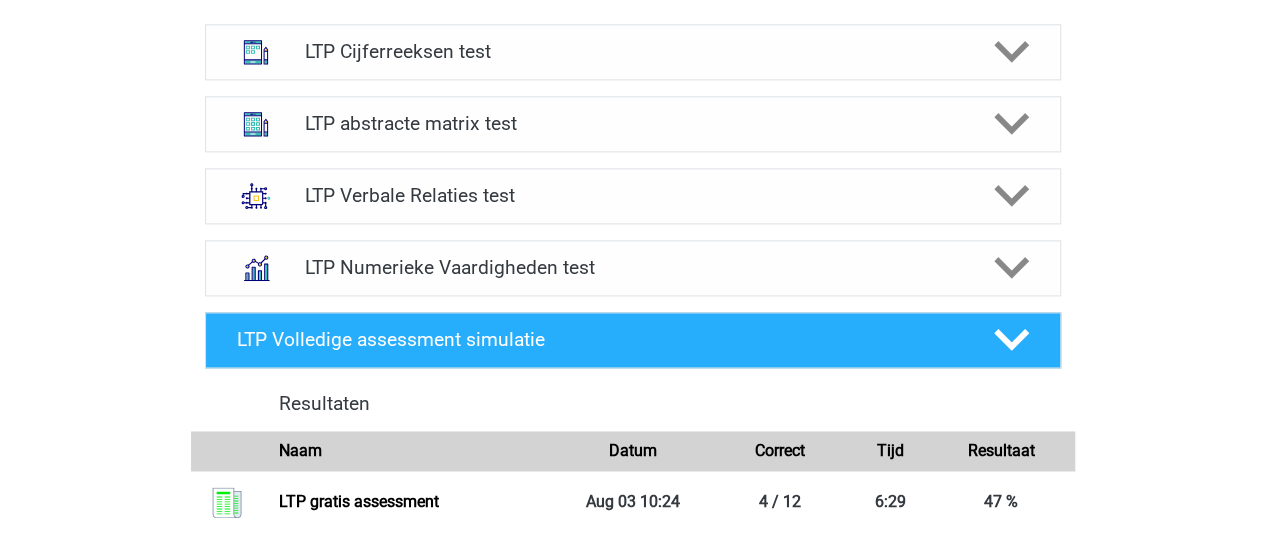 scroll, scrollTop: 1300, scrollLeft: 0, axis: vertical 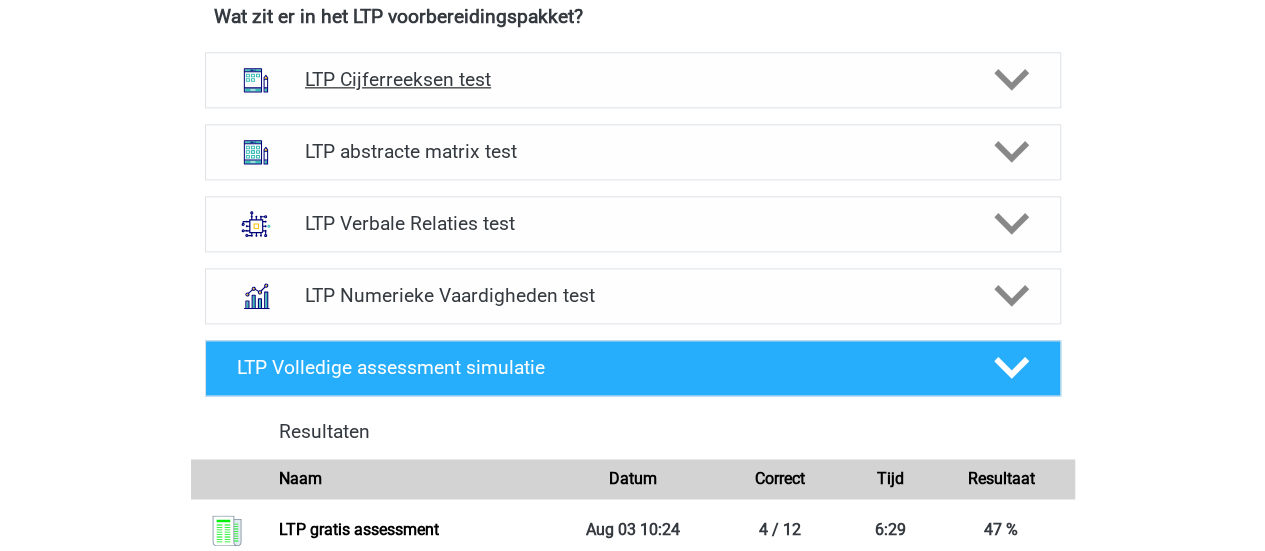 click on "LTP Cijferreeksen test" at bounding box center [632, 79] 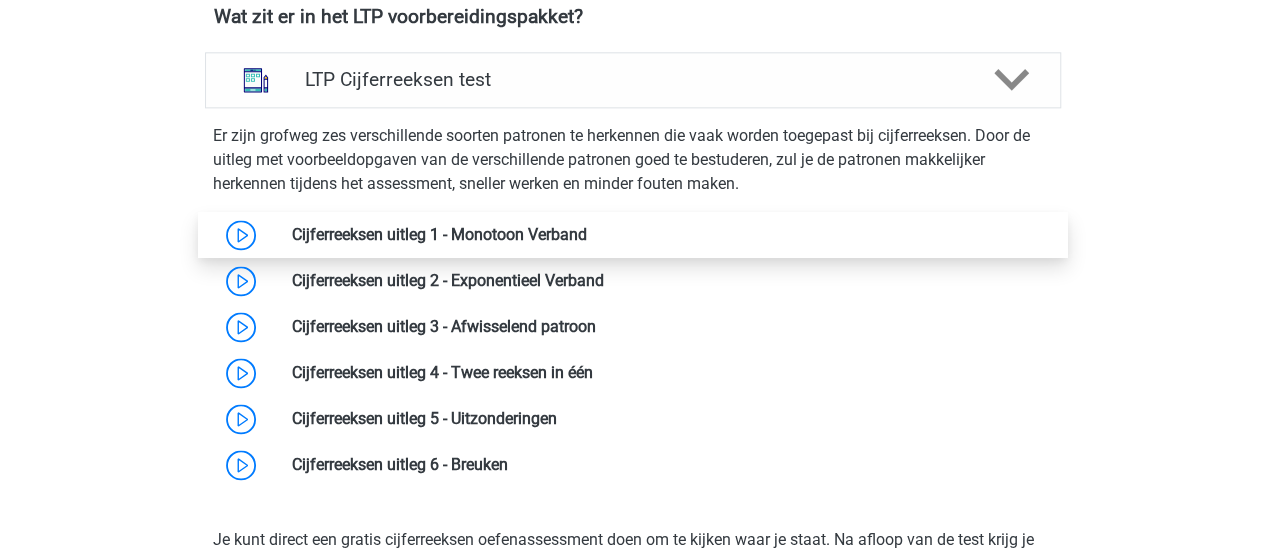 click at bounding box center (587, 234) 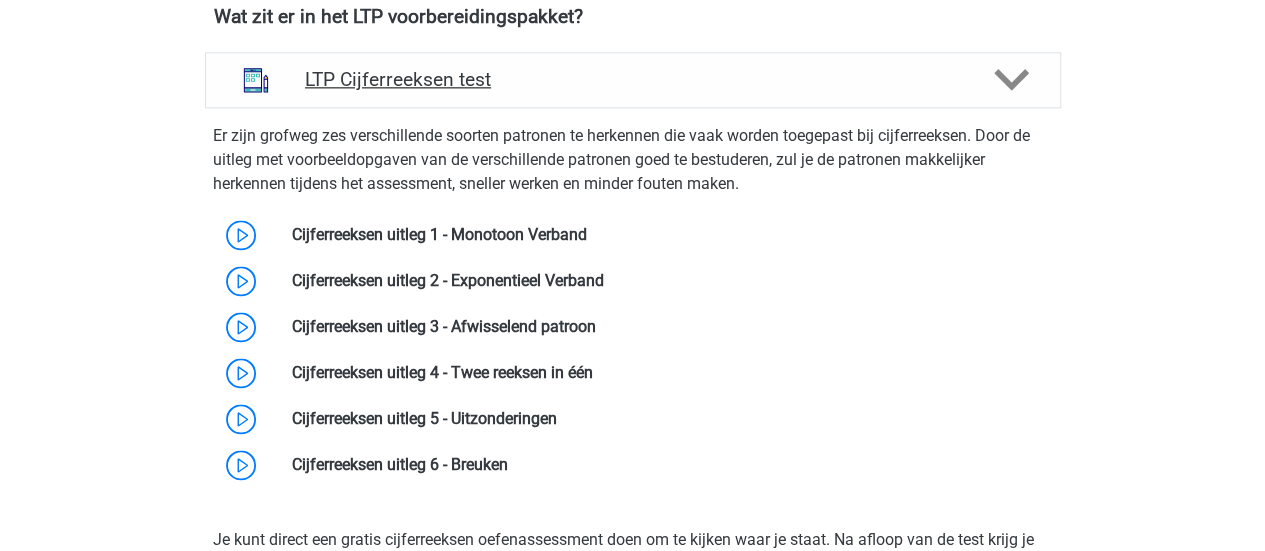 click at bounding box center [1009, 79] 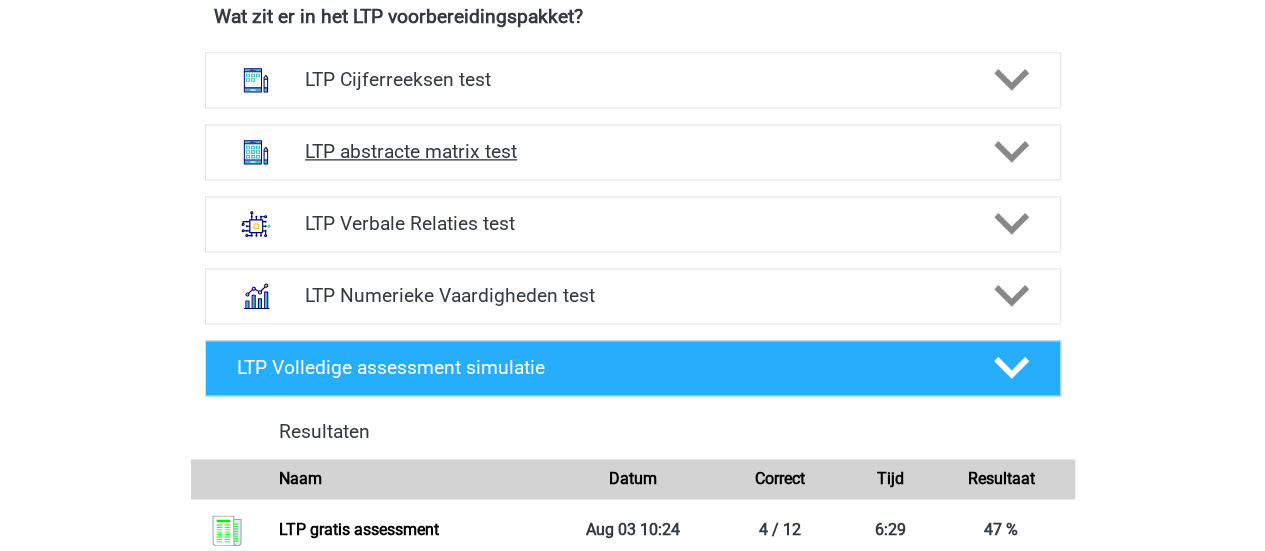 click at bounding box center (1009, 151) 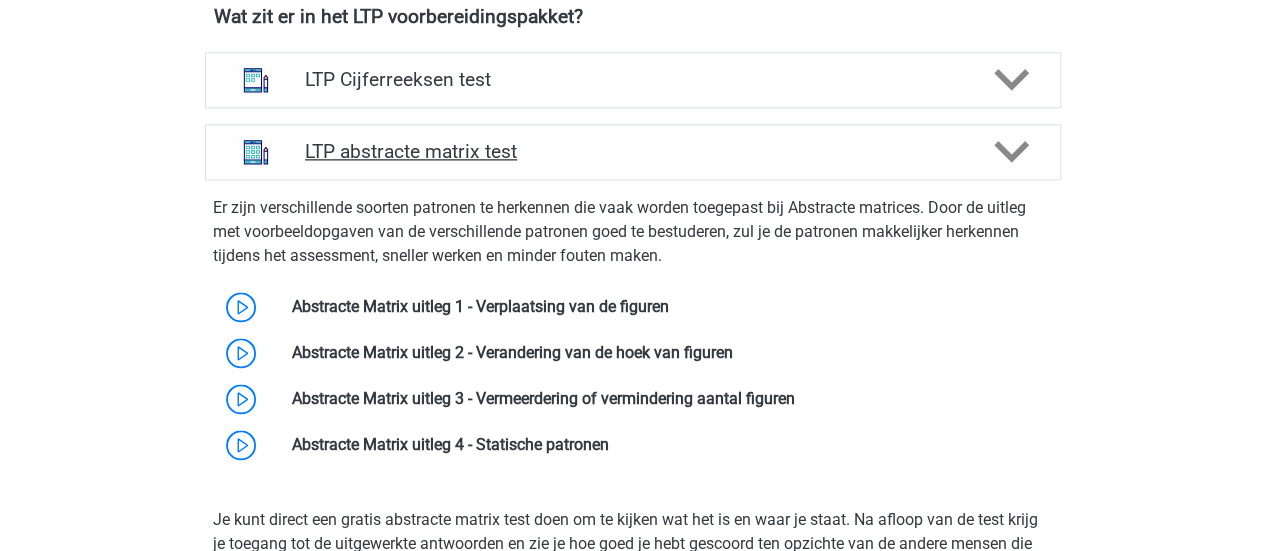 click at bounding box center (1009, 151) 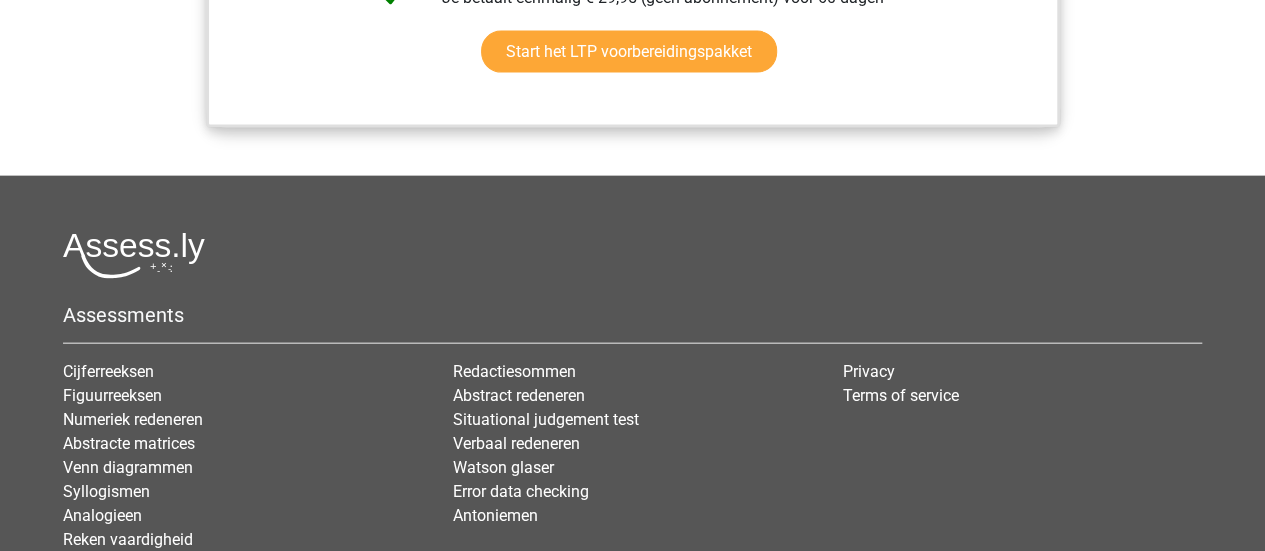 scroll, scrollTop: 2365, scrollLeft: 0, axis: vertical 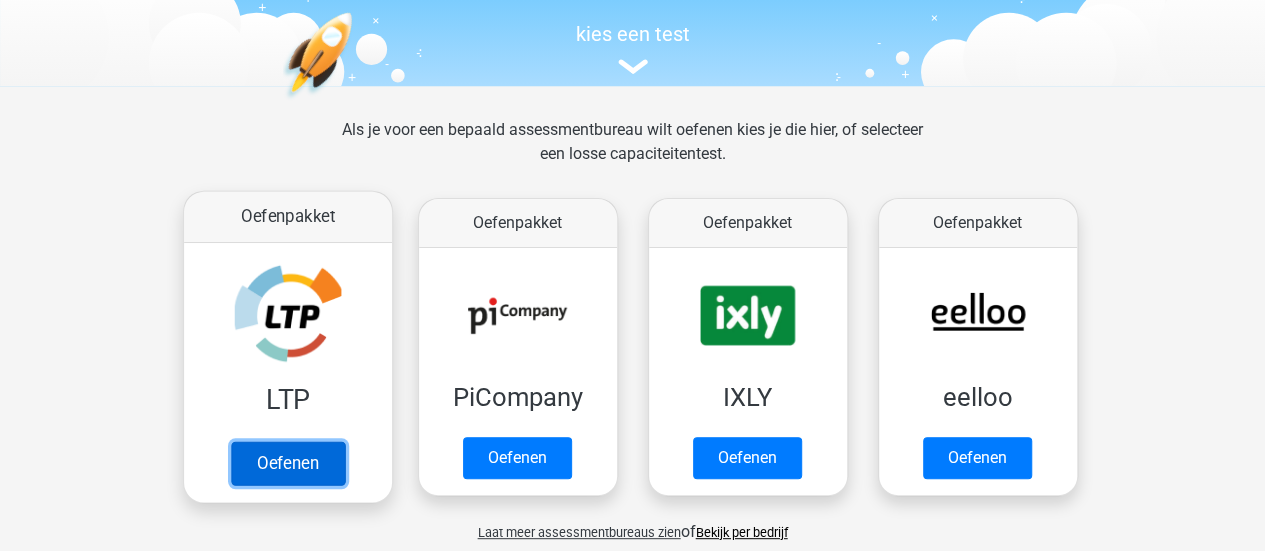 click on "Oefenen" at bounding box center [287, 463] 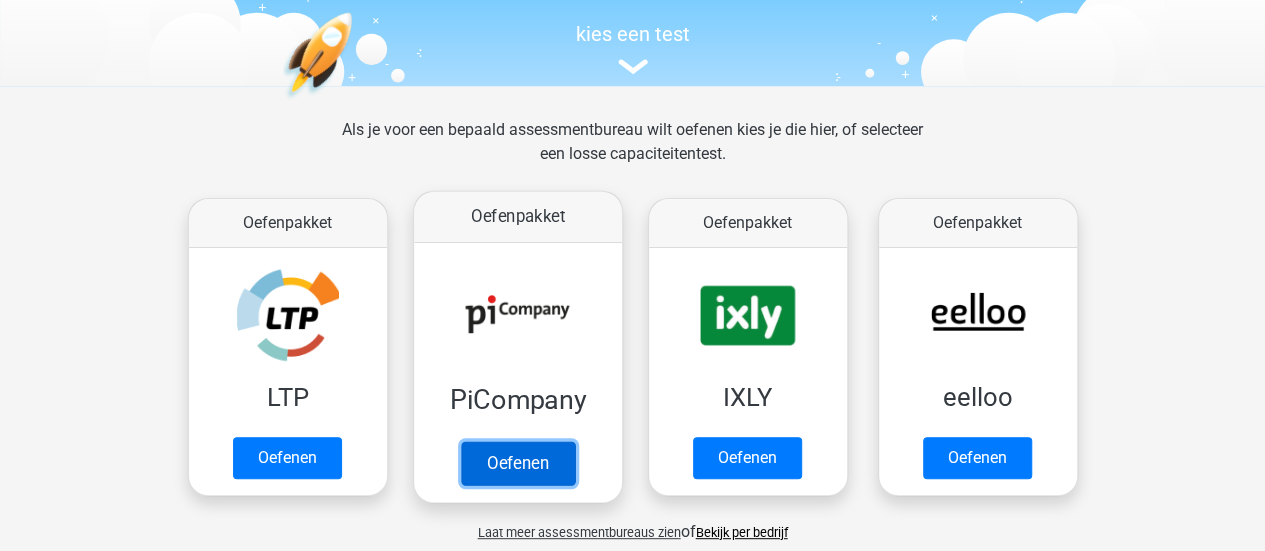 click on "Oefenen" at bounding box center [517, 463] 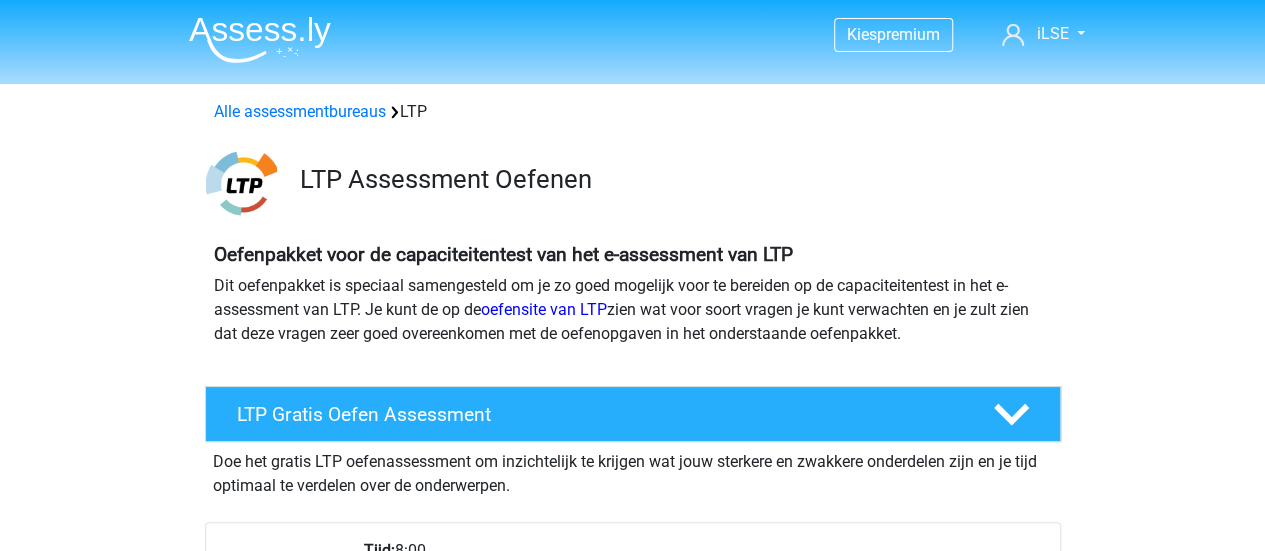 scroll, scrollTop: 300, scrollLeft: 0, axis: vertical 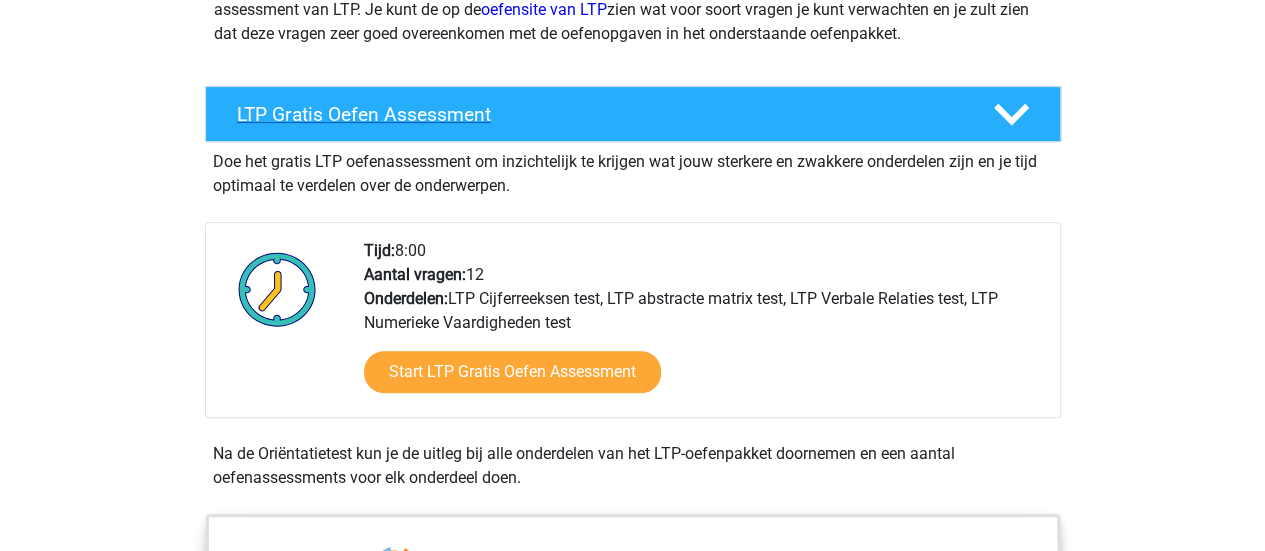 click on "LTP Gratis Oefen Assessment" at bounding box center (599, 114) 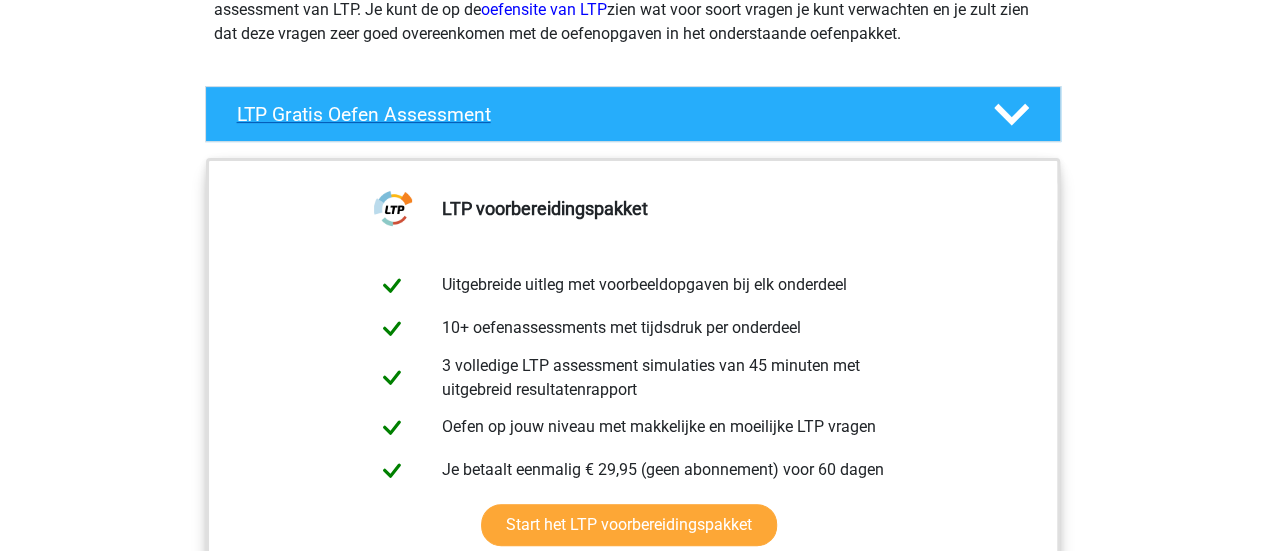 click on "LTP Gratis Oefen Assessment" at bounding box center (599, 114) 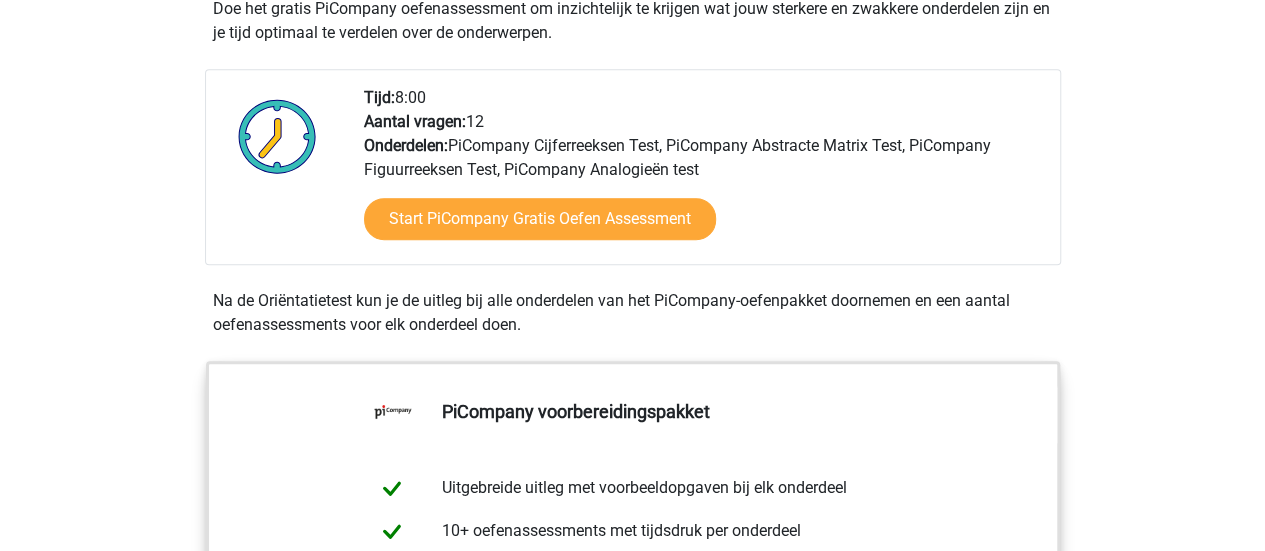 scroll, scrollTop: 500, scrollLeft: 0, axis: vertical 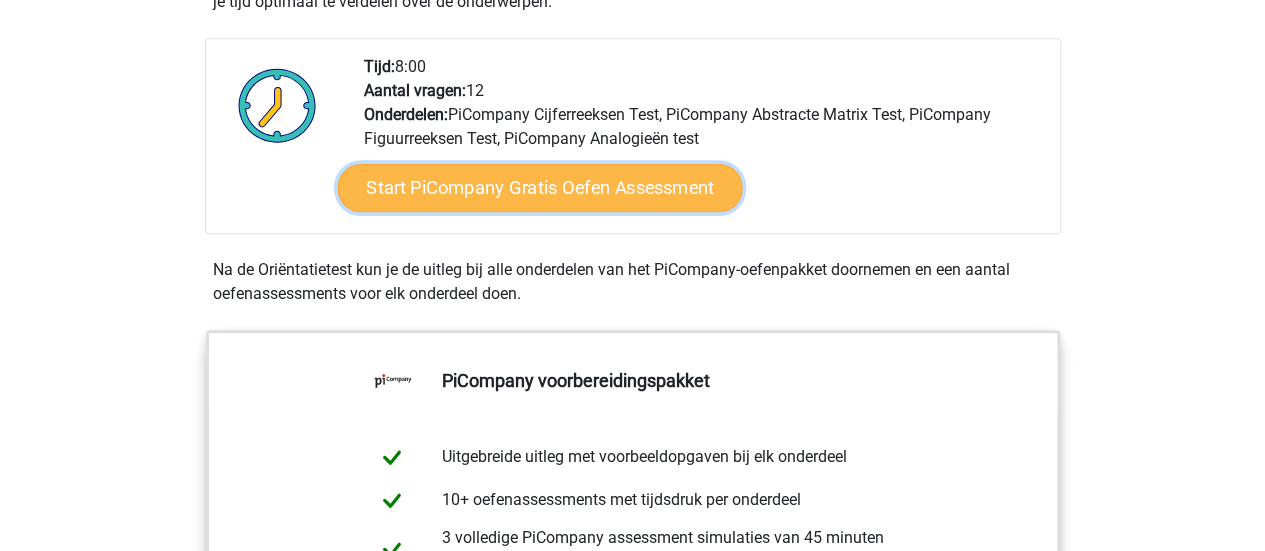click on "Start PiCompany Gratis Oefen Assessment" at bounding box center (539, 188) 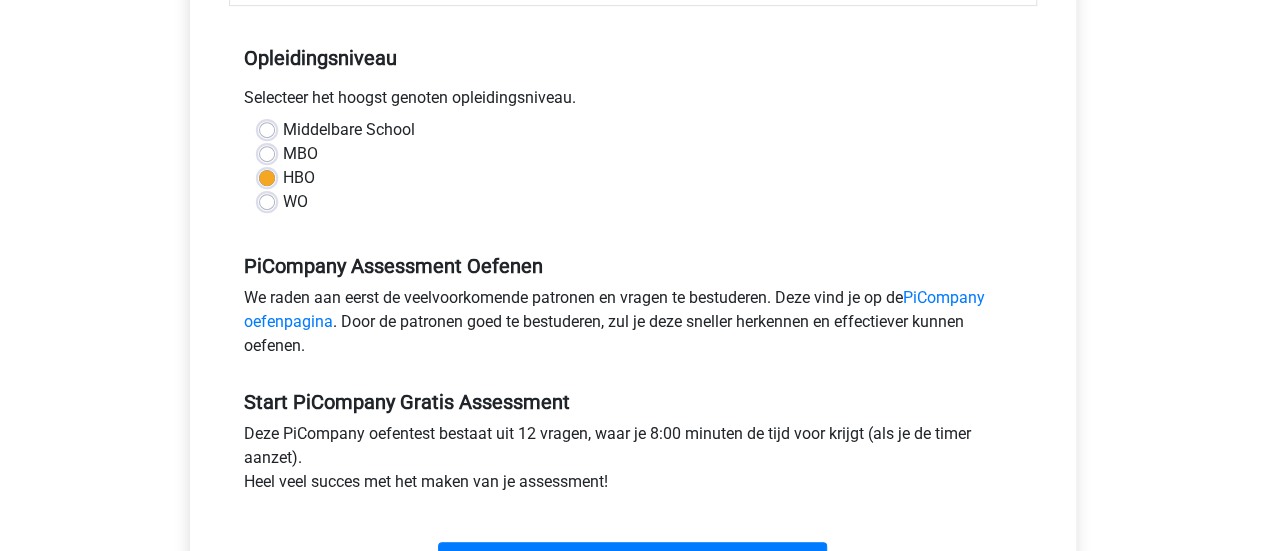 scroll, scrollTop: 600, scrollLeft: 0, axis: vertical 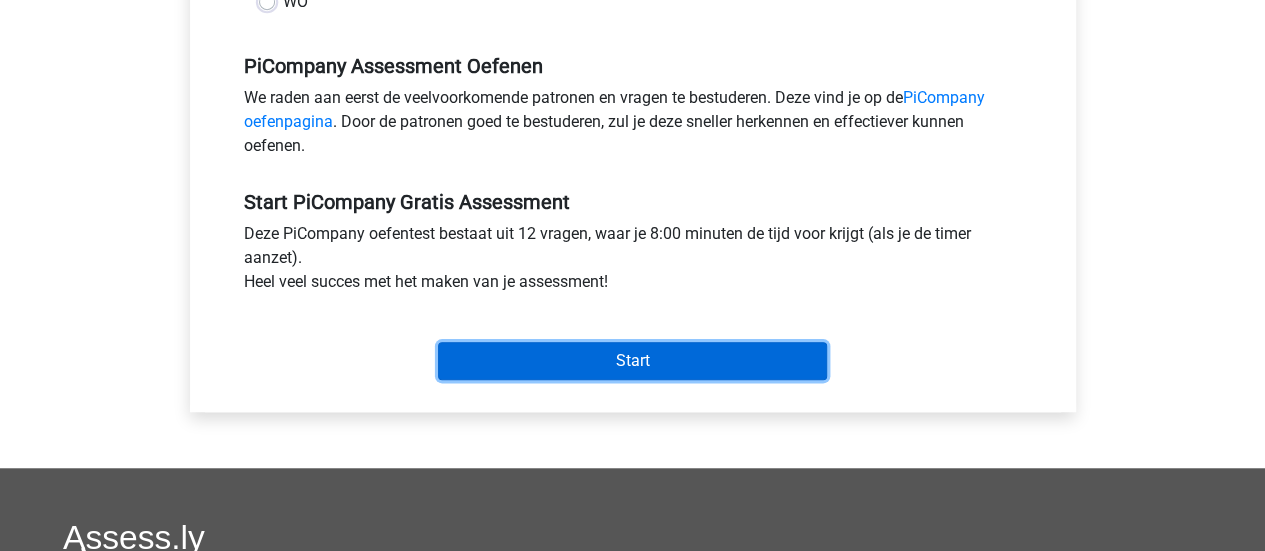 click on "Start" at bounding box center [632, 361] 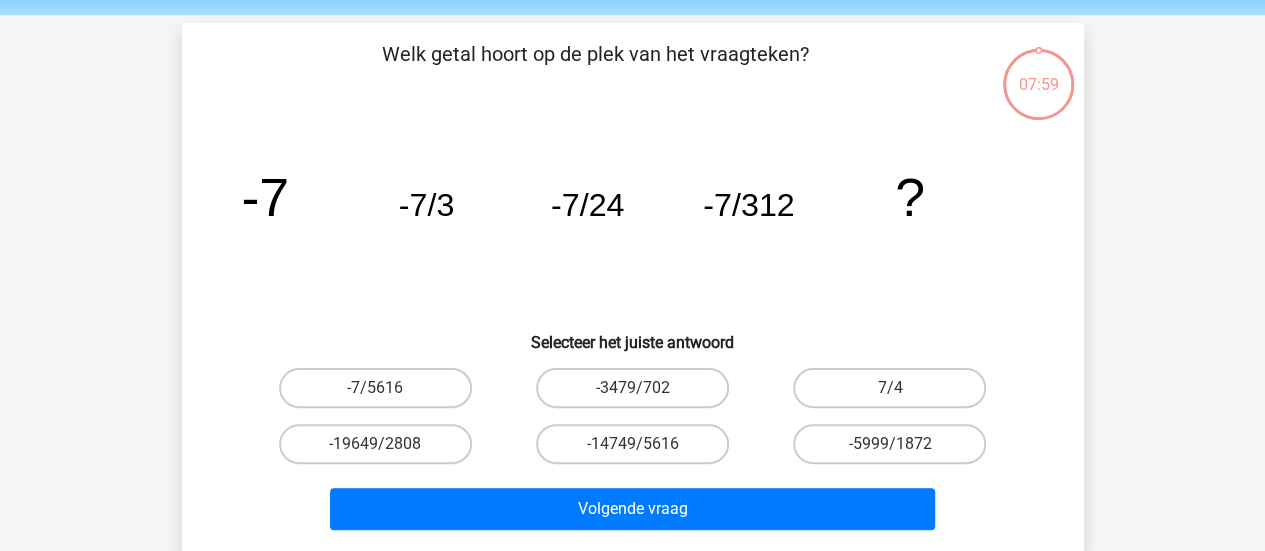 scroll, scrollTop: 100, scrollLeft: 0, axis: vertical 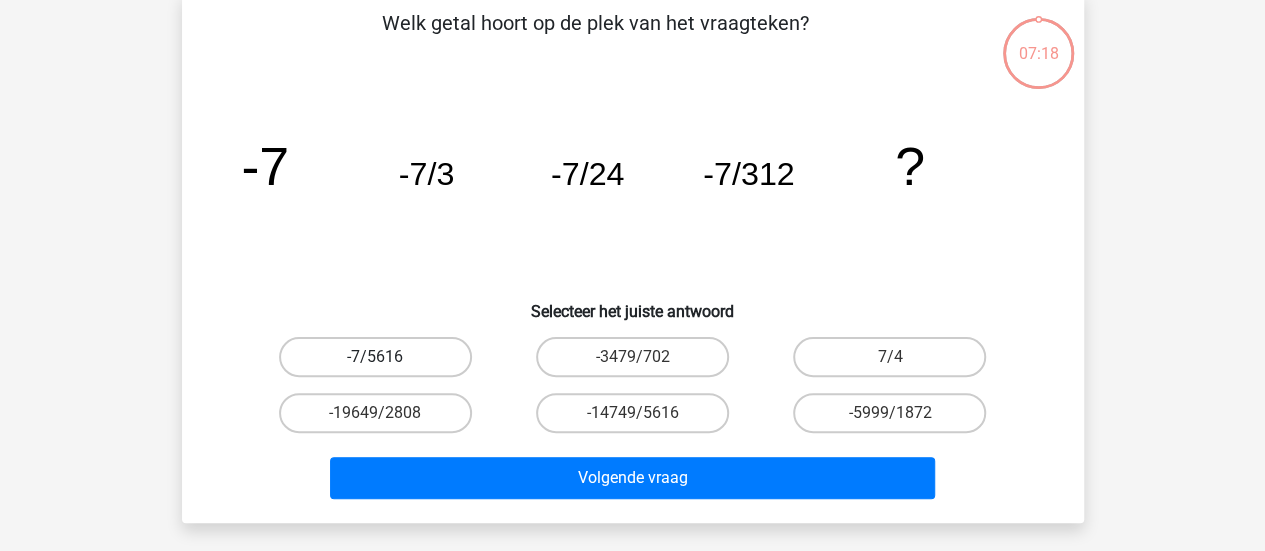 click on "-7/5616" at bounding box center [375, 357] 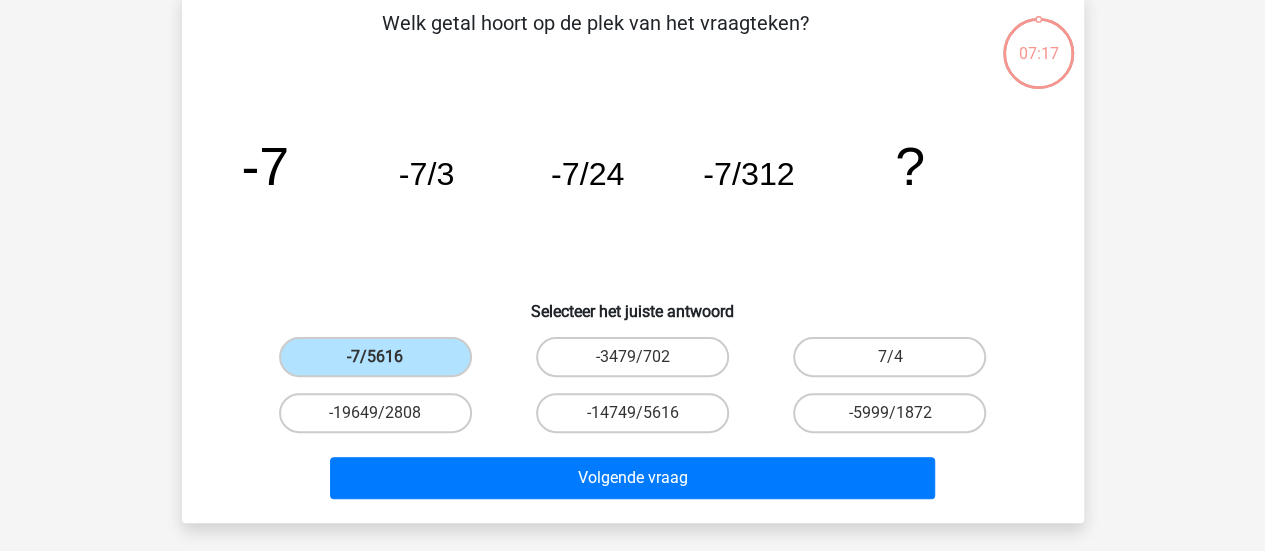 click on "Volgende vraag" at bounding box center [633, 482] 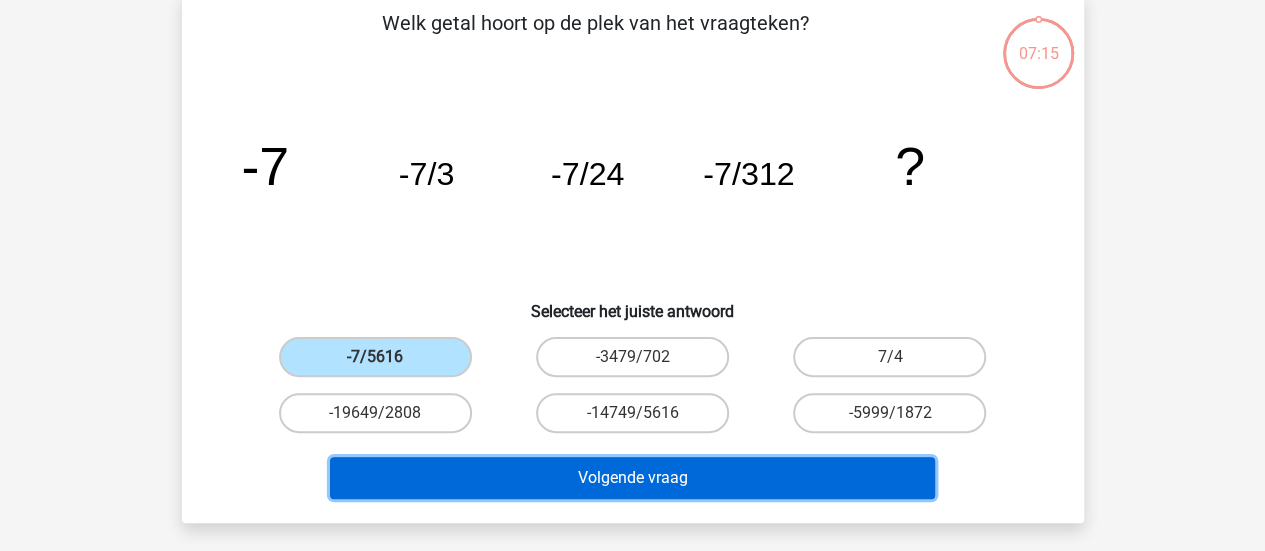 click on "Volgende vraag" at bounding box center [632, 478] 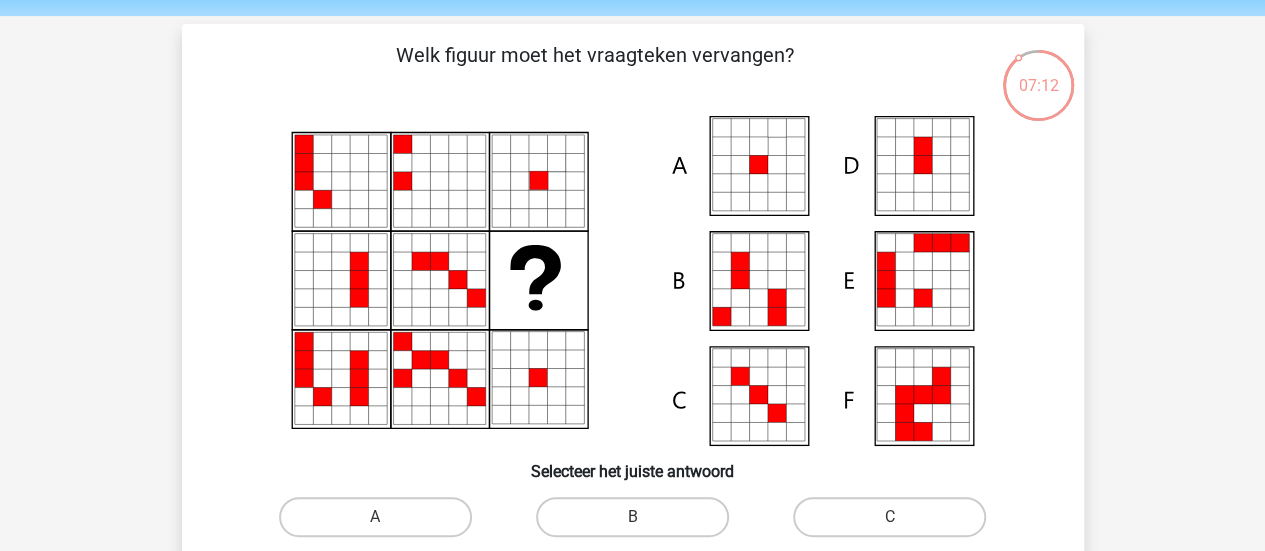 scroll, scrollTop: 100, scrollLeft: 0, axis: vertical 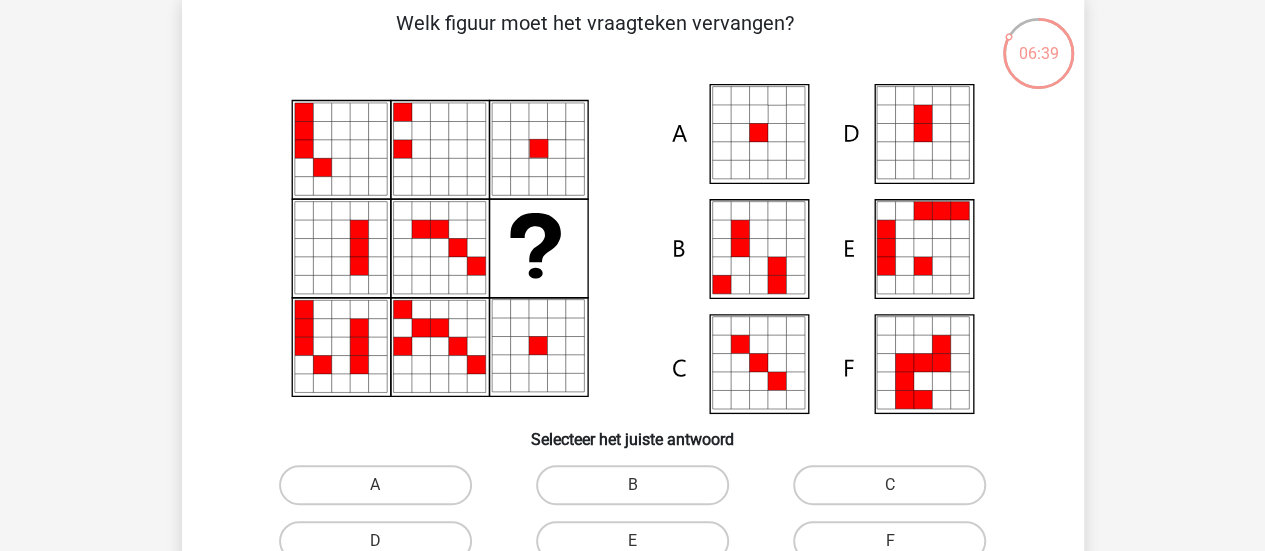 click on "A" at bounding box center [381, 491] 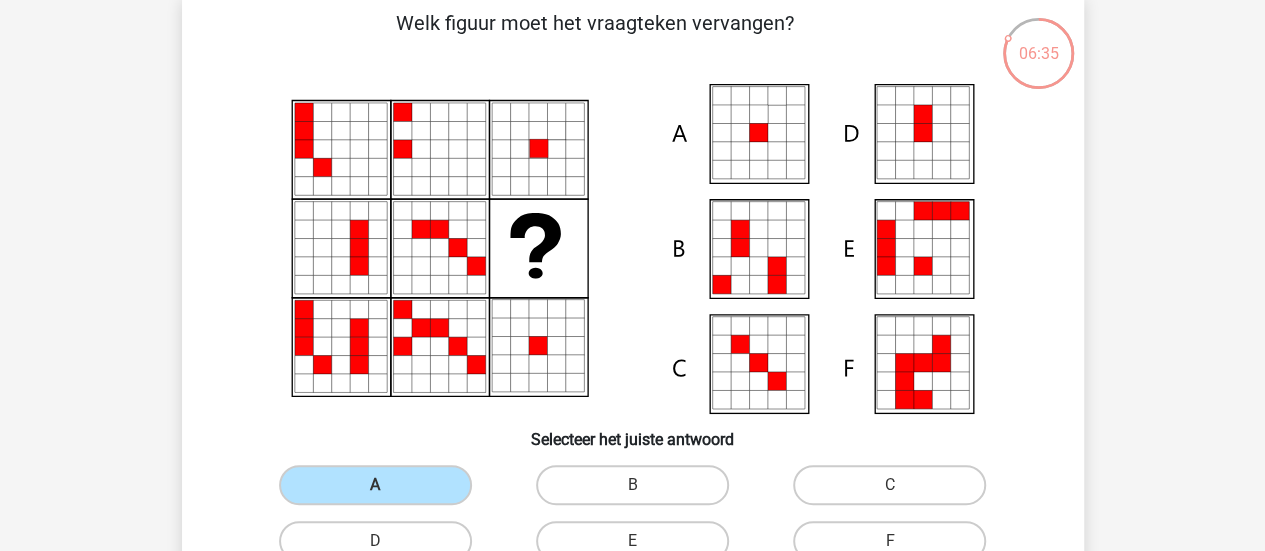 scroll, scrollTop: 200, scrollLeft: 0, axis: vertical 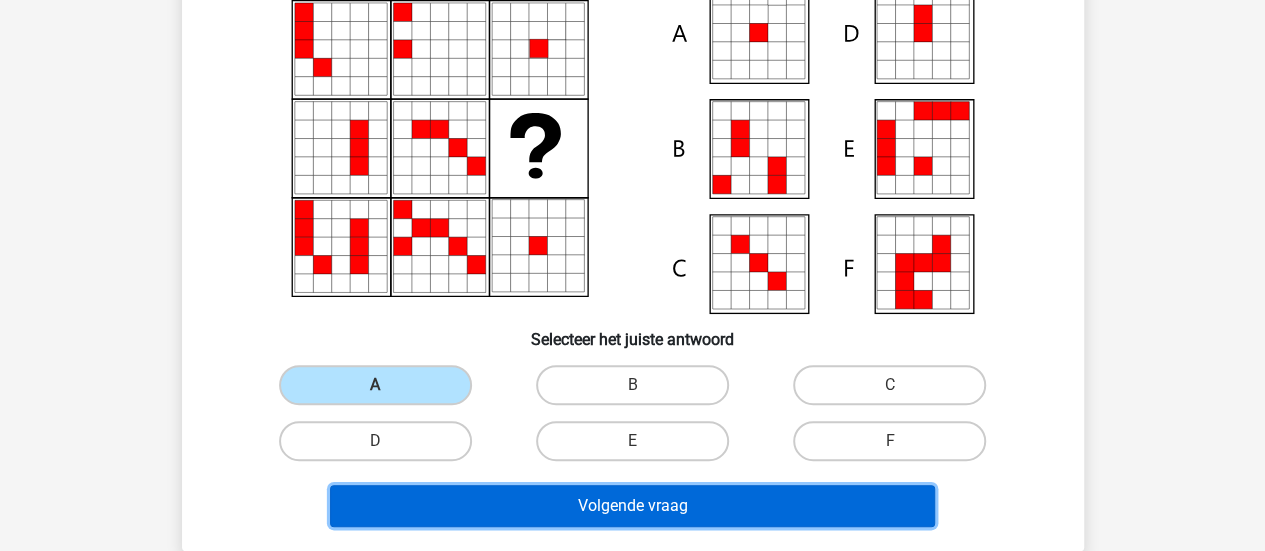 click on "Volgende vraag" at bounding box center (632, 506) 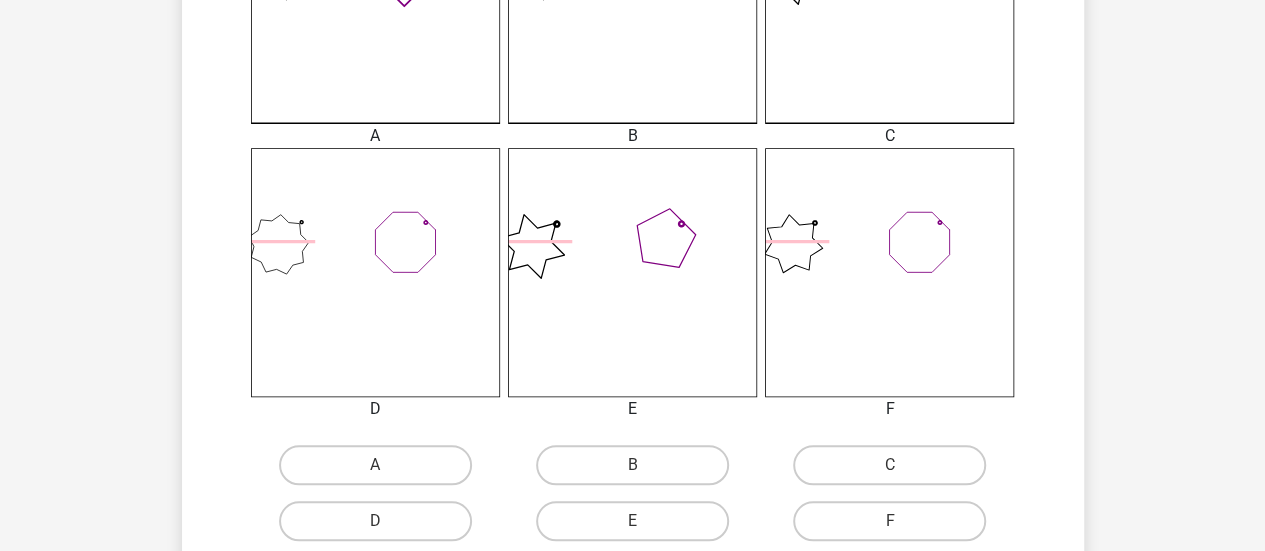 scroll, scrollTop: 692, scrollLeft: 0, axis: vertical 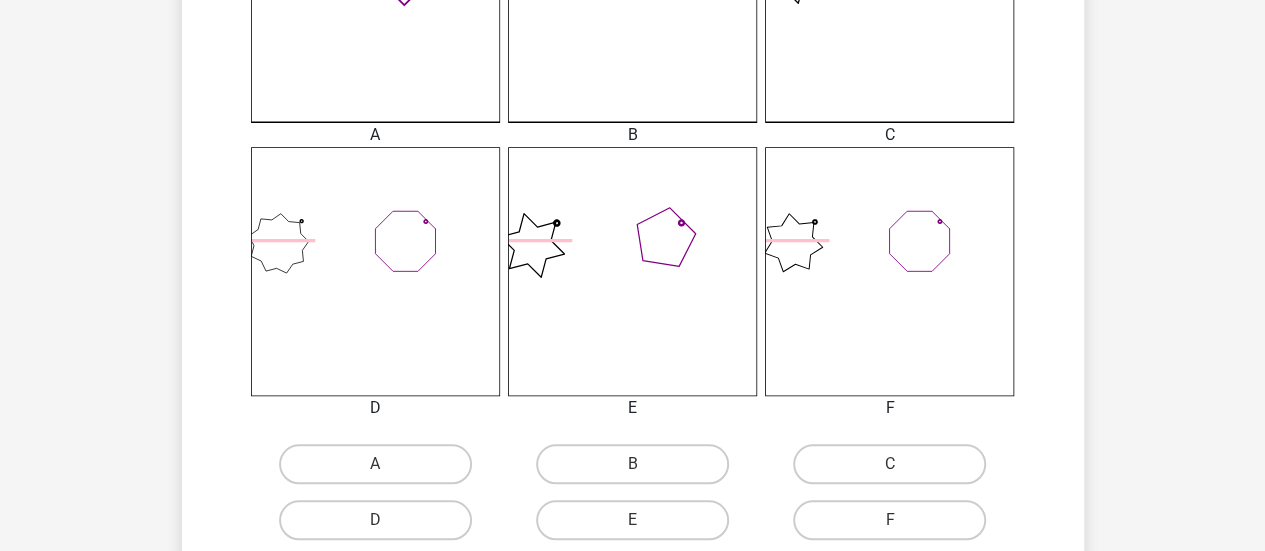 click 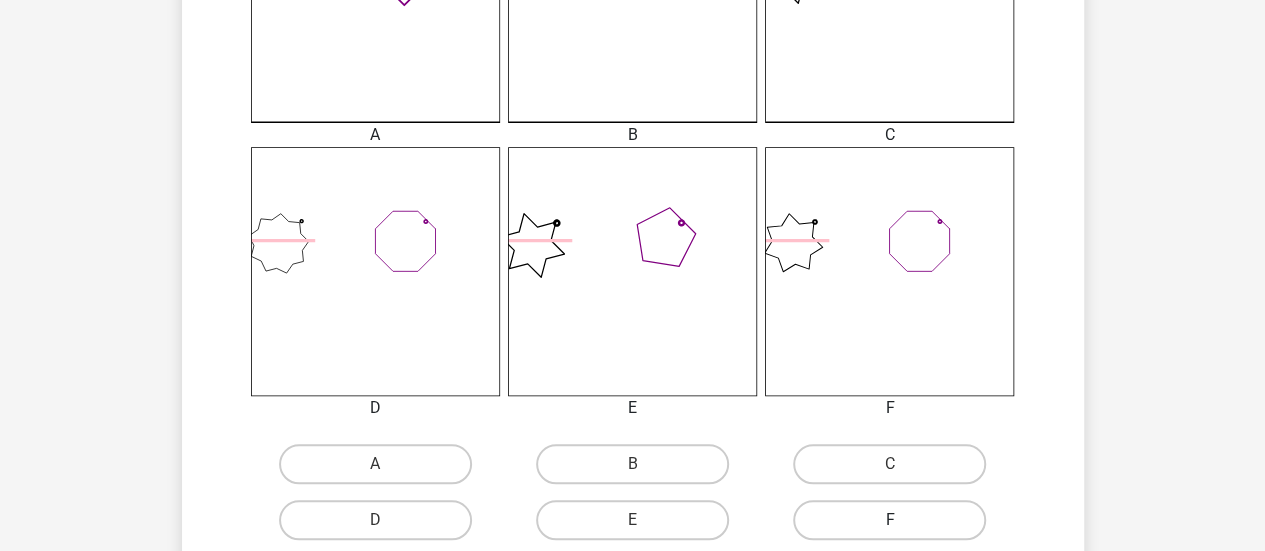 click on "F" at bounding box center (889, 520) 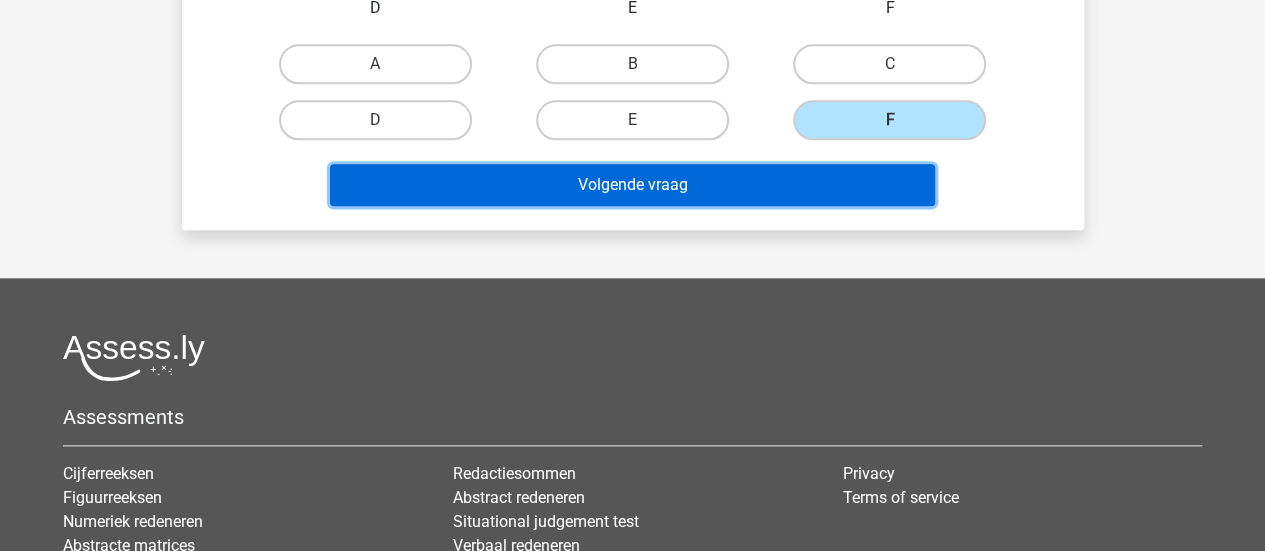 click on "Volgende vraag" at bounding box center [632, 185] 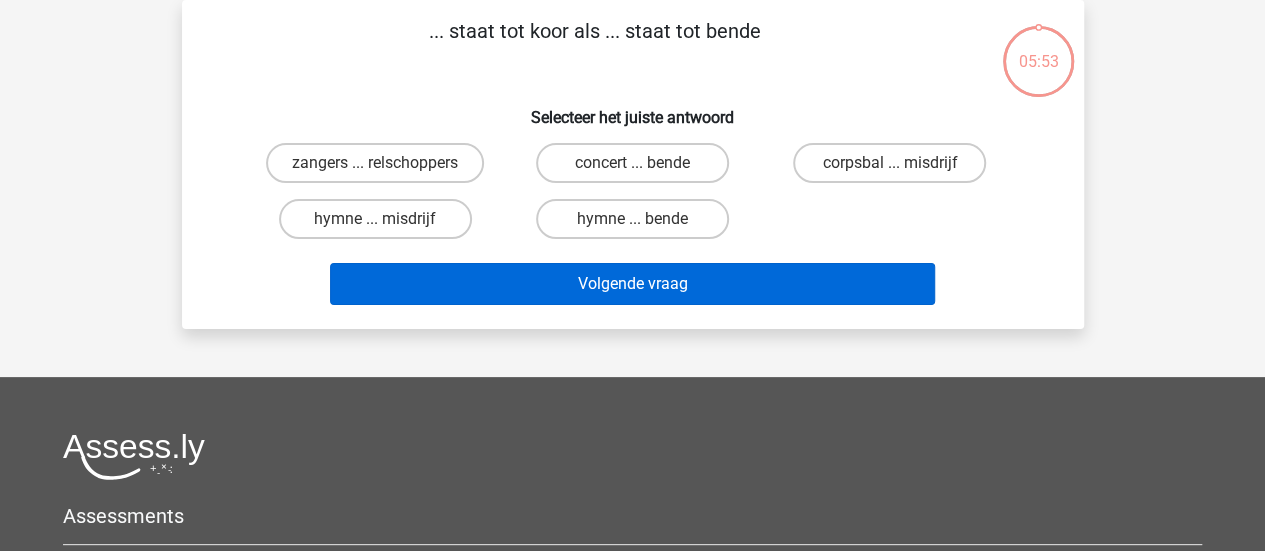 scroll, scrollTop: 0, scrollLeft: 0, axis: both 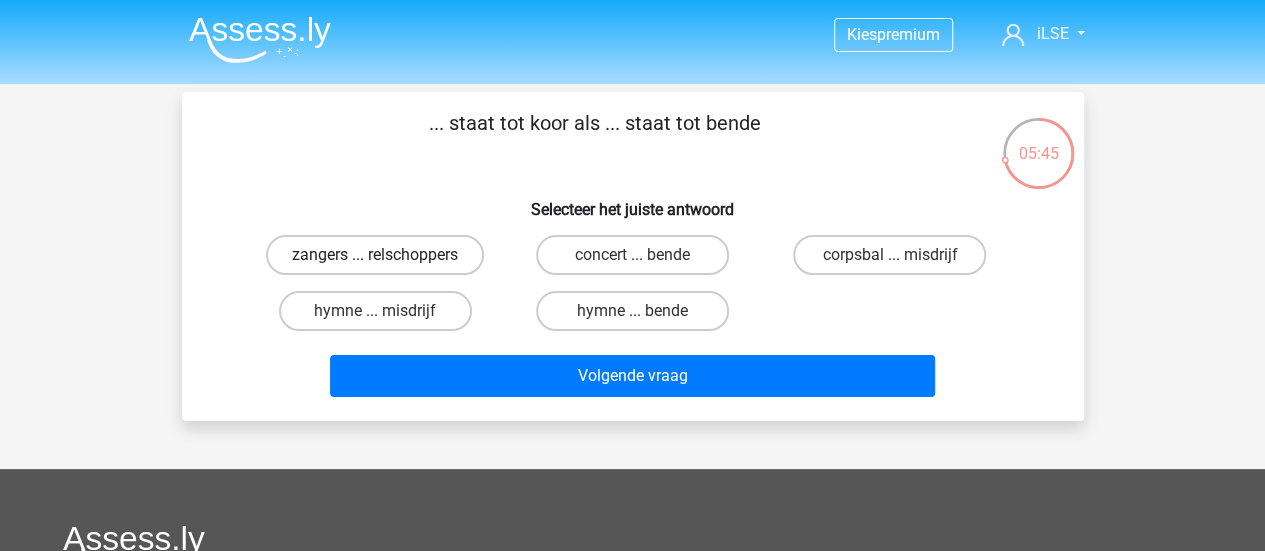 click on "zangers ... relschoppers" at bounding box center [375, 255] 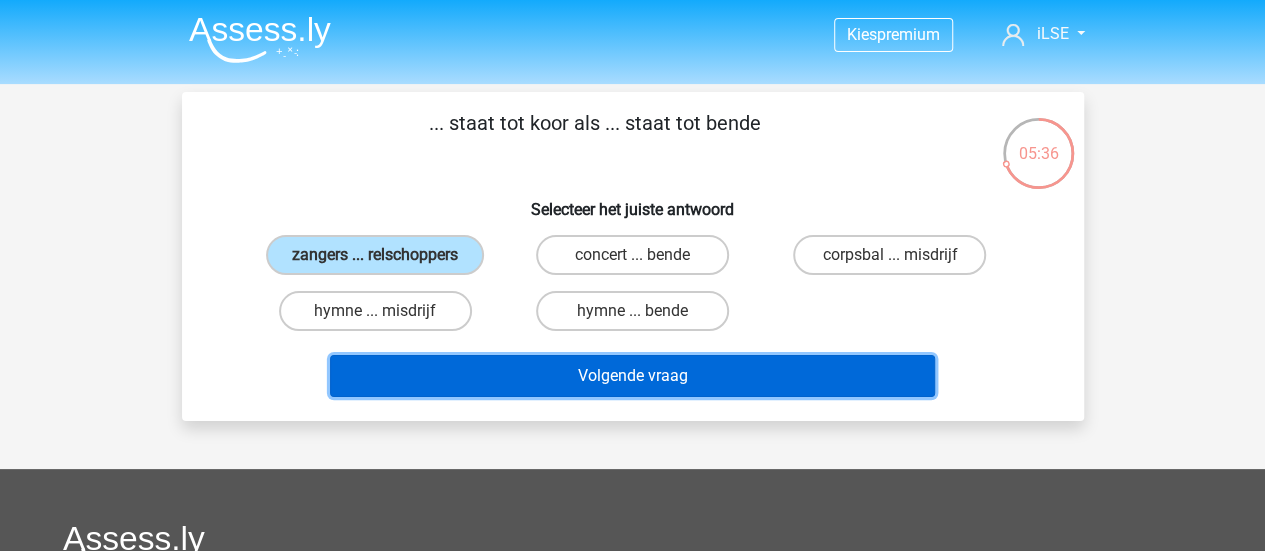 click on "Volgende vraag" at bounding box center [632, 376] 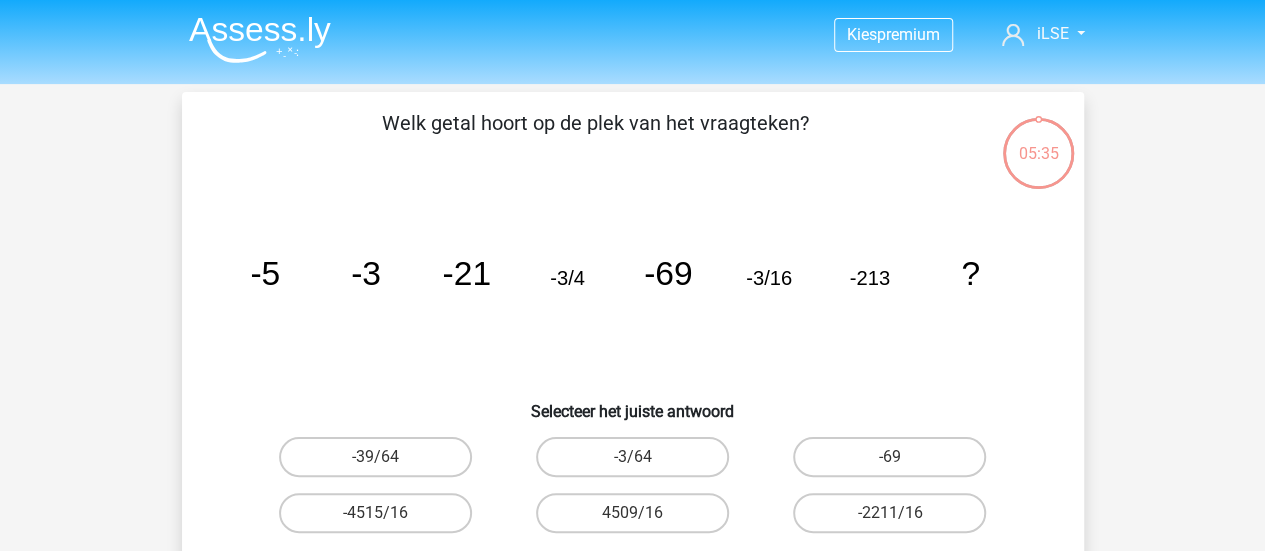 scroll, scrollTop: 92, scrollLeft: 0, axis: vertical 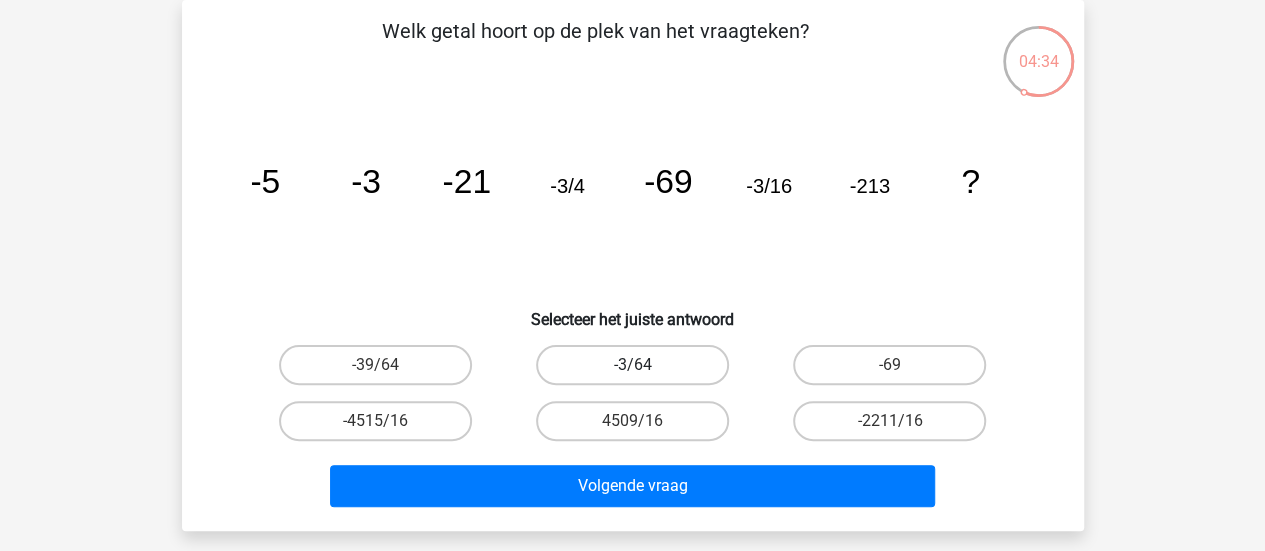 click on "-3/64" at bounding box center (632, 365) 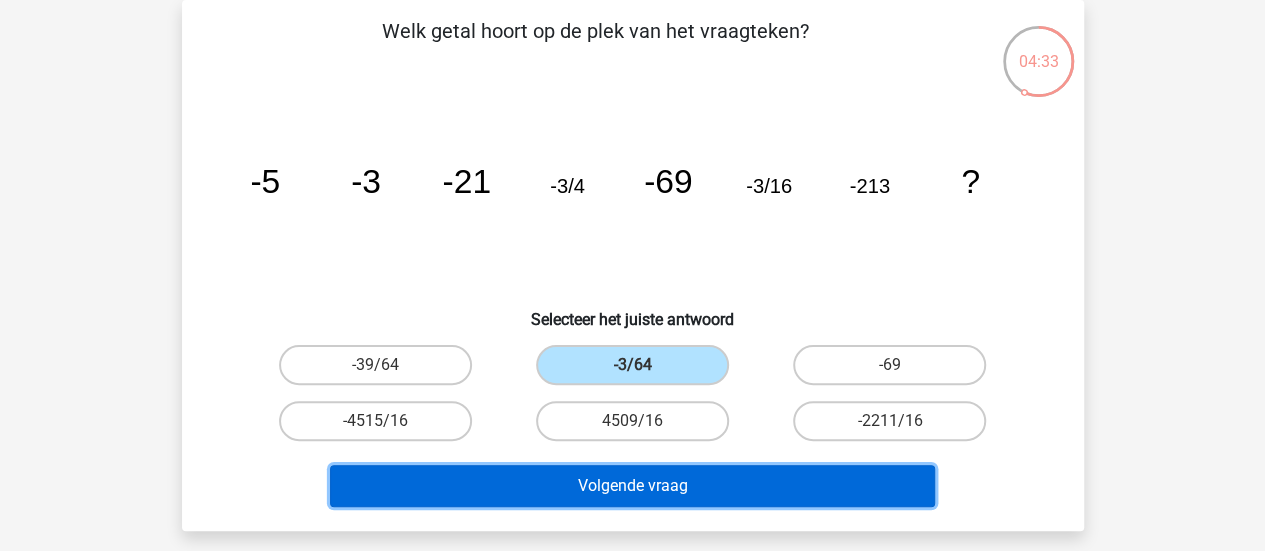 click on "Volgende vraag" at bounding box center [632, 486] 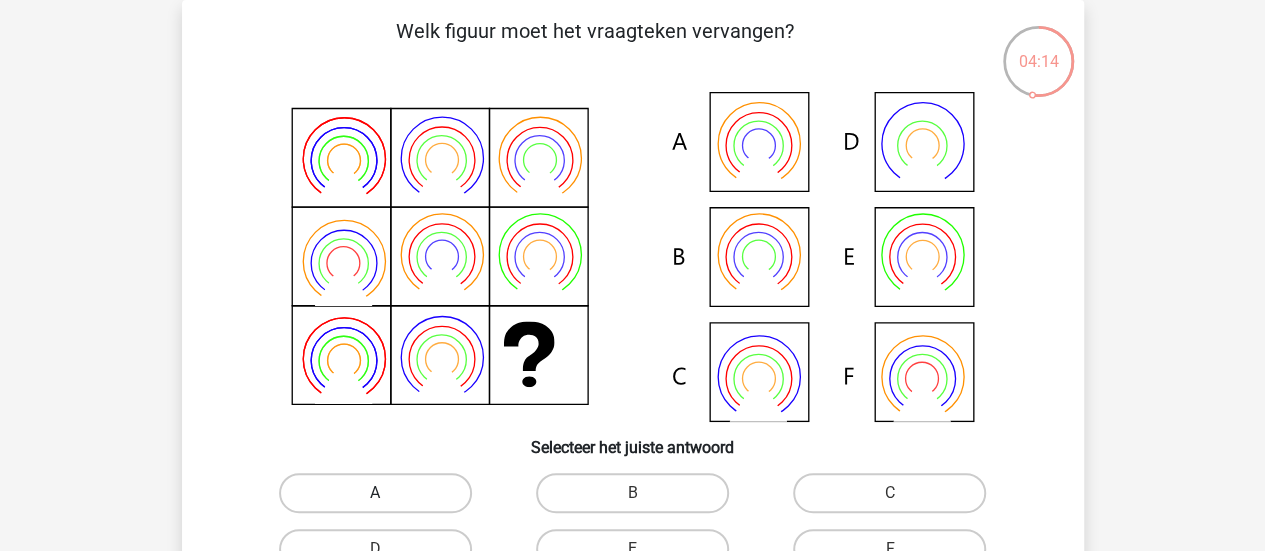 click on "A" at bounding box center [375, 493] 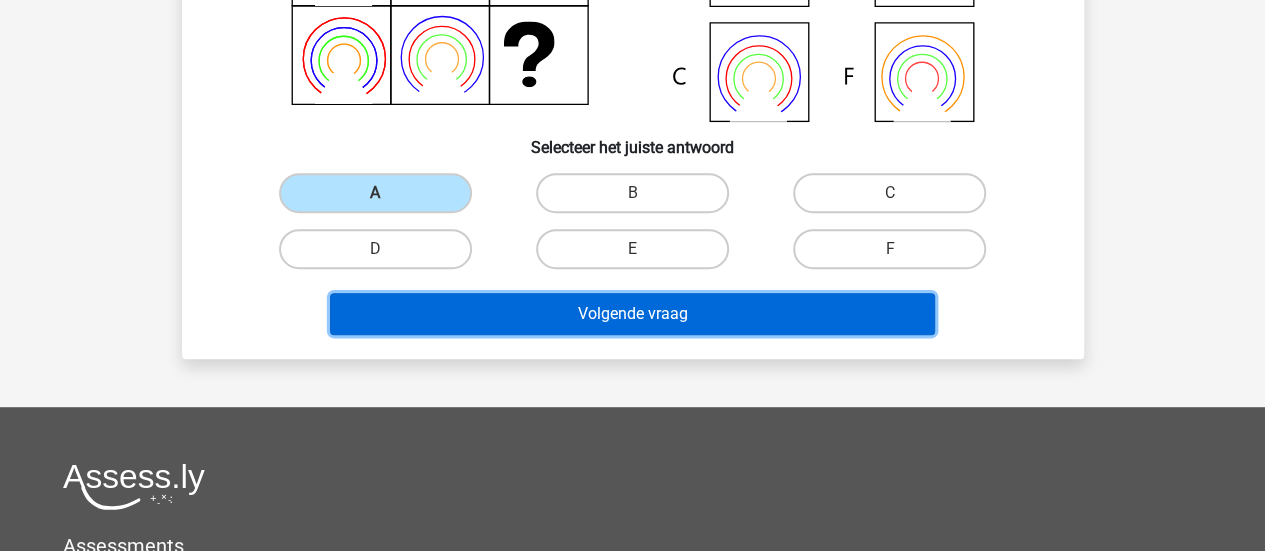 click on "Volgende vraag" at bounding box center (632, 314) 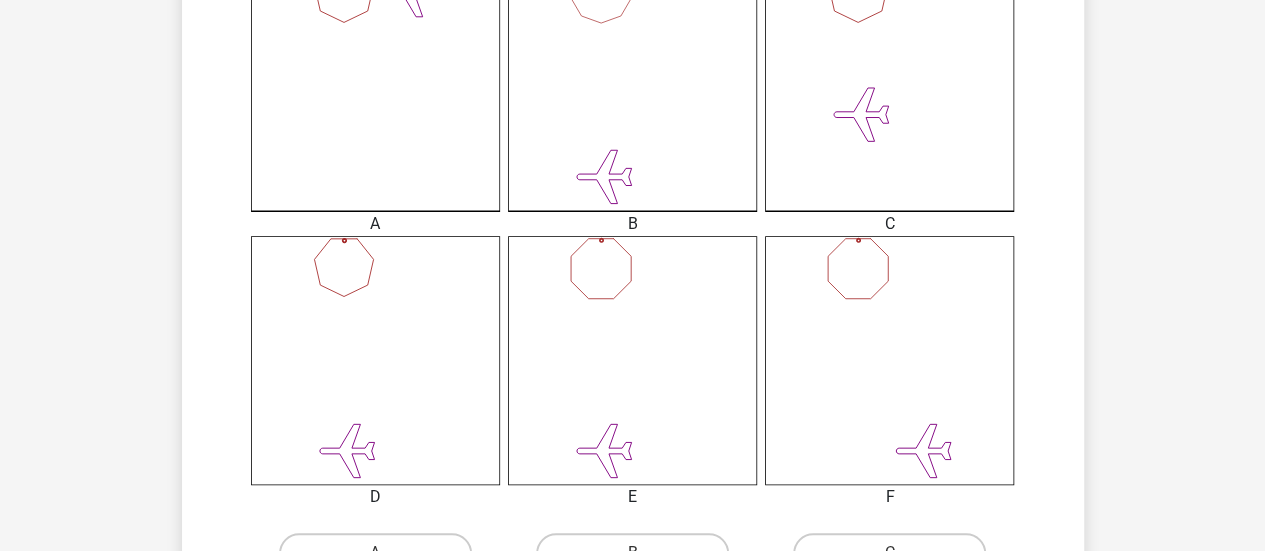 scroll, scrollTop: 992, scrollLeft: 0, axis: vertical 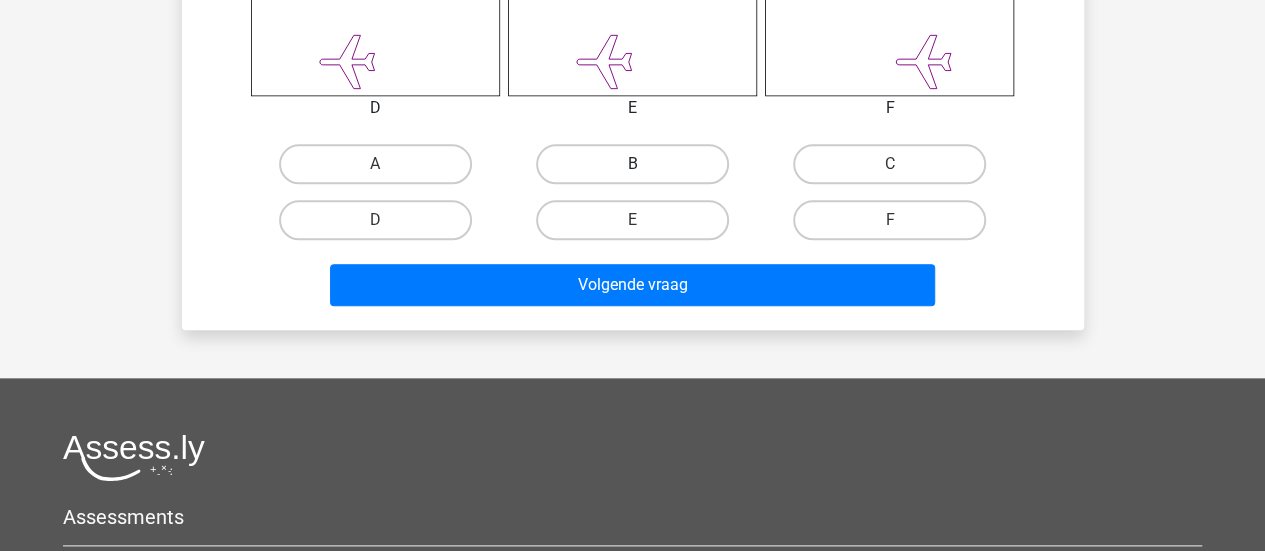 click on "B" at bounding box center (632, 164) 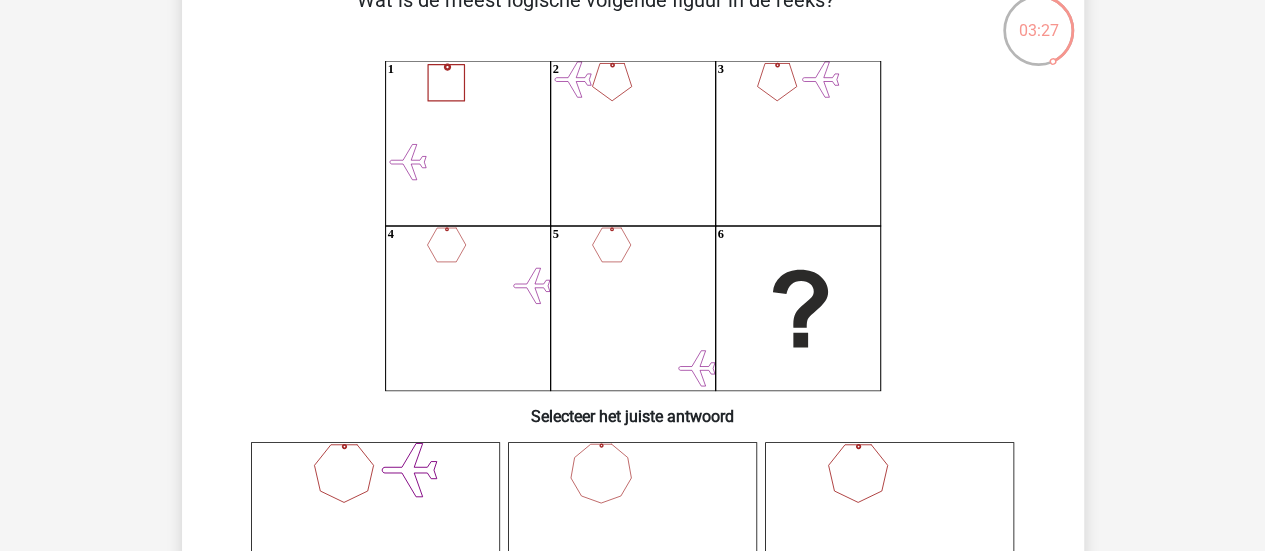 scroll, scrollTop: 92, scrollLeft: 0, axis: vertical 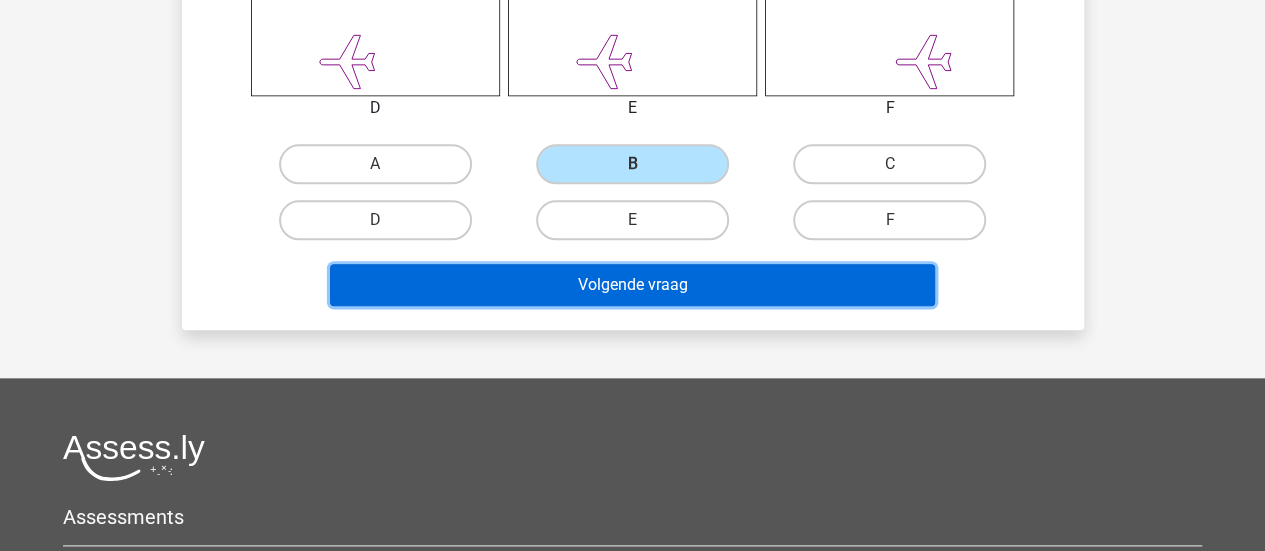 click on "Volgende vraag" at bounding box center (632, 285) 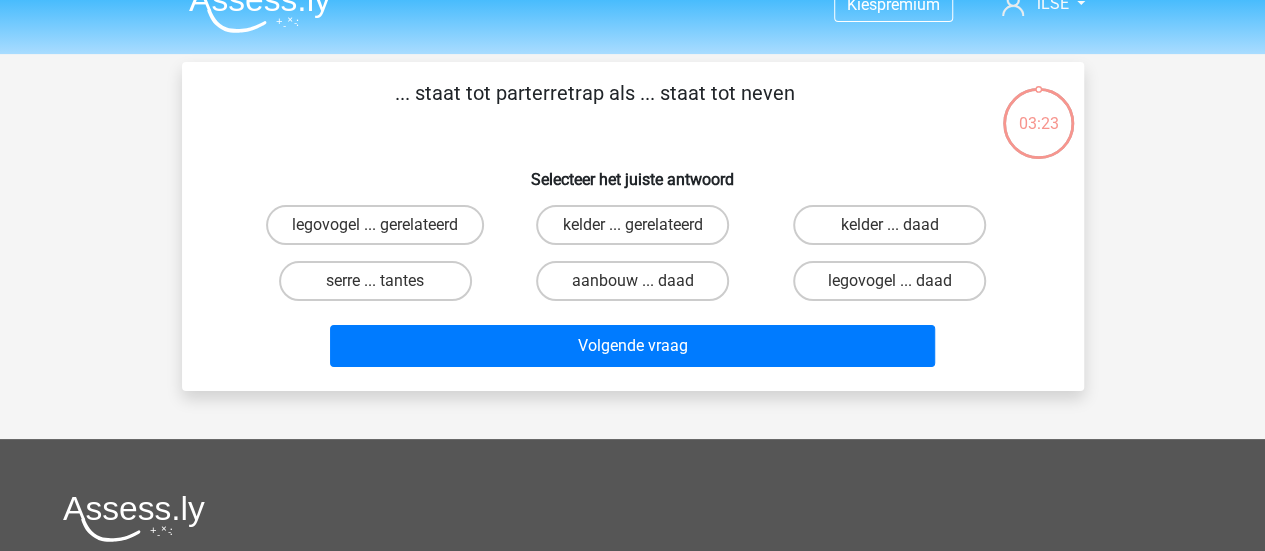 scroll, scrollTop: 0, scrollLeft: 0, axis: both 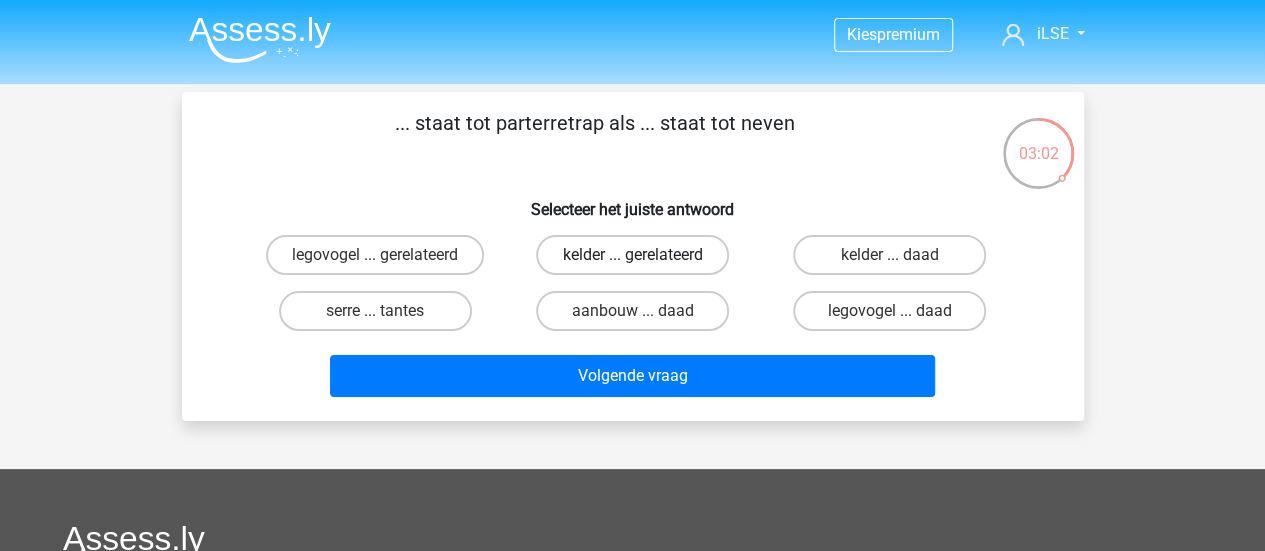 click on "kelder ... gerelateerd" at bounding box center [632, 255] 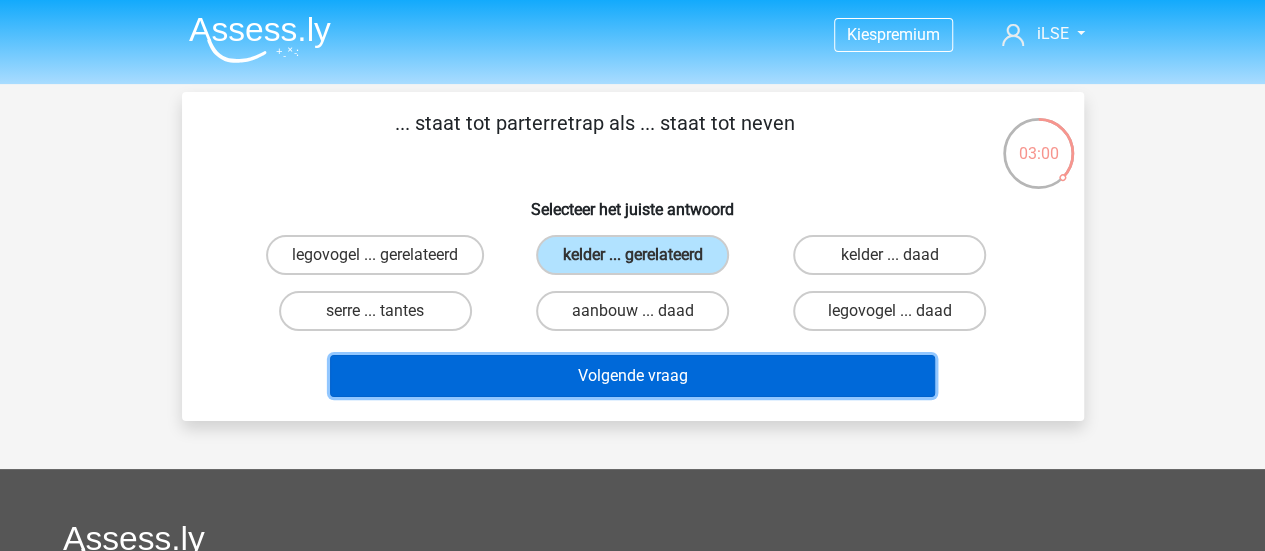 click on "Volgende vraag" at bounding box center (632, 376) 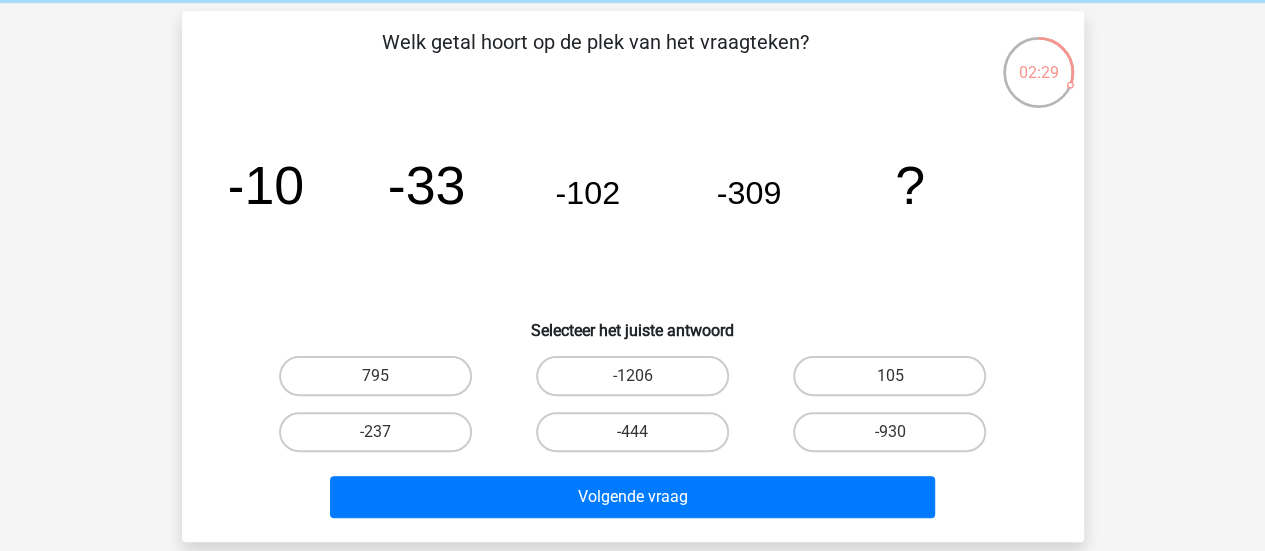 scroll, scrollTop: 100, scrollLeft: 0, axis: vertical 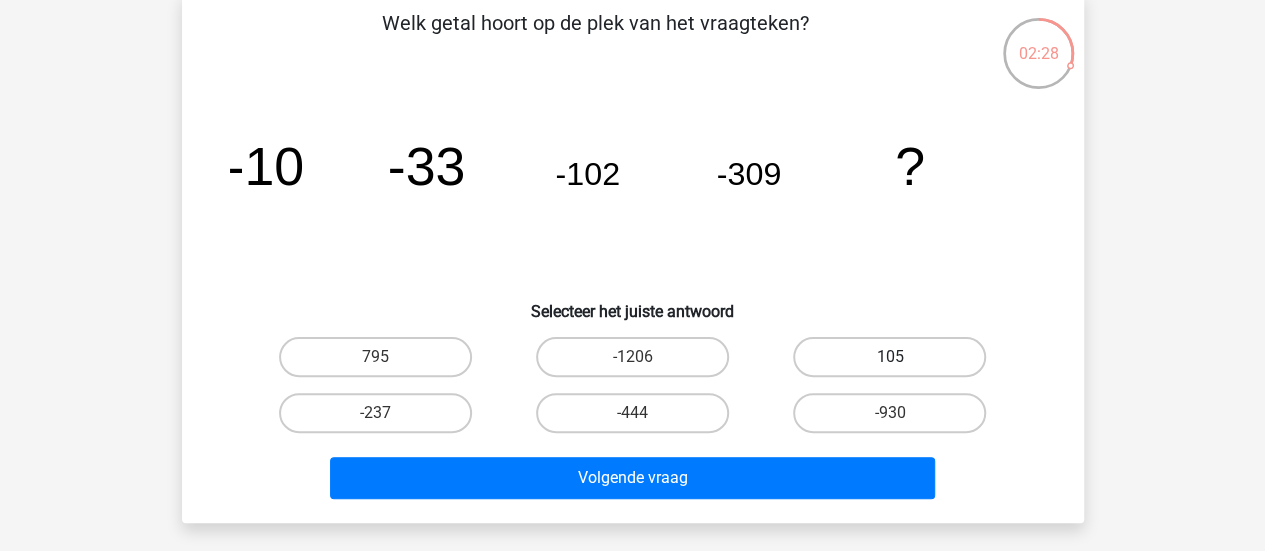 click on "105" at bounding box center (889, 357) 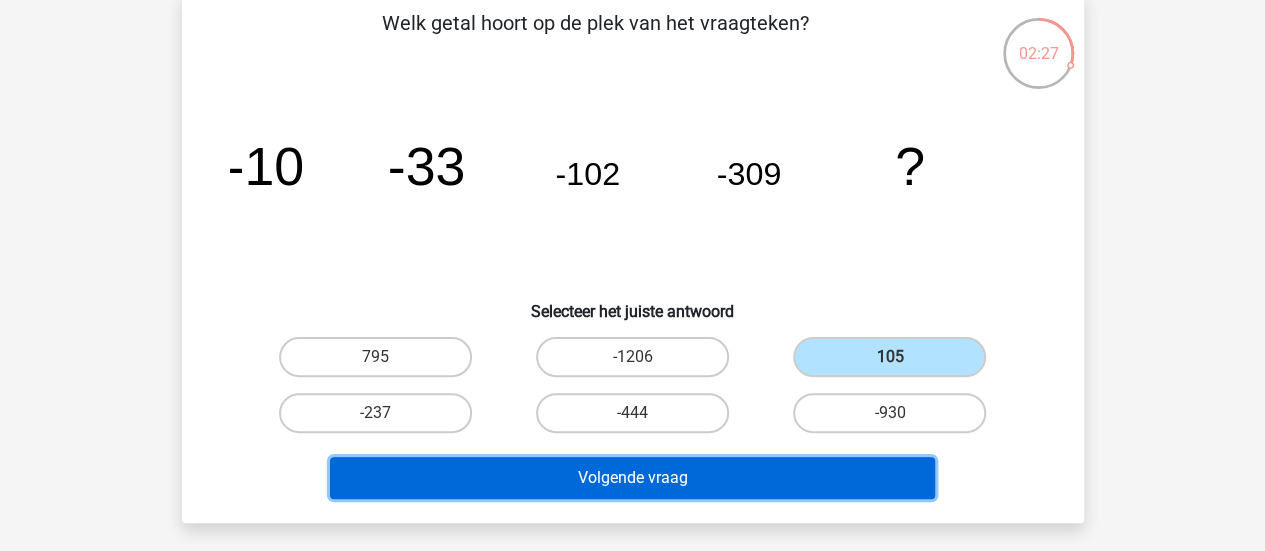 click on "Volgende vraag" at bounding box center (632, 478) 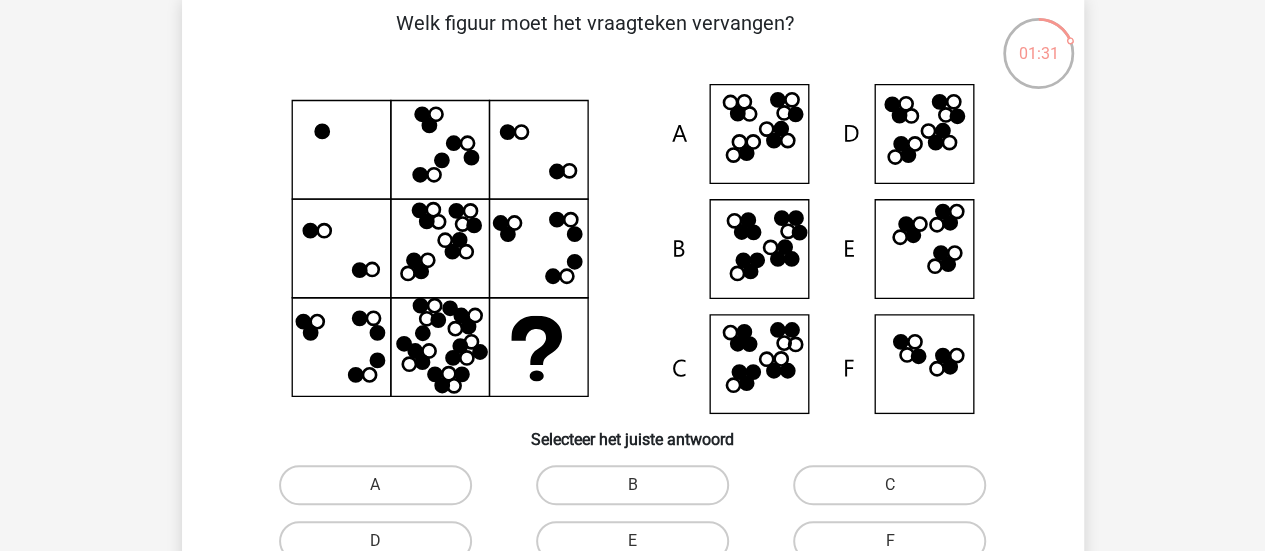 scroll, scrollTop: 200, scrollLeft: 0, axis: vertical 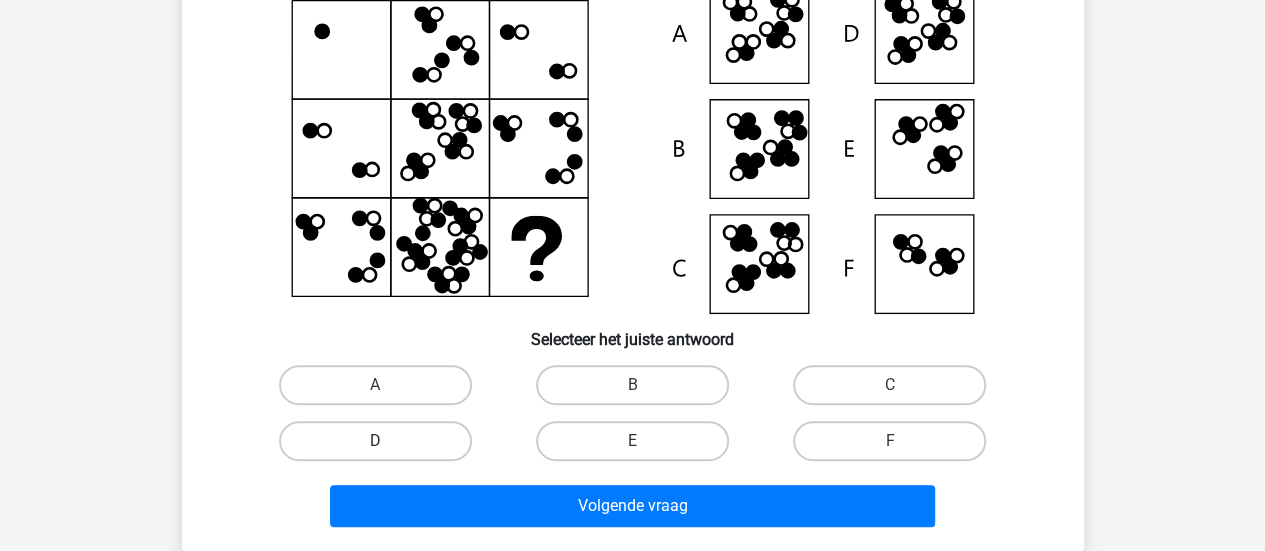 click on "D" at bounding box center [375, 441] 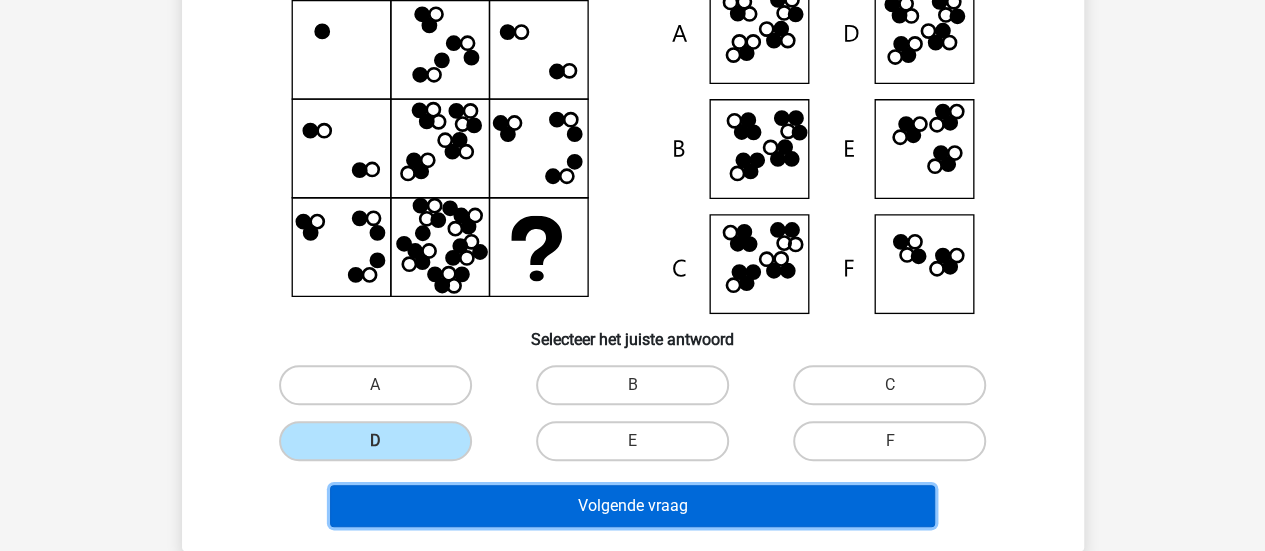 click on "Volgende vraag" at bounding box center [632, 506] 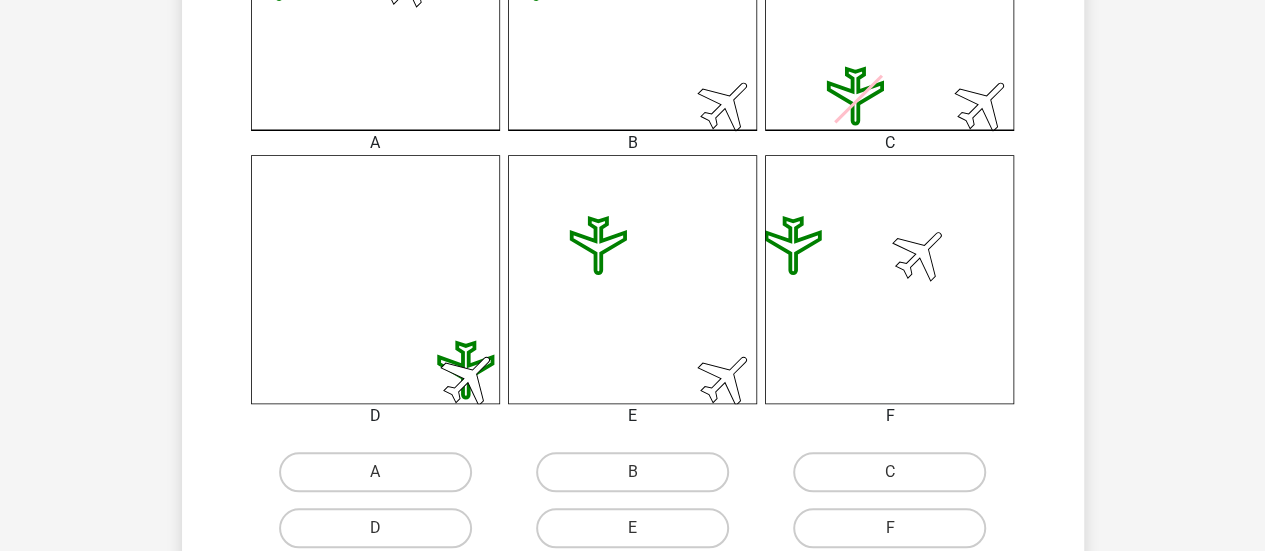 scroll, scrollTop: 800, scrollLeft: 0, axis: vertical 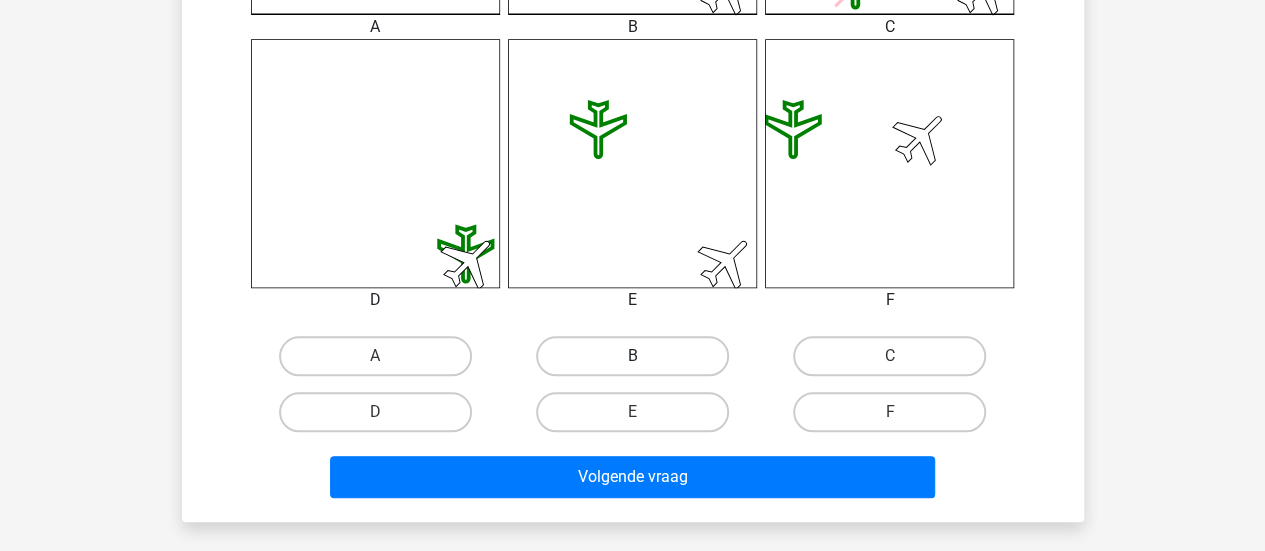 click on "B" at bounding box center [632, 356] 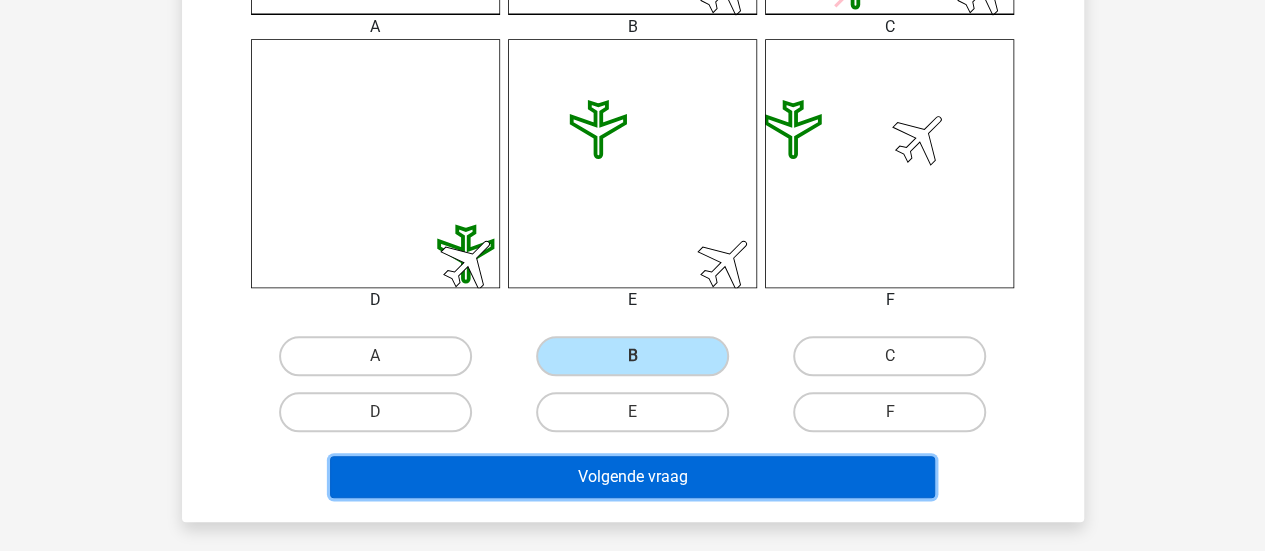 click on "Volgende vraag" at bounding box center [632, 477] 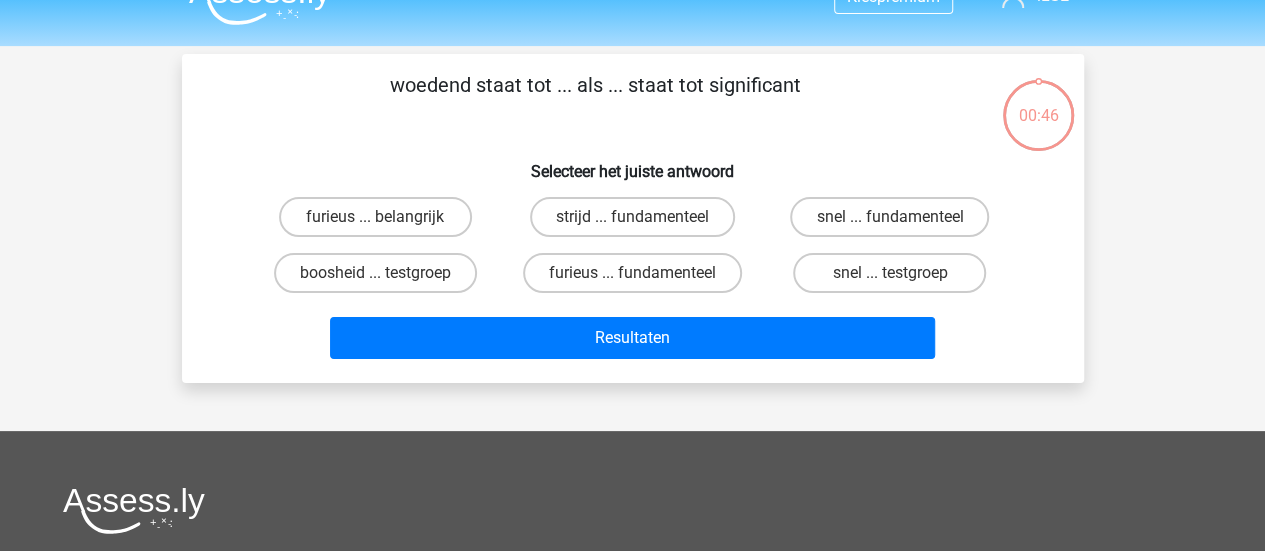 scroll, scrollTop: 0, scrollLeft: 0, axis: both 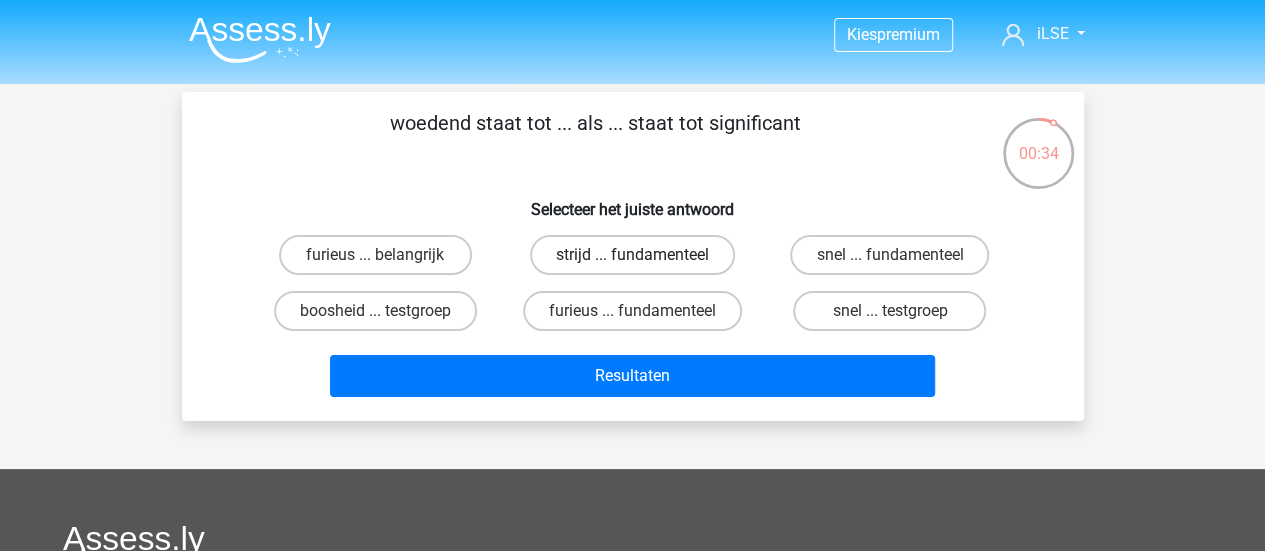 click on "strijd ... fundamenteel" at bounding box center [632, 255] 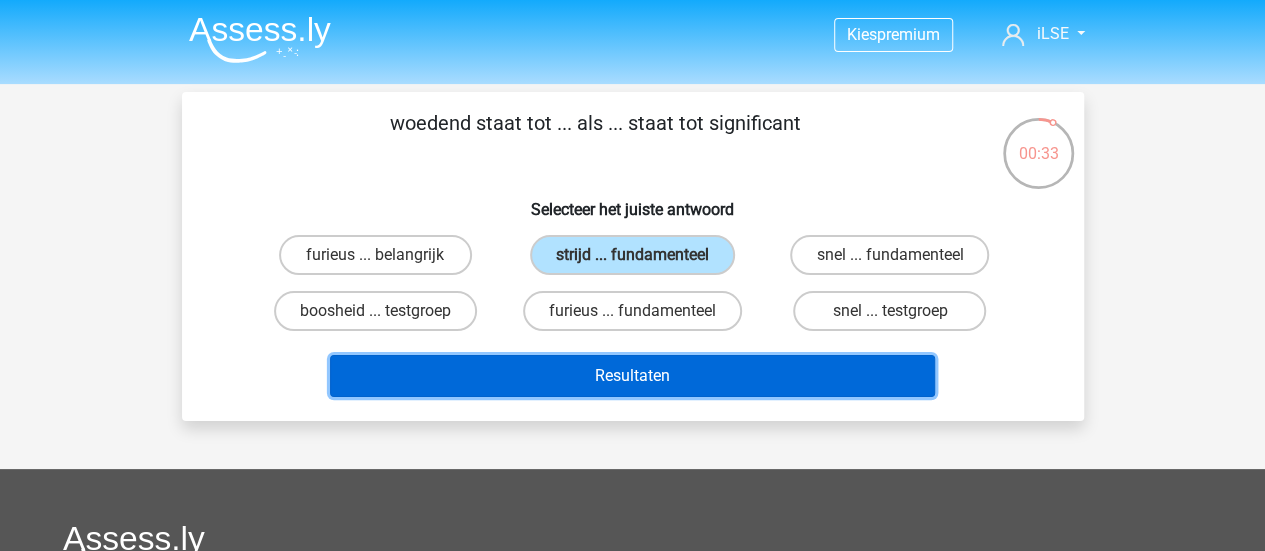 click on "Resultaten" at bounding box center [632, 376] 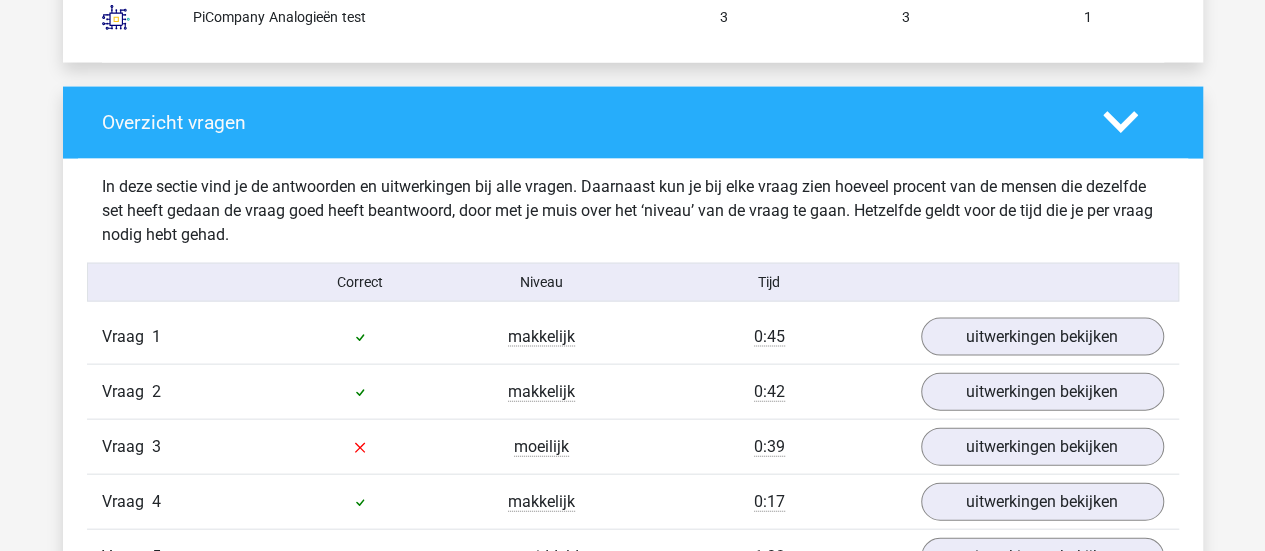 scroll, scrollTop: 2100, scrollLeft: 0, axis: vertical 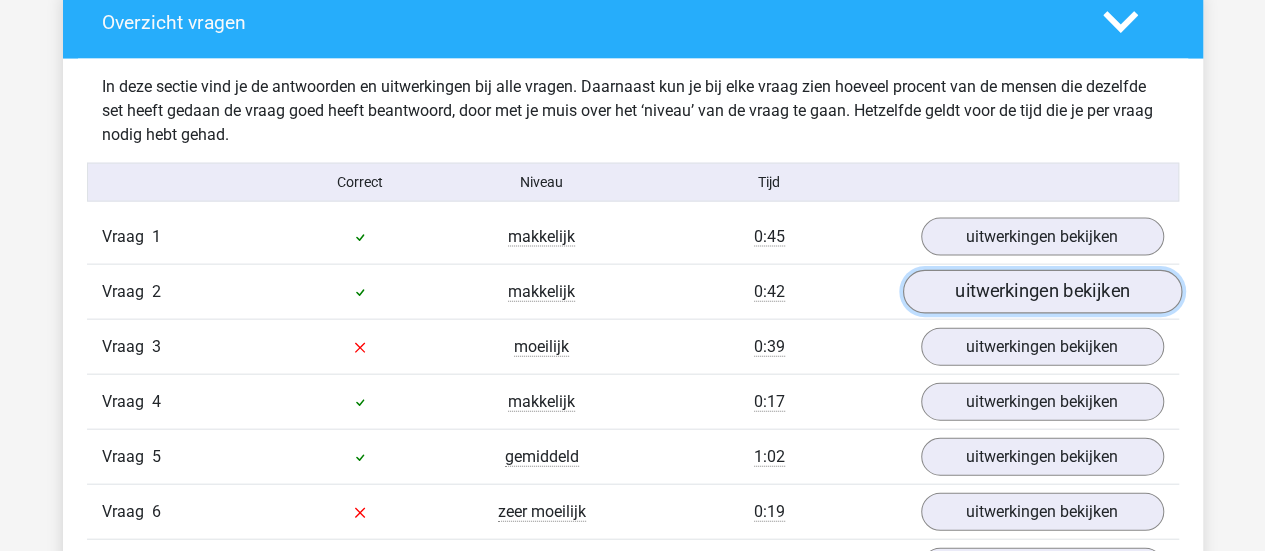 click on "uitwerkingen bekijken" at bounding box center [1041, 292] 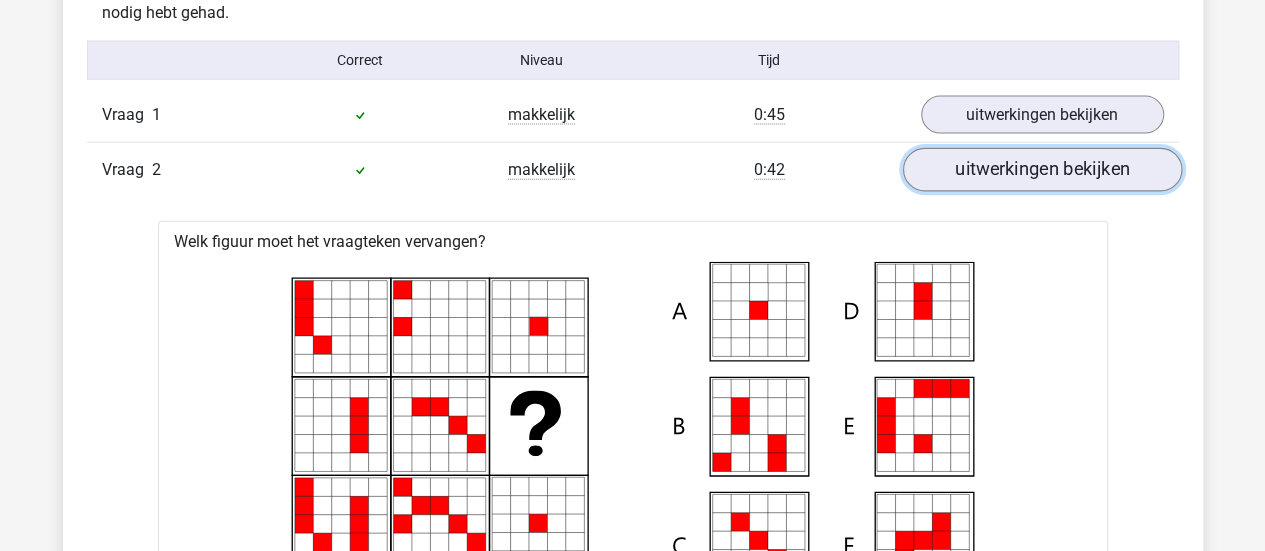 scroll, scrollTop: 2100, scrollLeft: 0, axis: vertical 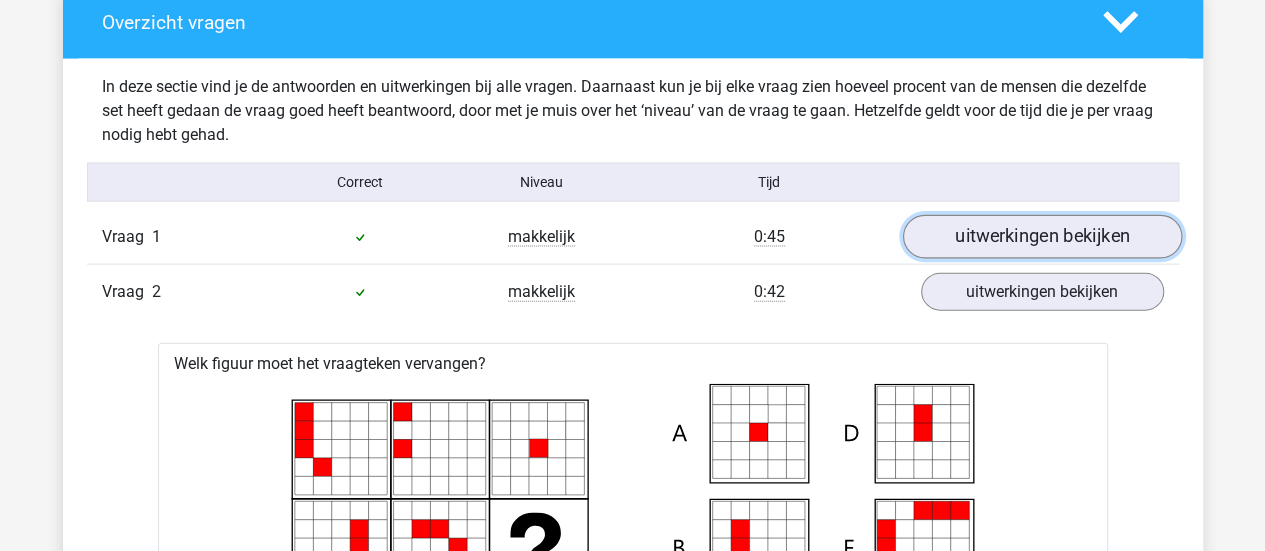 click on "uitwerkingen bekijken" at bounding box center (1041, 237) 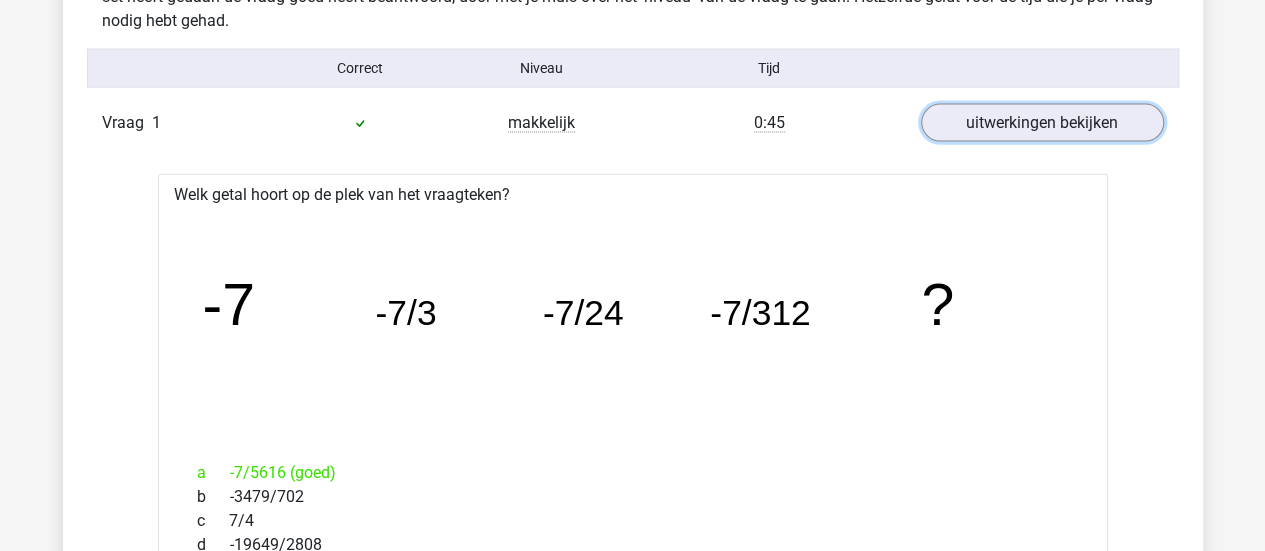 scroll, scrollTop: 2000, scrollLeft: 0, axis: vertical 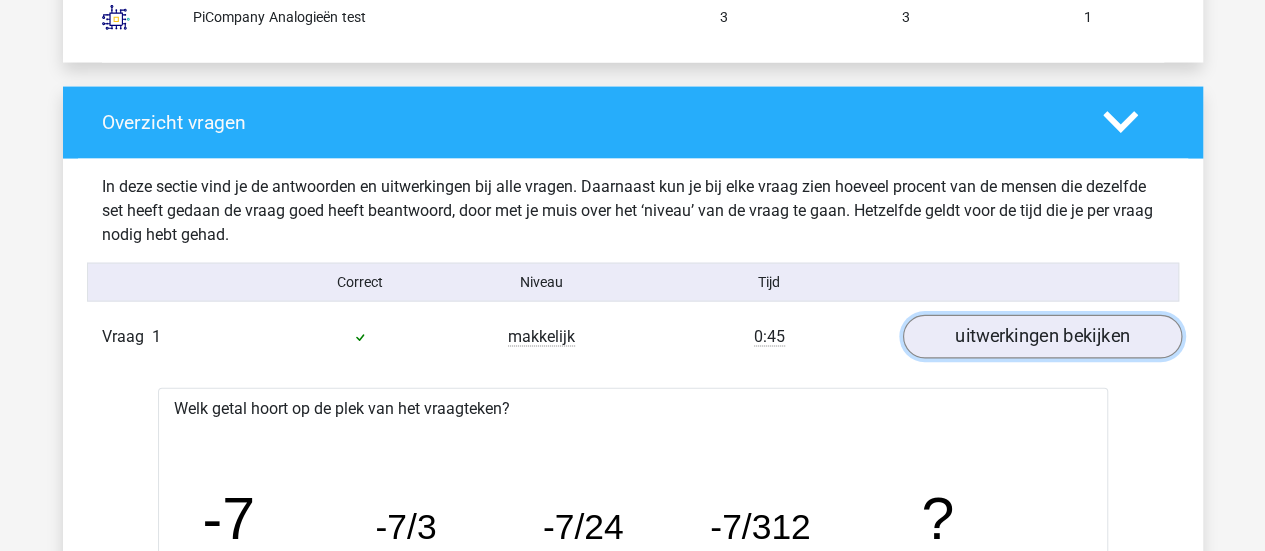 click on "uitwerkingen bekijken" at bounding box center [1041, 337] 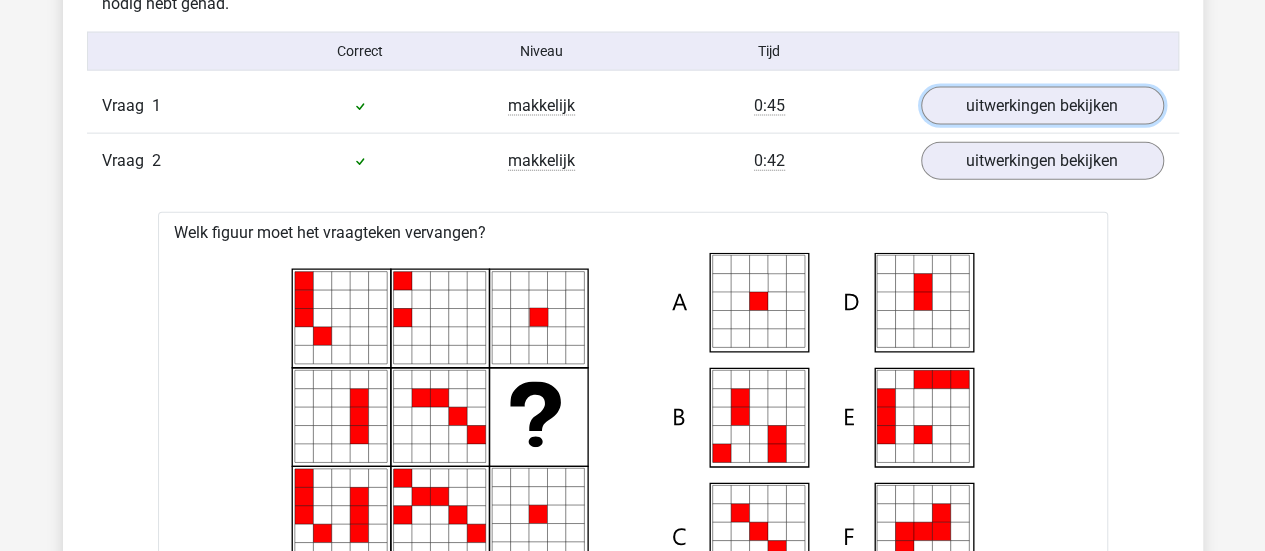 scroll, scrollTop: 2200, scrollLeft: 0, axis: vertical 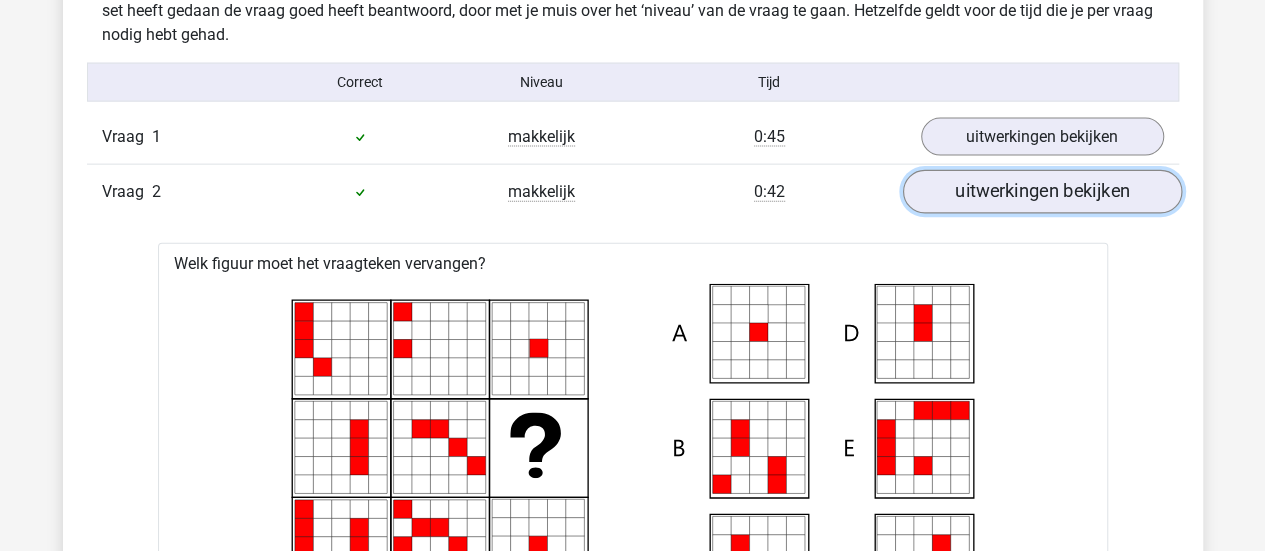 click on "uitwerkingen bekijken" at bounding box center (1041, 192) 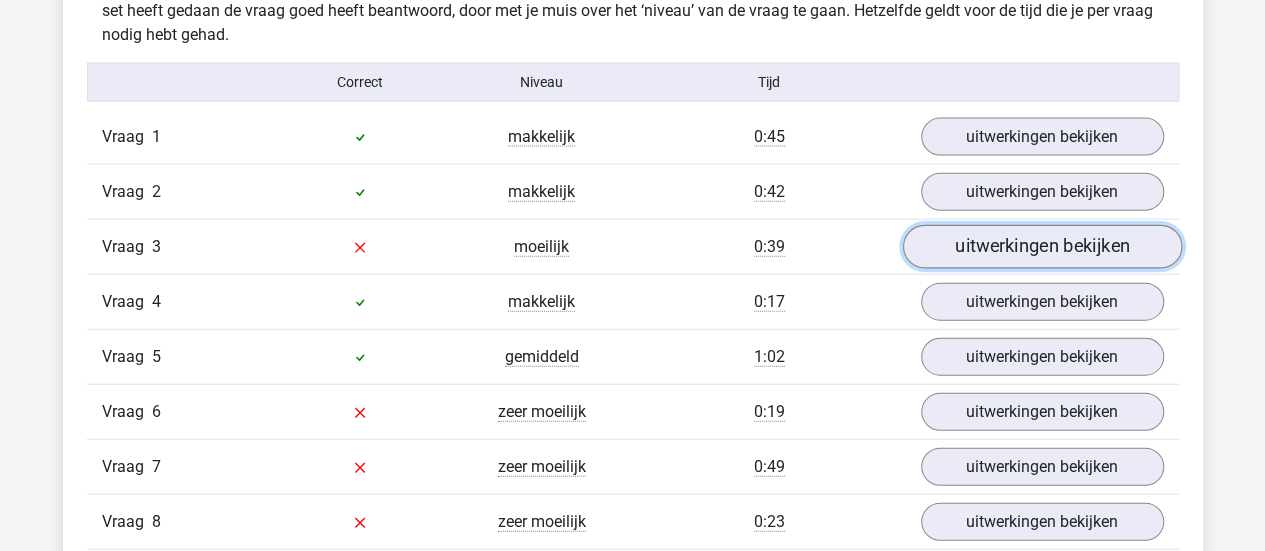 click on "uitwerkingen bekijken" at bounding box center [1041, 247] 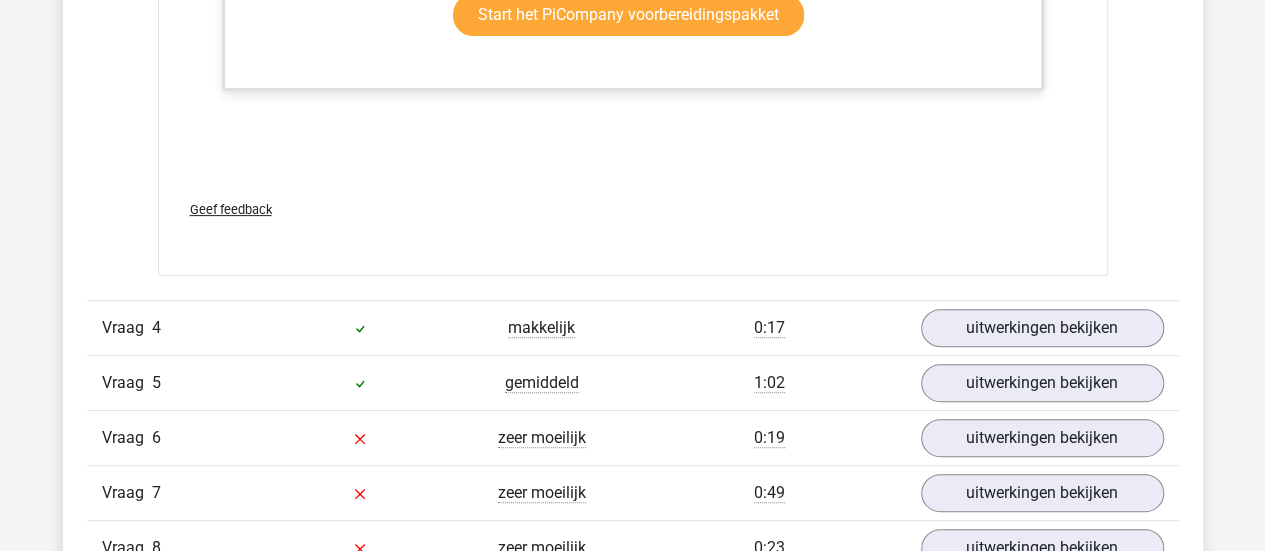 scroll, scrollTop: 4100, scrollLeft: 0, axis: vertical 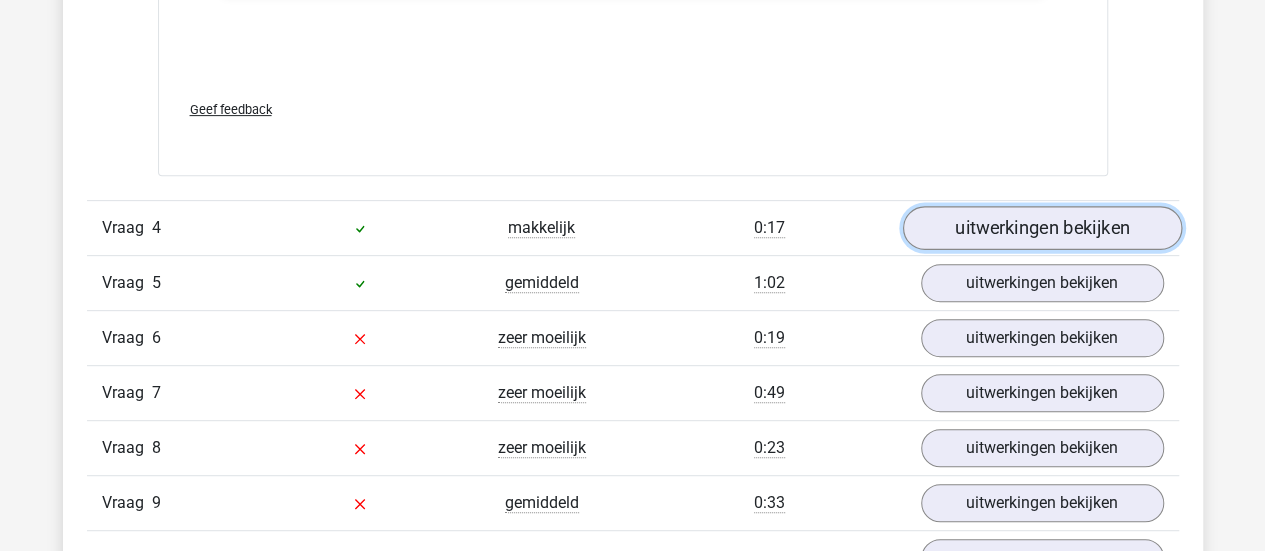 click on "uitwerkingen bekijken" at bounding box center (1041, 229) 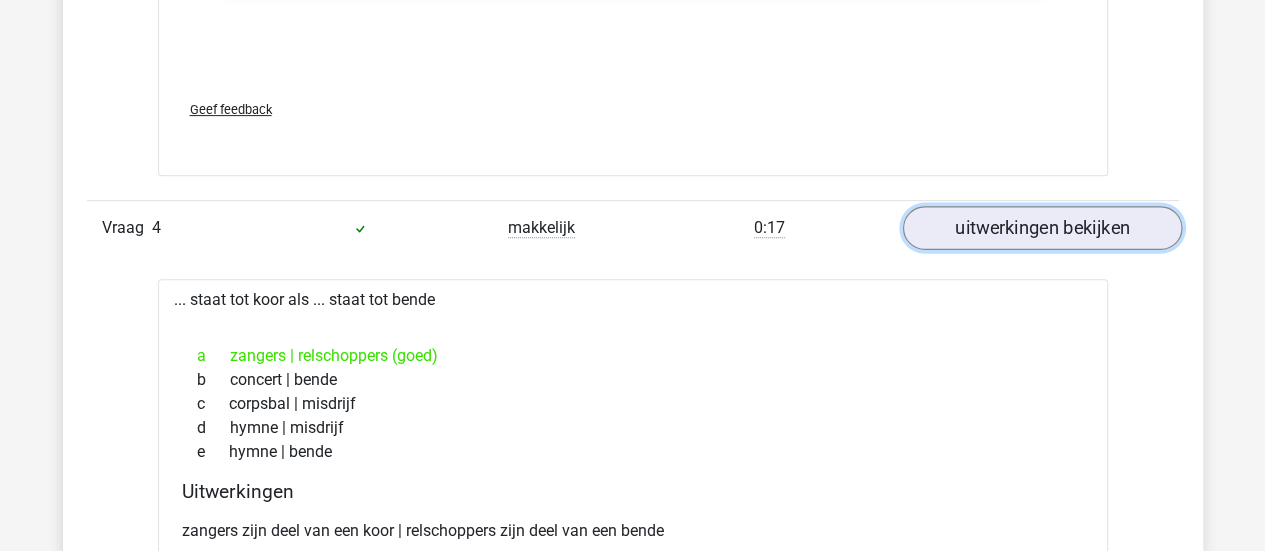 click on "uitwerkingen bekijken" at bounding box center [1041, 229] 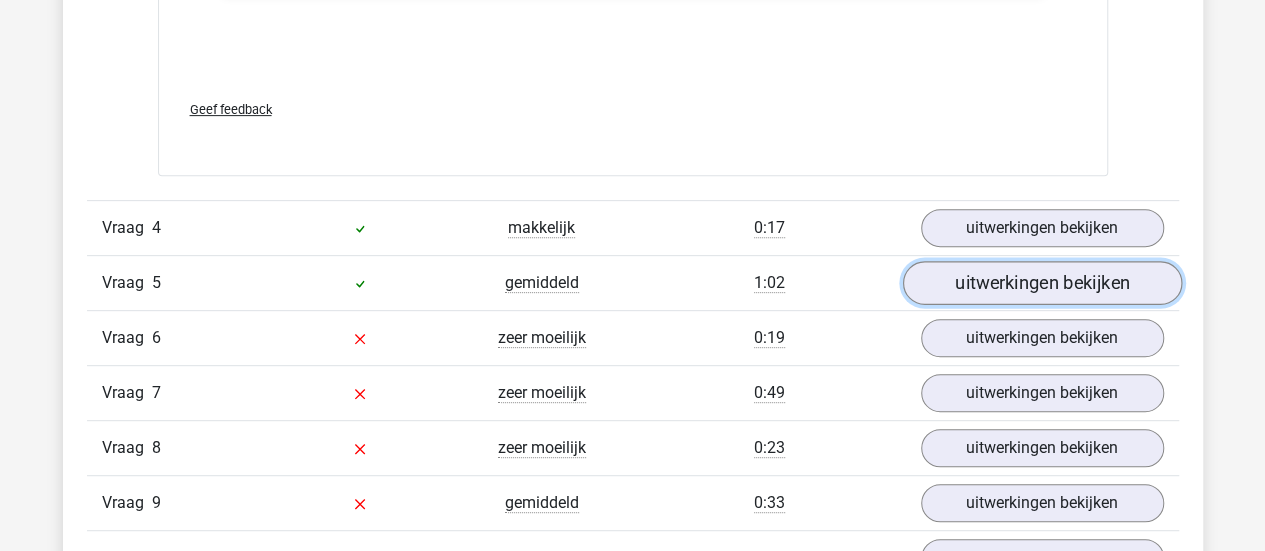 click on "uitwerkingen bekijken" at bounding box center [1041, 284] 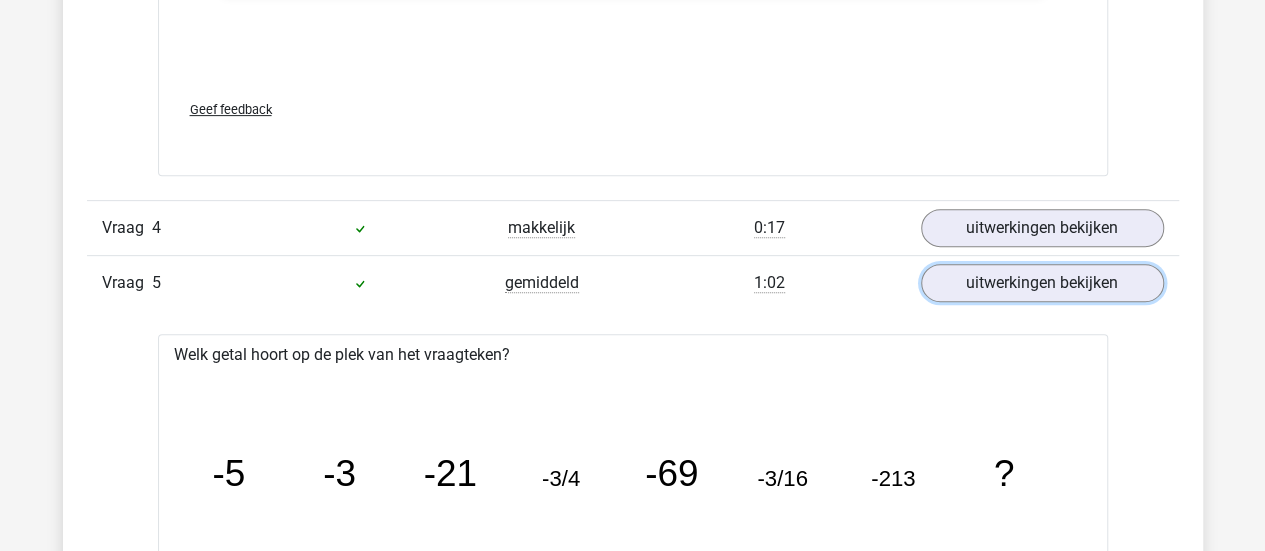 scroll, scrollTop: 4200, scrollLeft: 0, axis: vertical 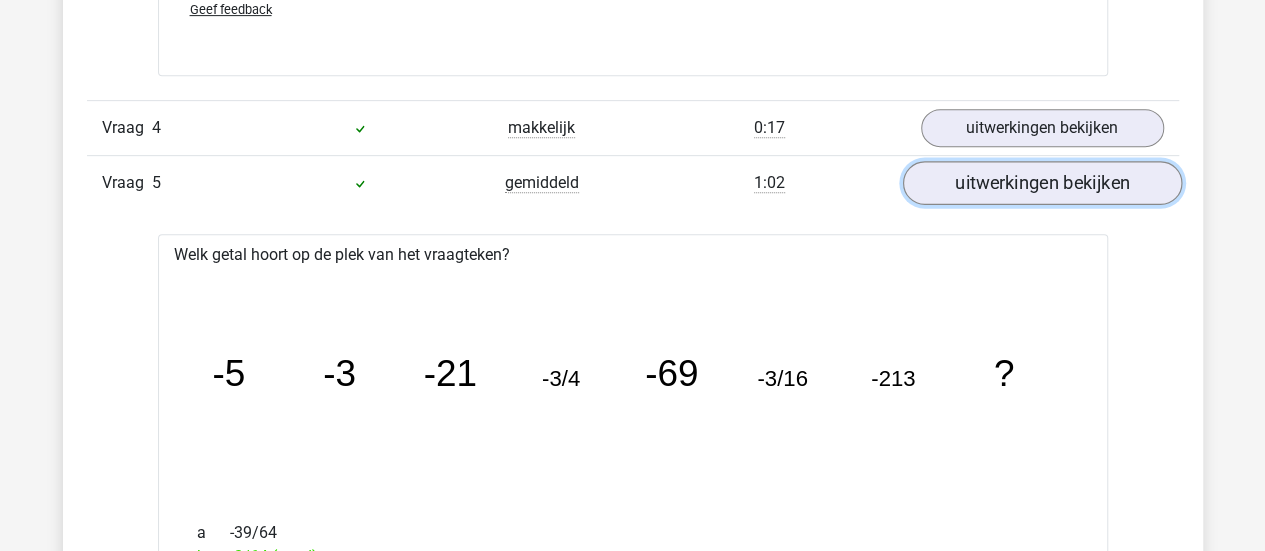 click on "uitwerkingen bekijken" at bounding box center (1041, 184) 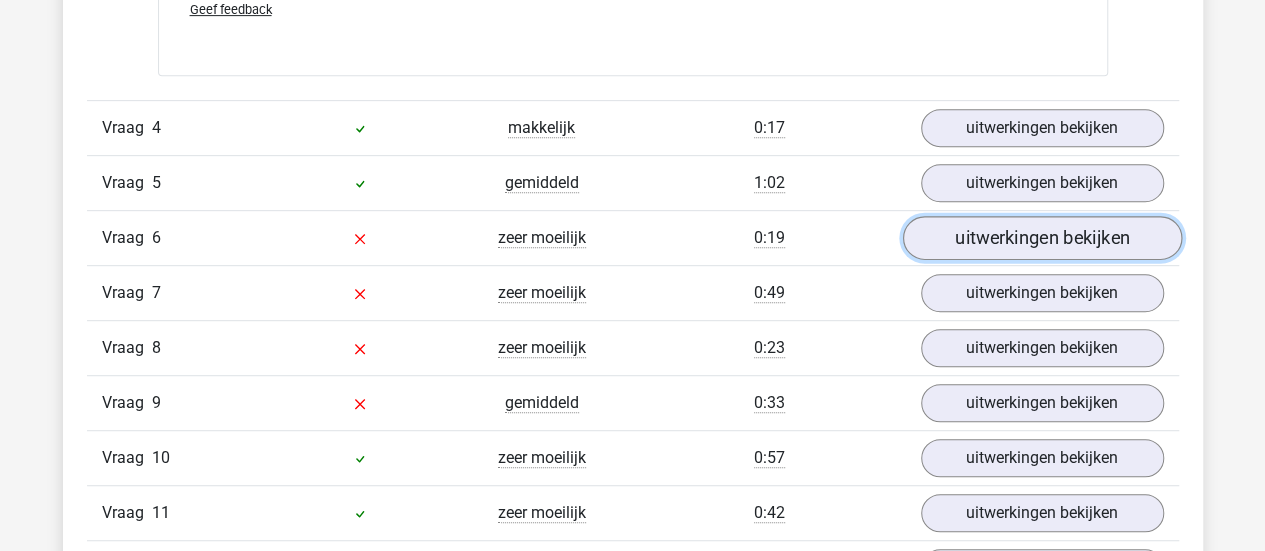click on "uitwerkingen bekijken" at bounding box center (1041, 239) 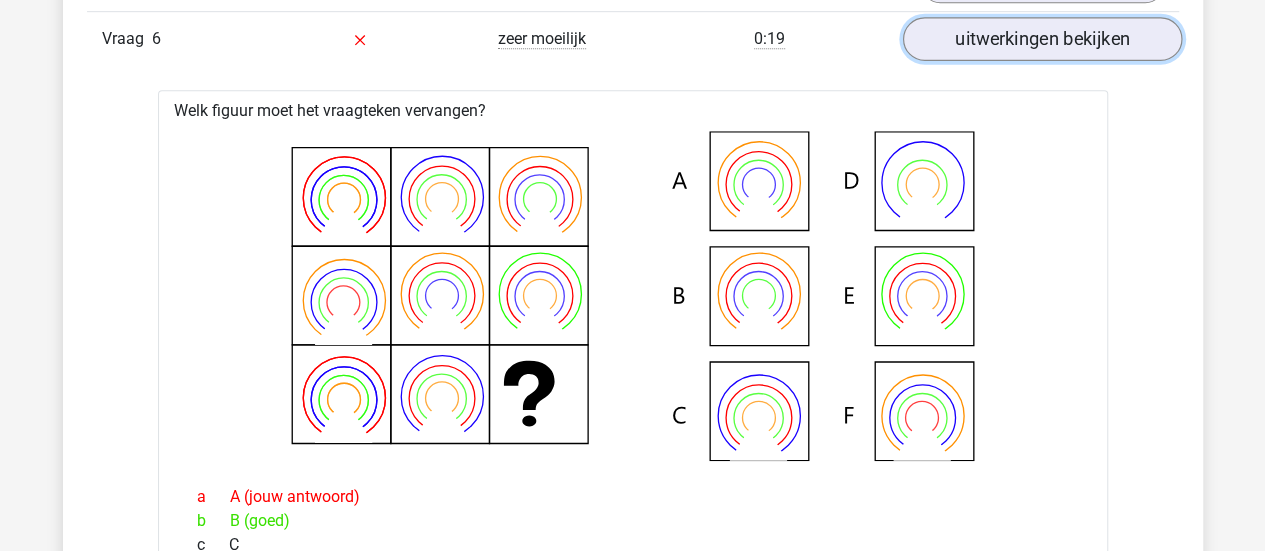 scroll, scrollTop: 4300, scrollLeft: 0, axis: vertical 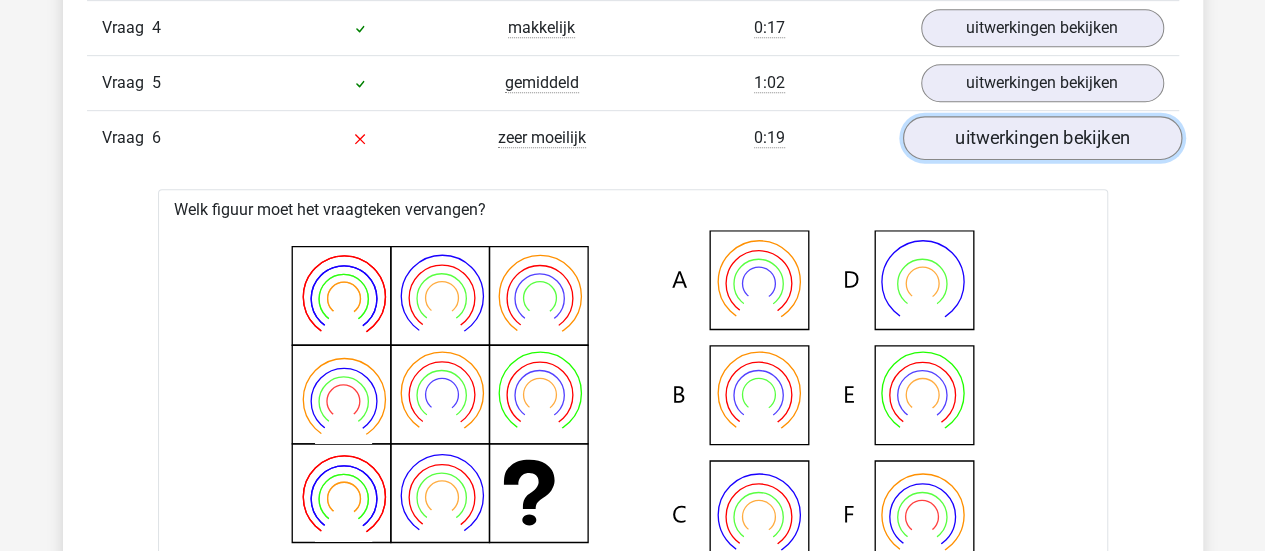 click on "uitwerkingen bekijken" at bounding box center (1041, 139) 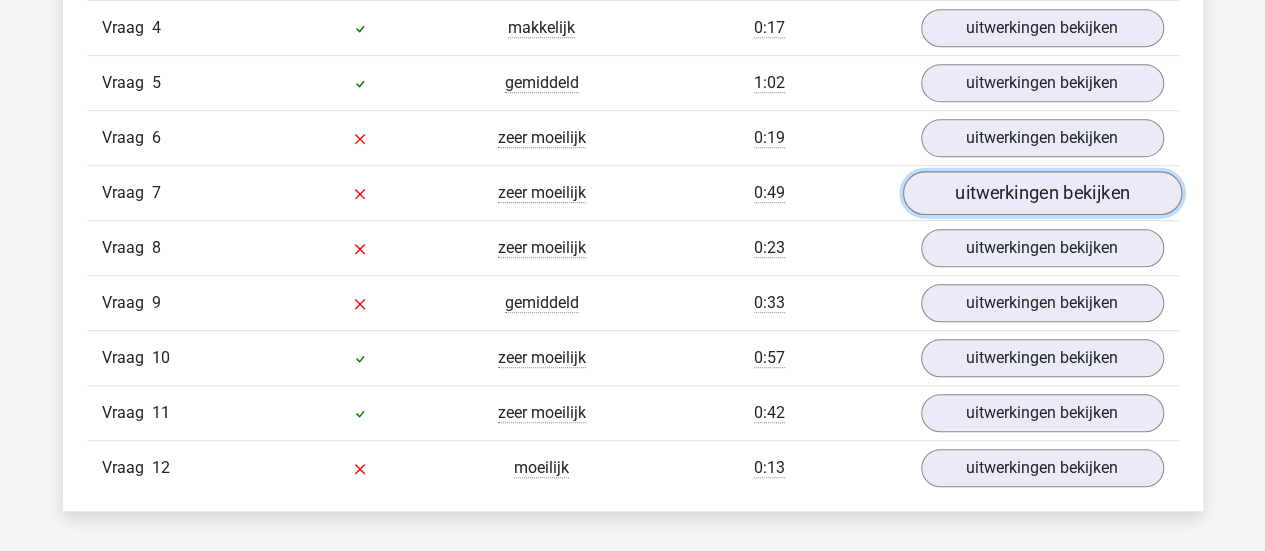 click on "uitwerkingen bekijken" at bounding box center [1041, 194] 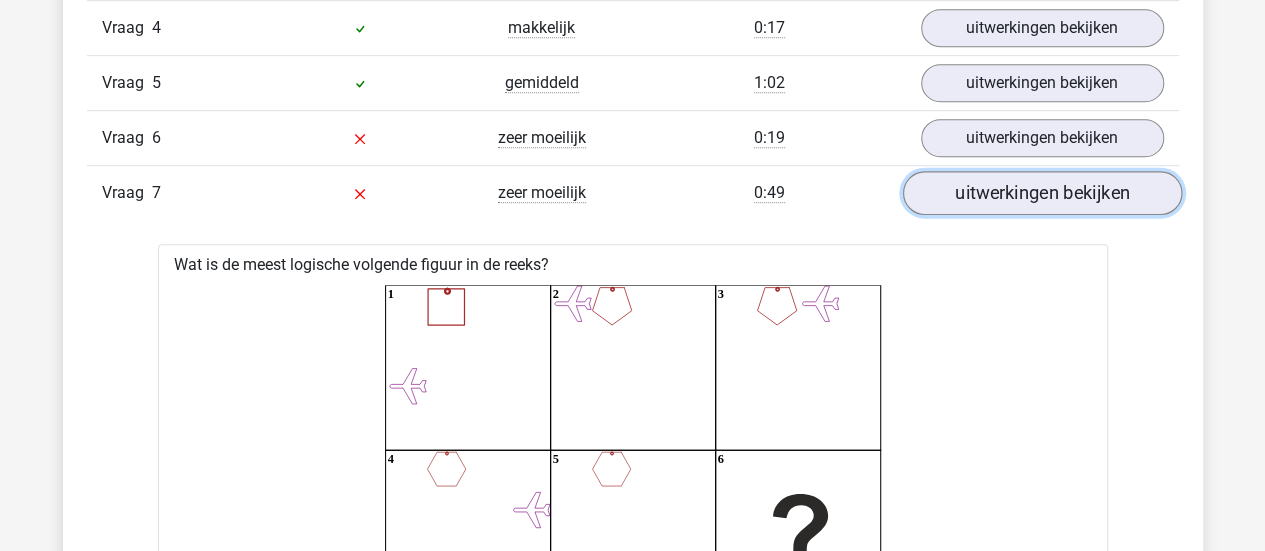 click on "uitwerkingen bekijken" at bounding box center [1041, 194] 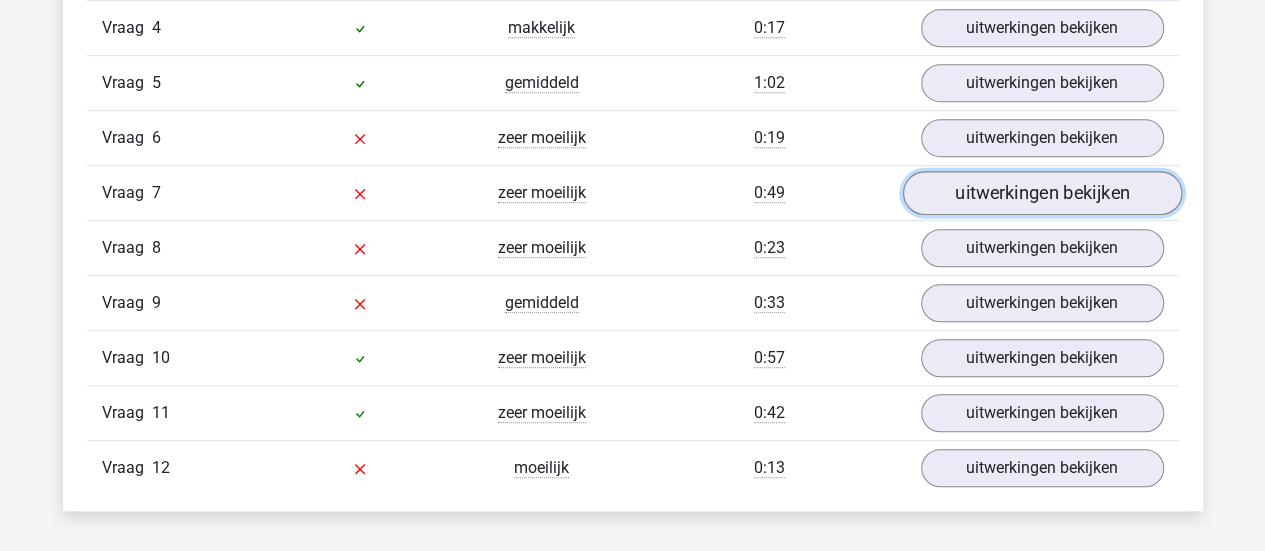 click on "uitwerkingen bekijken" at bounding box center [1041, 194] 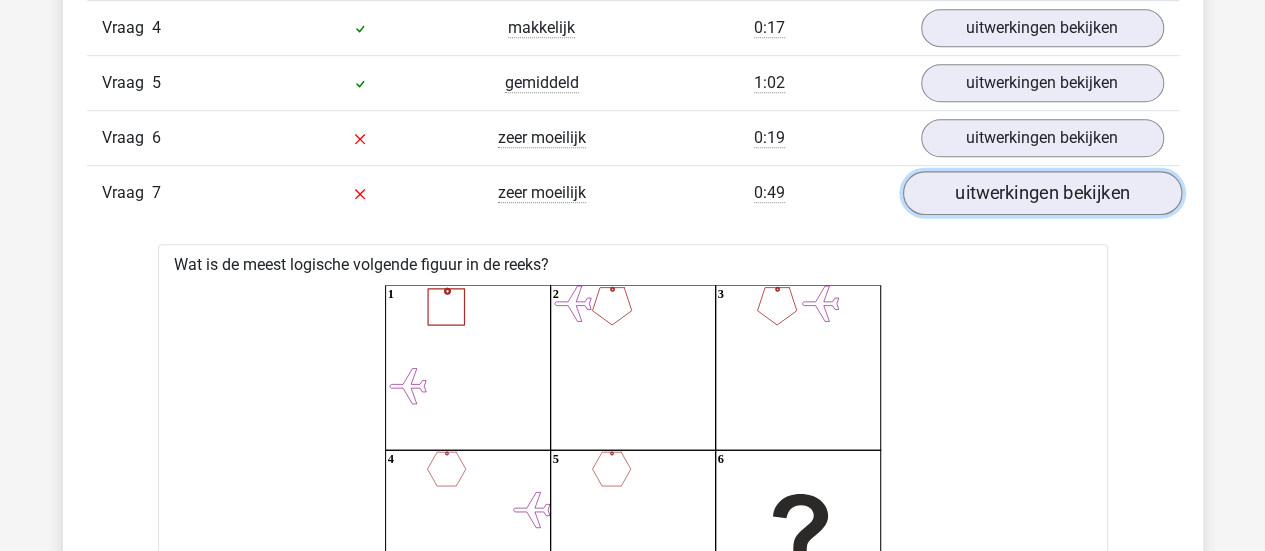 click on "uitwerkingen bekijken" at bounding box center [1041, 194] 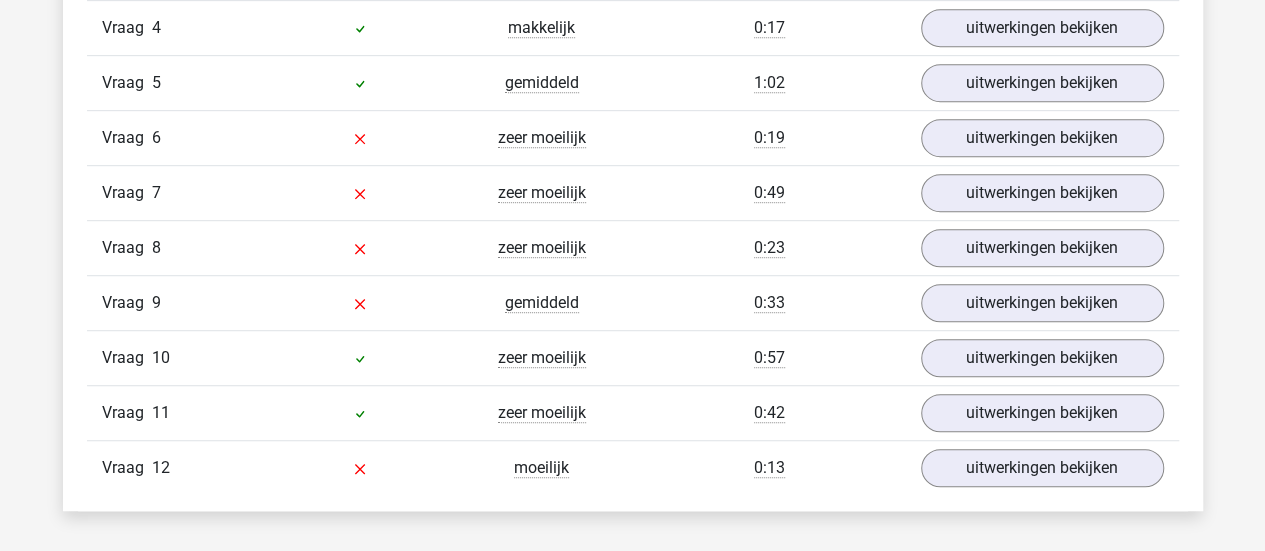 click on "Vraag
6
zeer moeilijk
0:19
uitwerkingen bekijken" at bounding box center [633, 137] 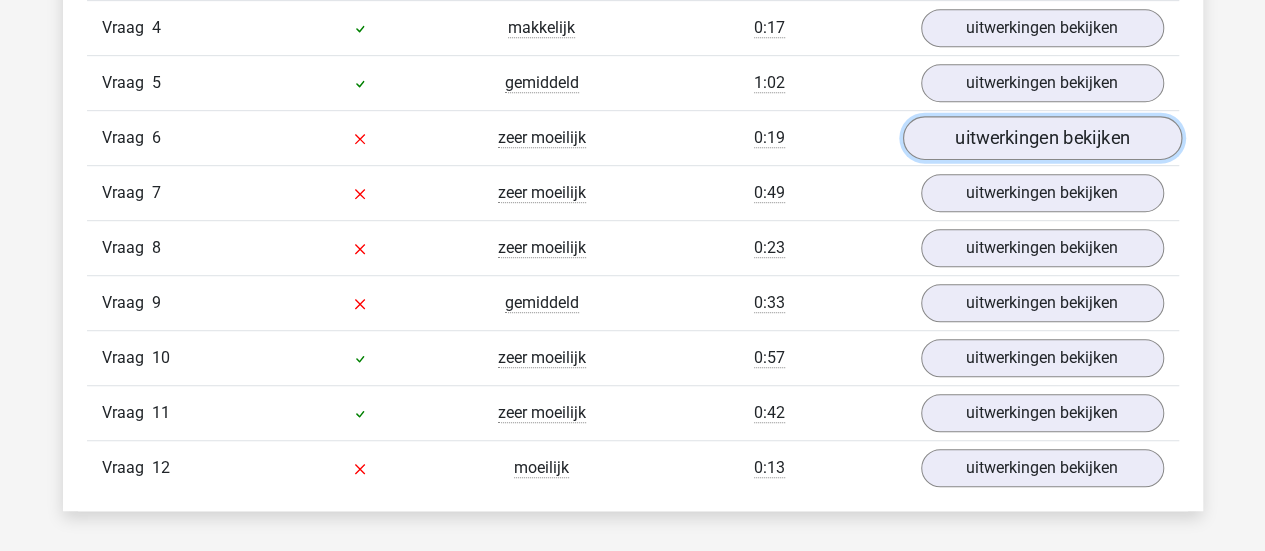click on "uitwerkingen bekijken" at bounding box center [1041, 139] 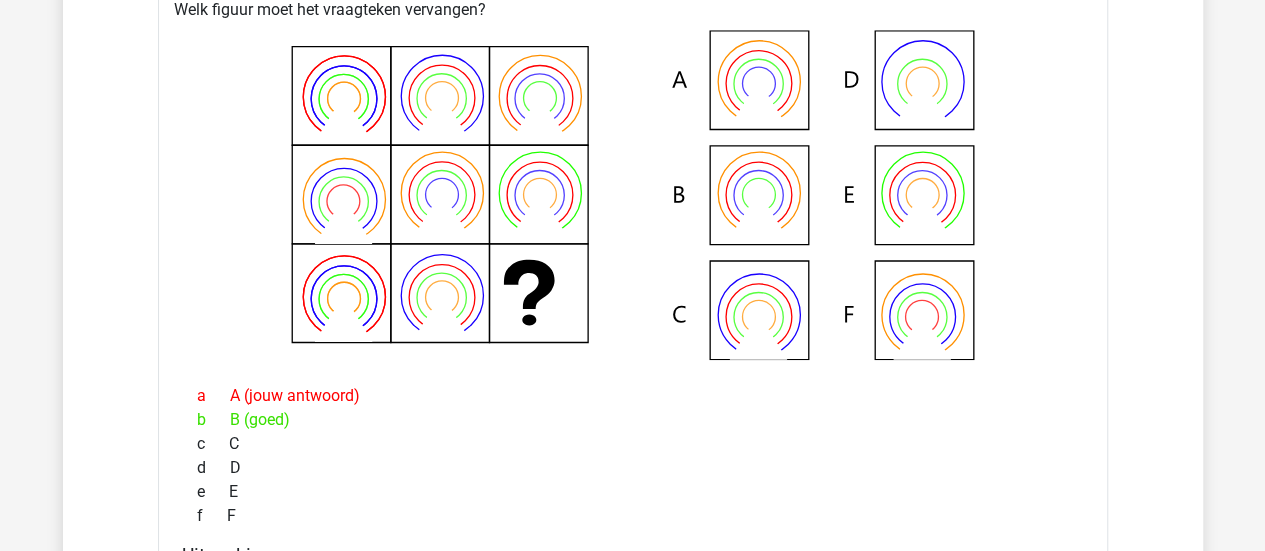 scroll, scrollTop: 4300, scrollLeft: 0, axis: vertical 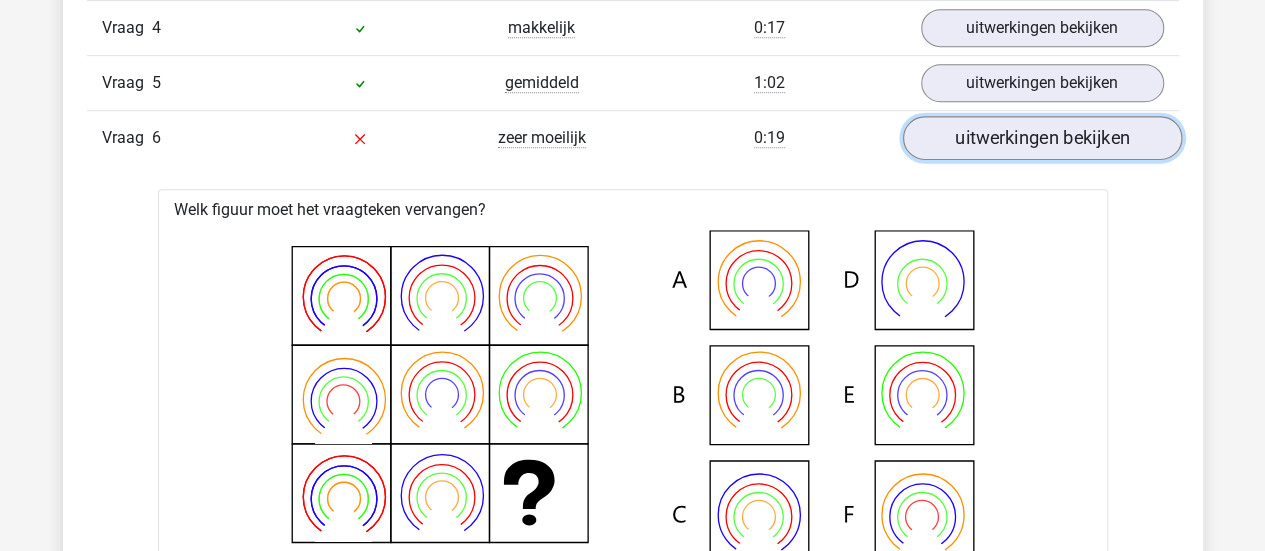 click on "uitwerkingen bekijken" at bounding box center [1041, 139] 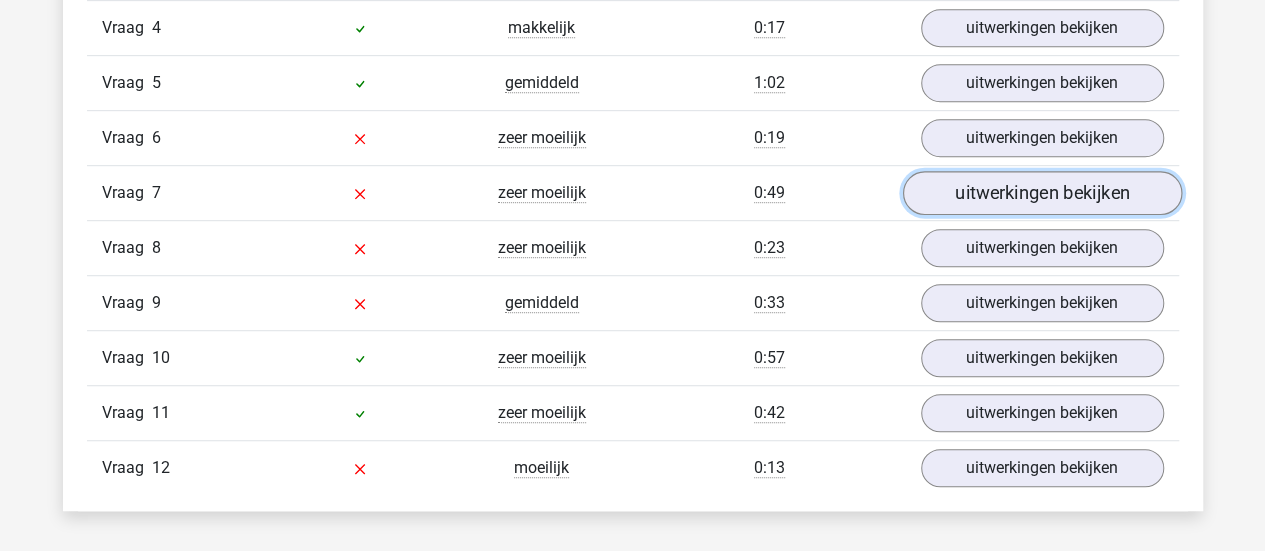 click on "uitwerkingen bekijken" at bounding box center (1041, 194) 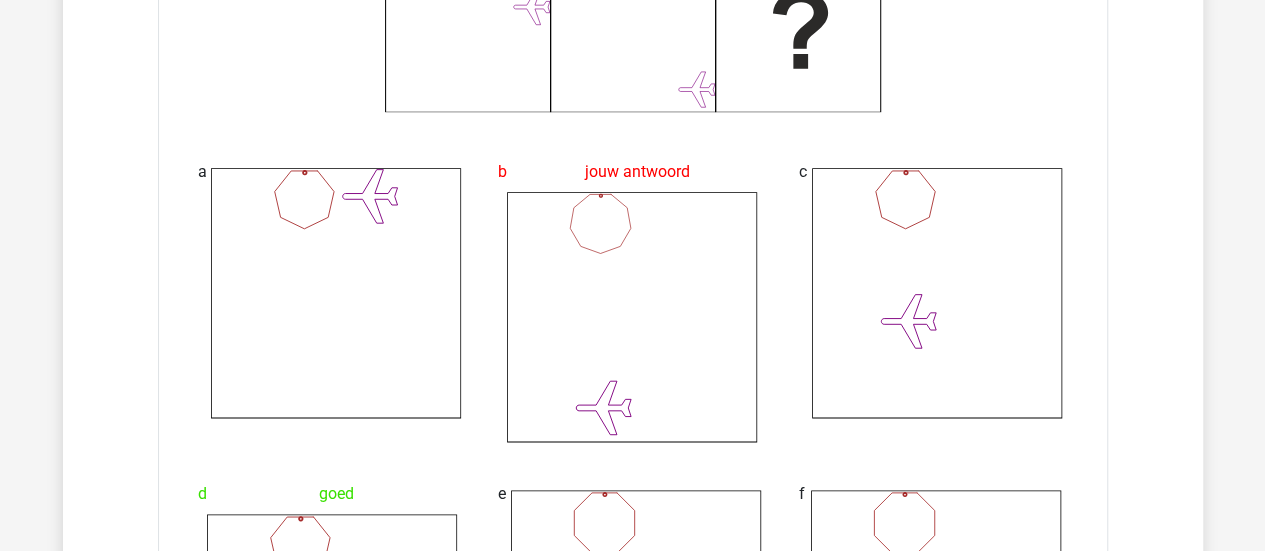 scroll, scrollTop: 4400, scrollLeft: 0, axis: vertical 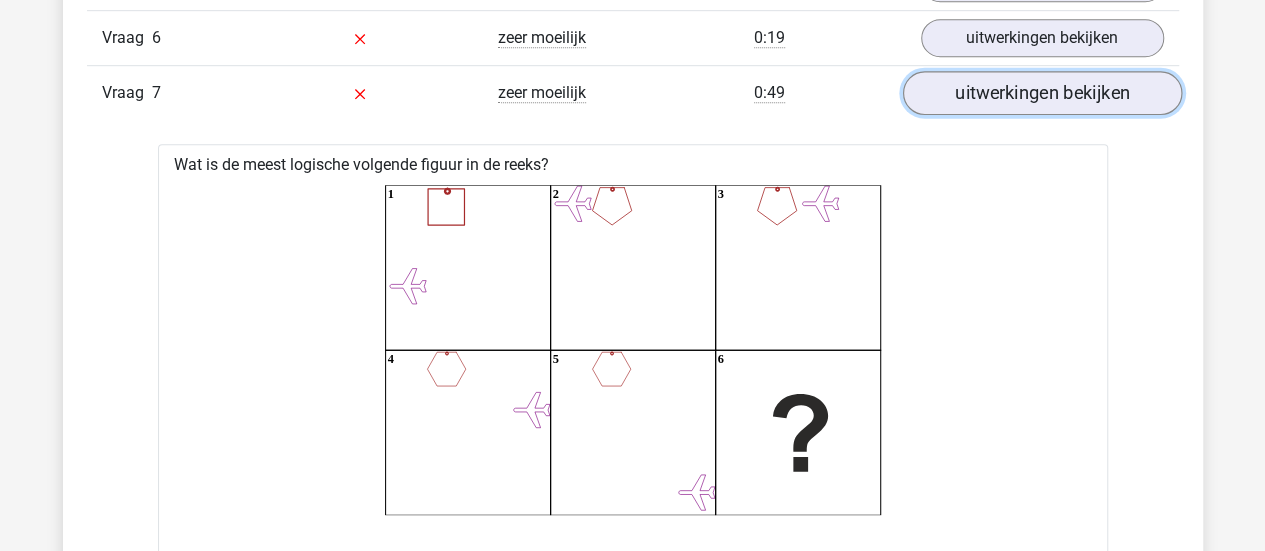 click on "uitwerkingen bekijken" at bounding box center (1041, 94) 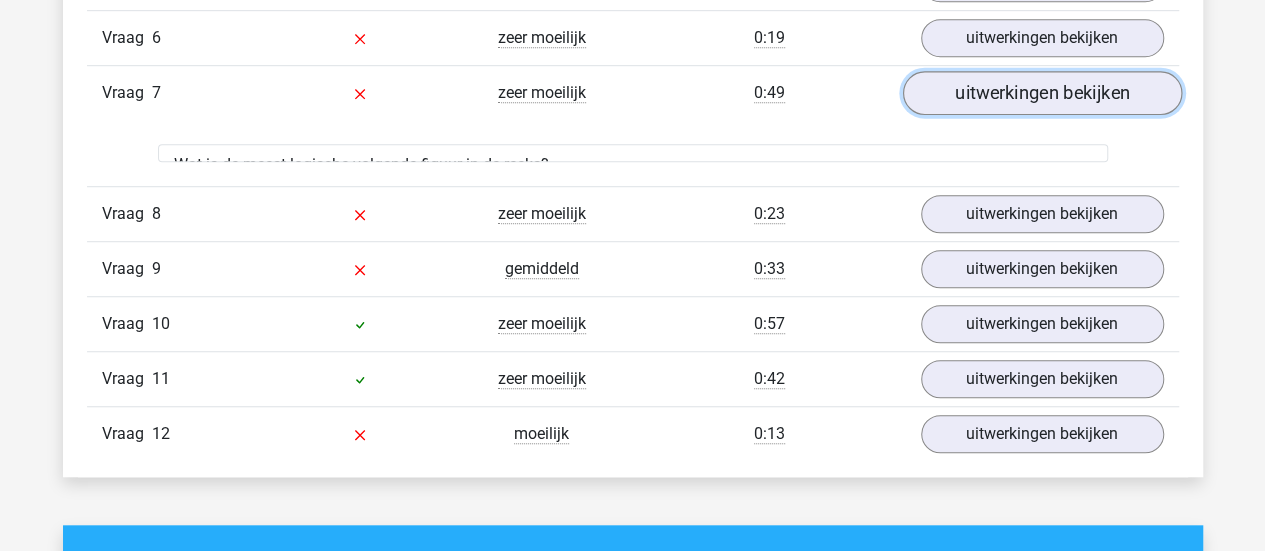 click on "uitwerkingen bekijken" at bounding box center [1041, 94] 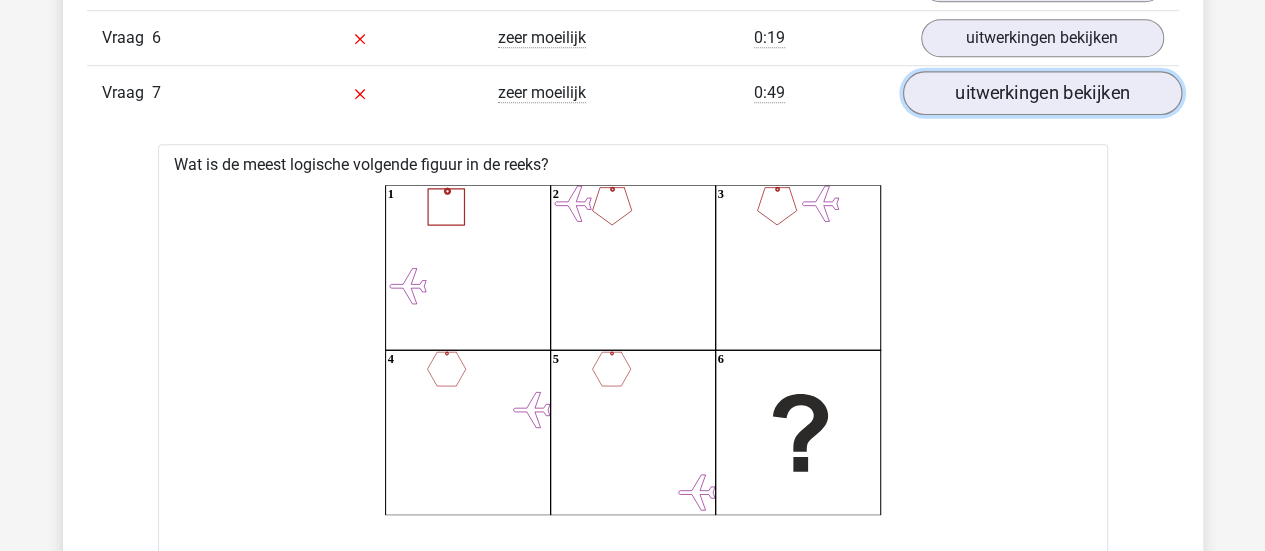click on "uitwerkingen bekijken" at bounding box center [1041, 94] 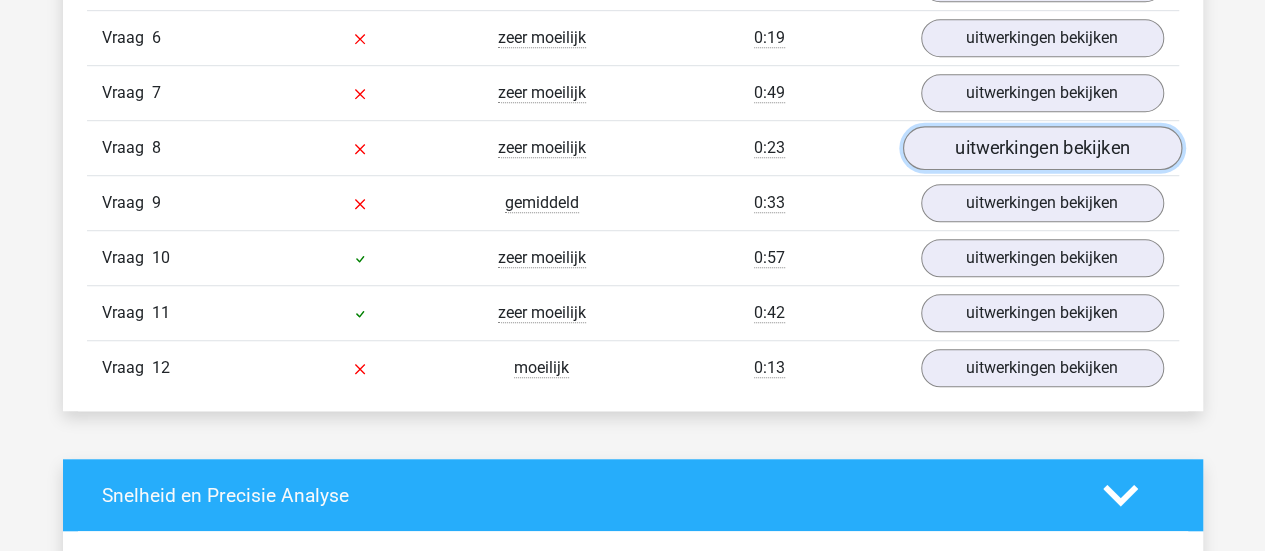 click on "uitwerkingen bekijken" at bounding box center (1041, 149) 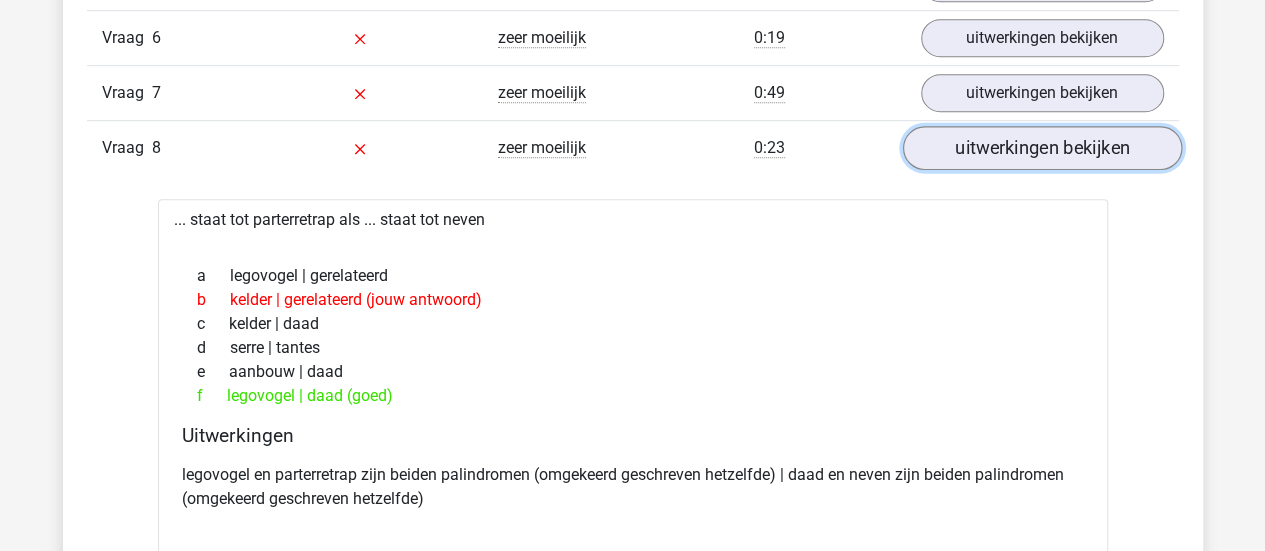 click on "uitwerkingen bekijken" at bounding box center (1041, 149) 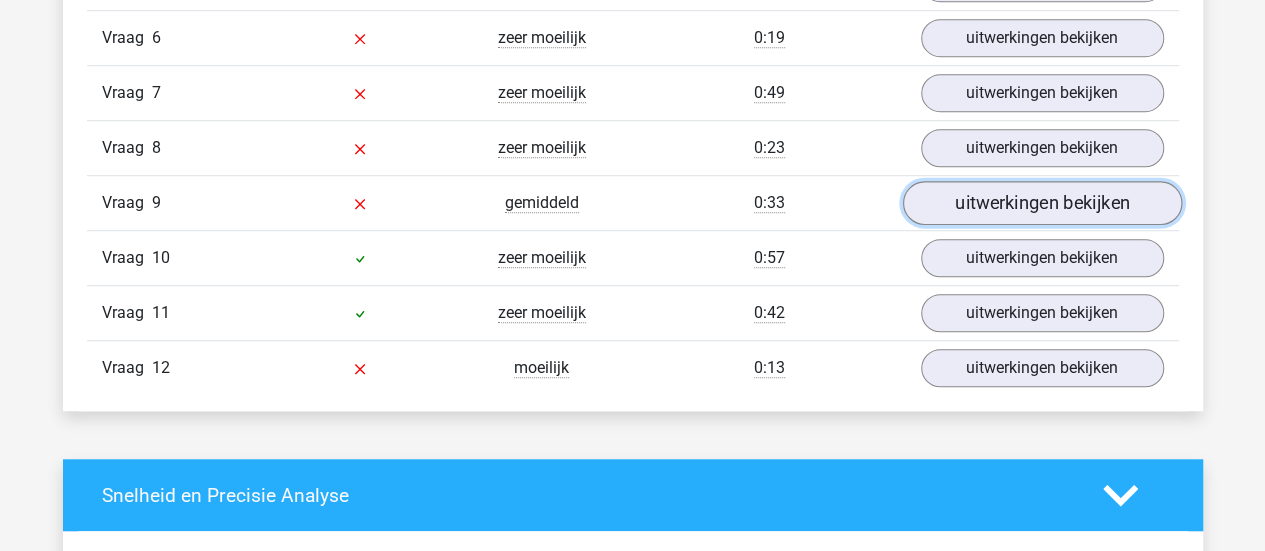 click on "uitwerkingen bekijken" at bounding box center [1041, 204] 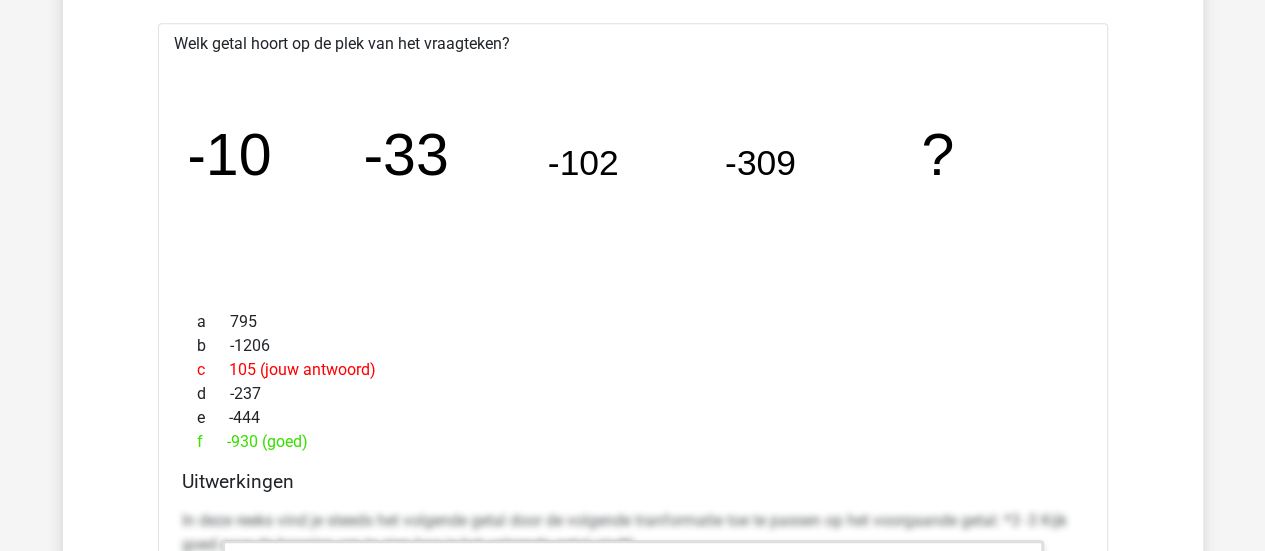 scroll, scrollTop: 4600, scrollLeft: 0, axis: vertical 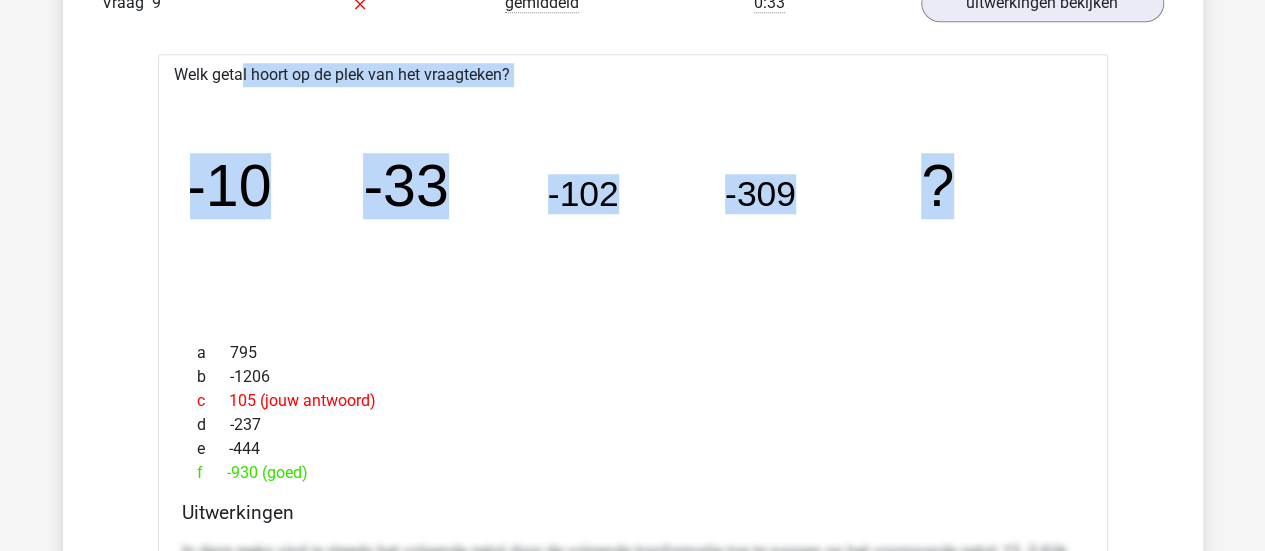 drag, startPoint x: 169, startPoint y: 61, endPoint x: 957, endPoint y: 183, distance: 797.38824 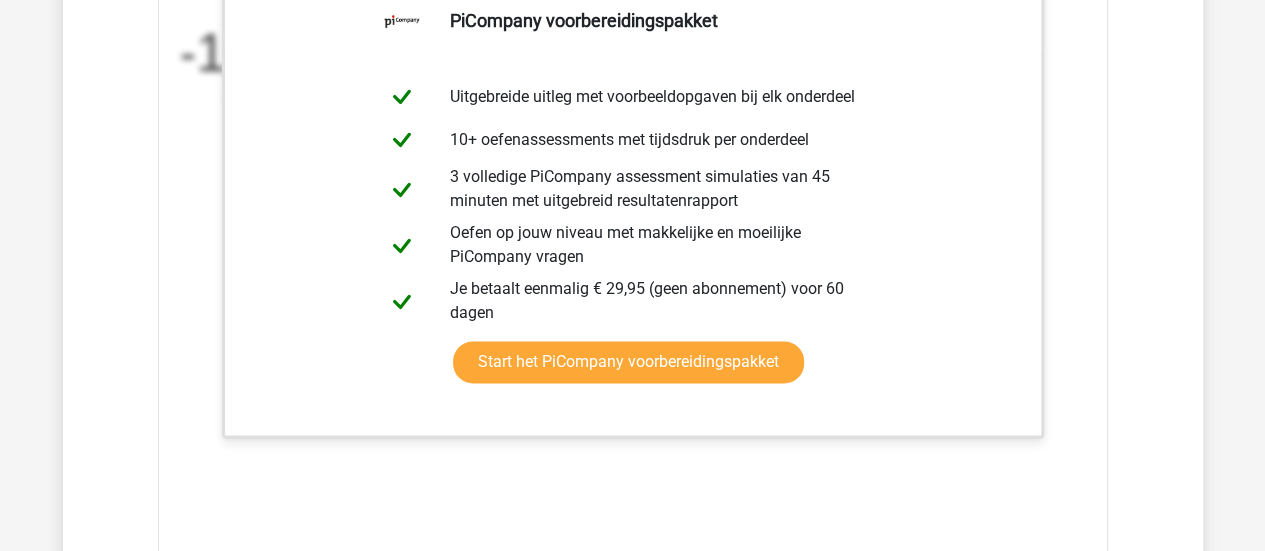 scroll, scrollTop: 5700, scrollLeft: 0, axis: vertical 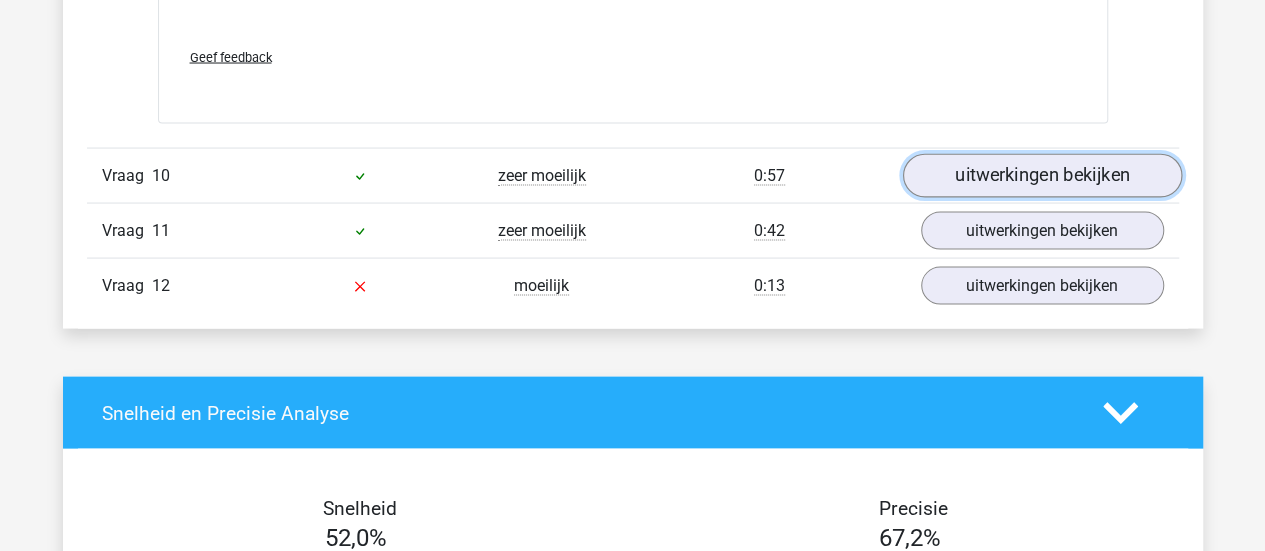 click on "uitwerkingen bekijken" at bounding box center (1041, 176) 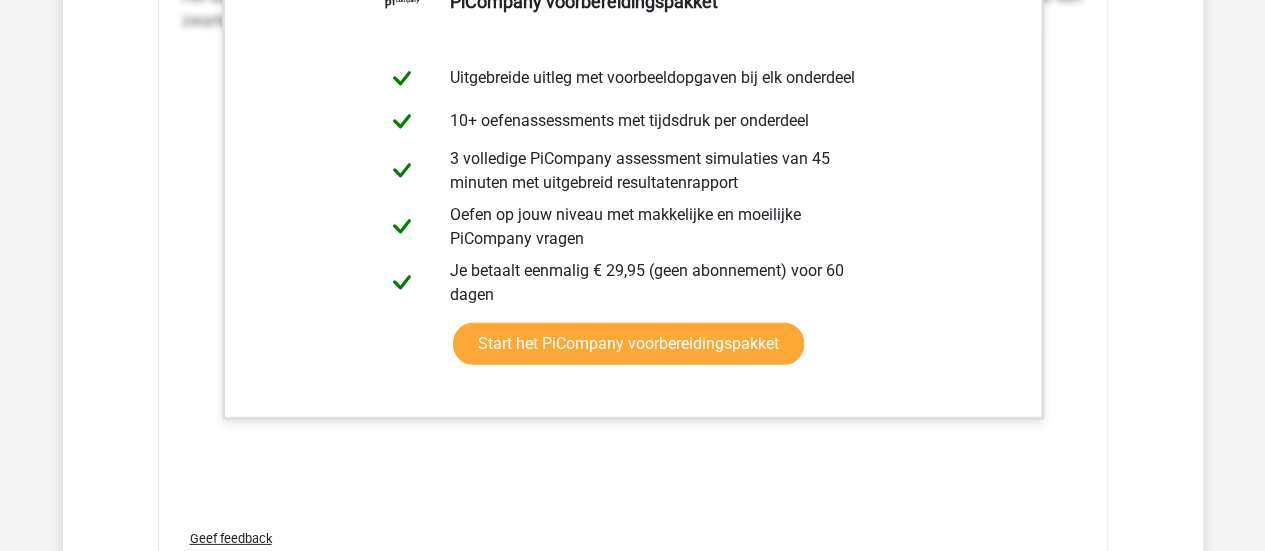 scroll, scrollTop: 7000, scrollLeft: 0, axis: vertical 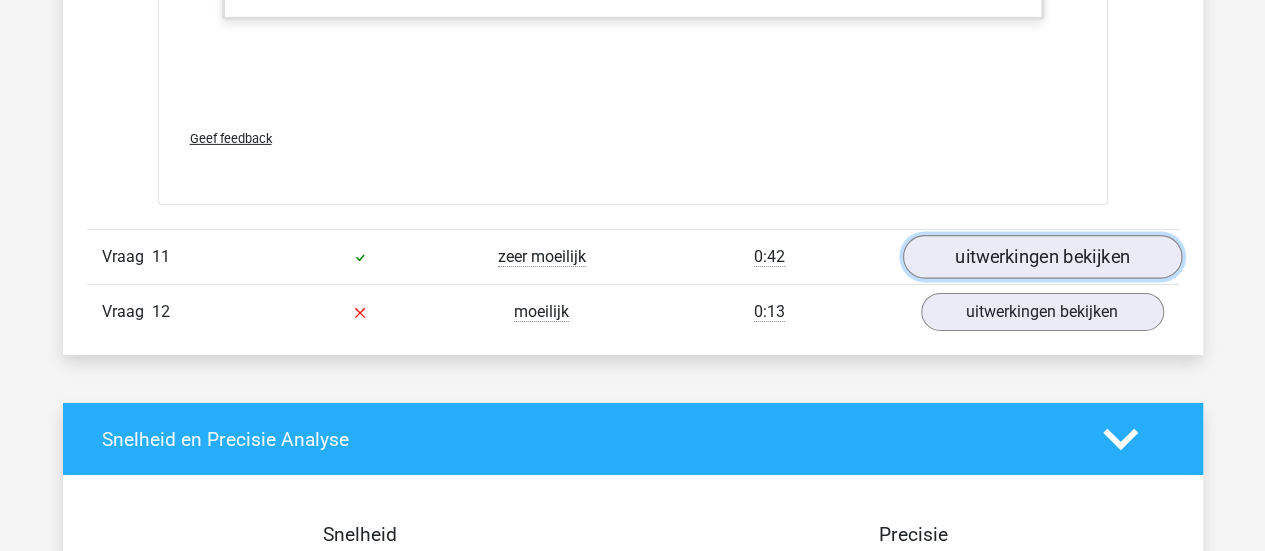 click on "uitwerkingen bekijken" at bounding box center [1041, 257] 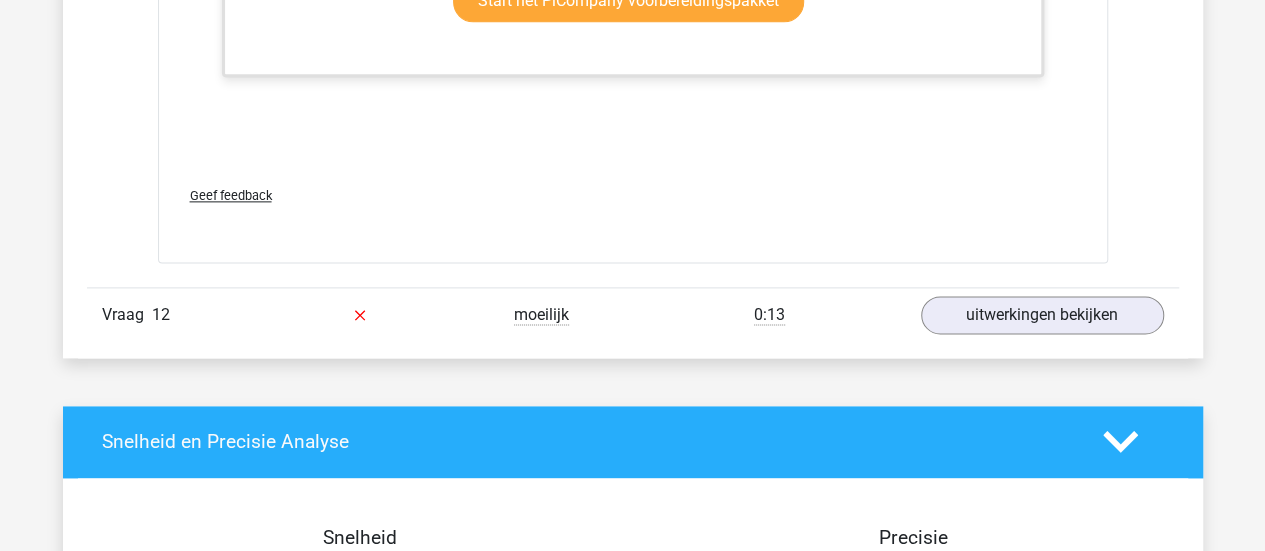 scroll, scrollTop: 8700, scrollLeft: 0, axis: vertical 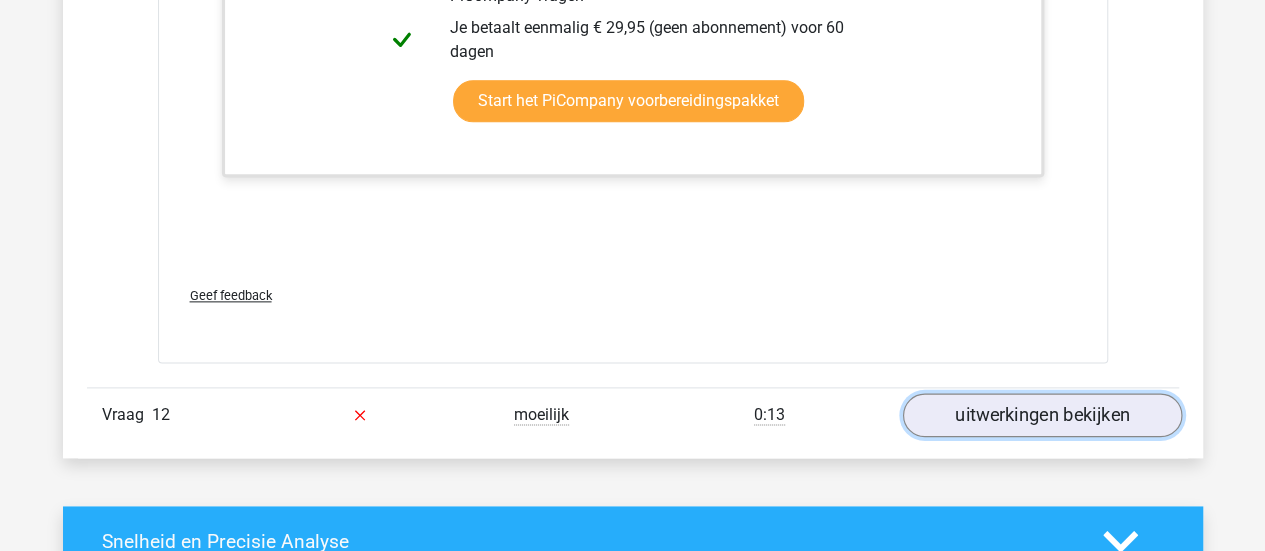 click on "uitwerkingen bekijken" at bounding box center [1041, 415] 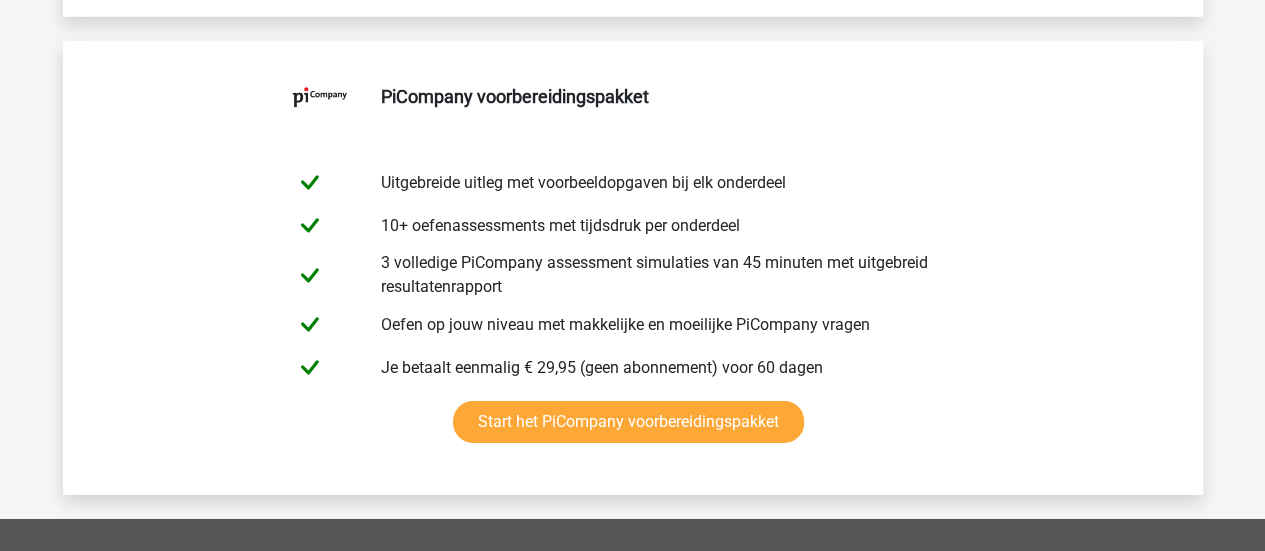 scroll, scrollTop: 11177, scrollLeft: 0, axis: vertical 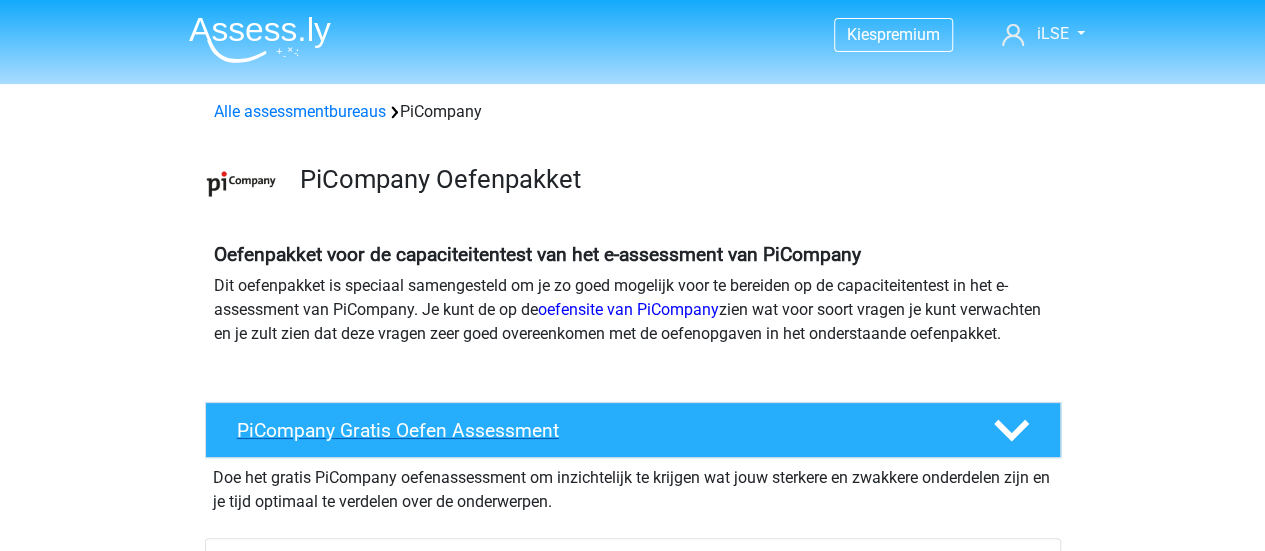 click on "PiCompany Gratis Oefen Assessment" at bounding box center [599, 430] 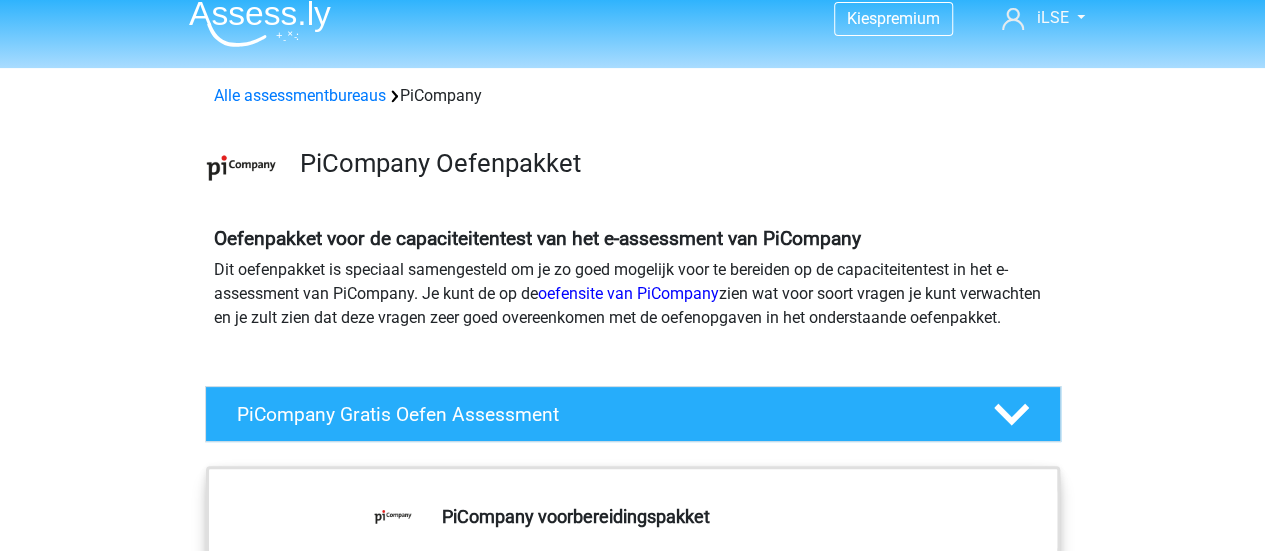 scroll, scrollTop: 400, scrollLeft: 0, axis: vertical 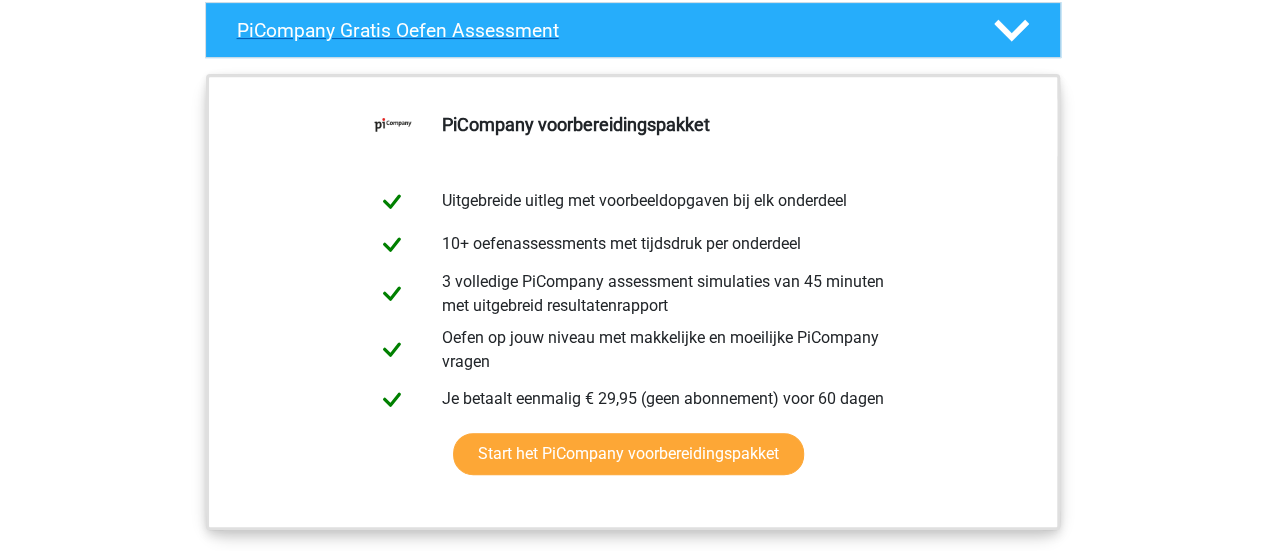 click 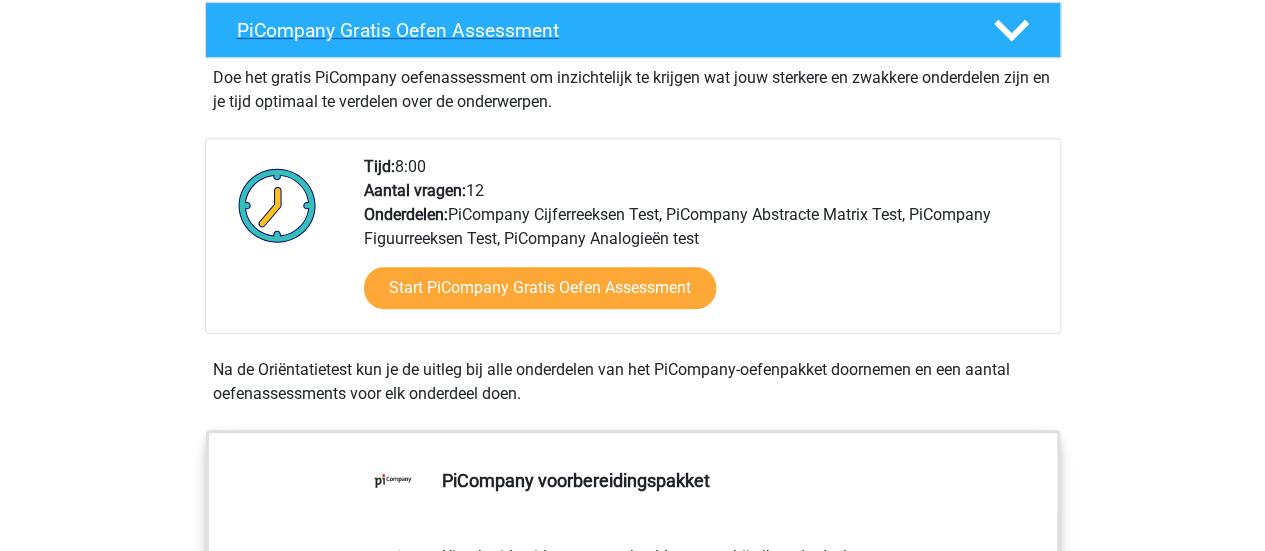 click 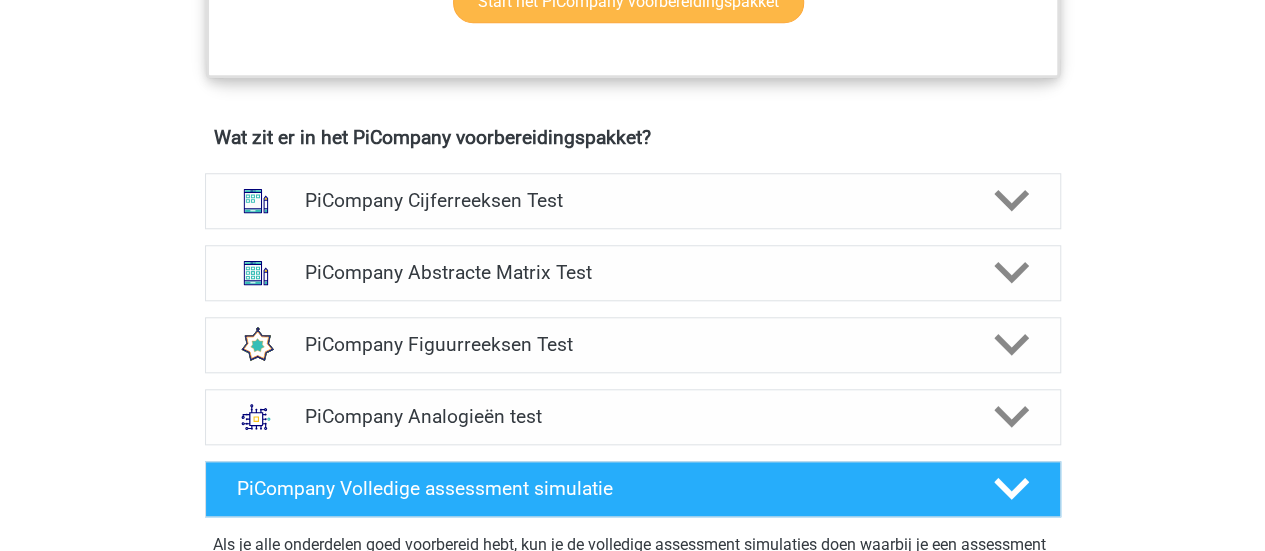 scroll, scrollTop: 1000, scrollLeft: 0, axis: vertical 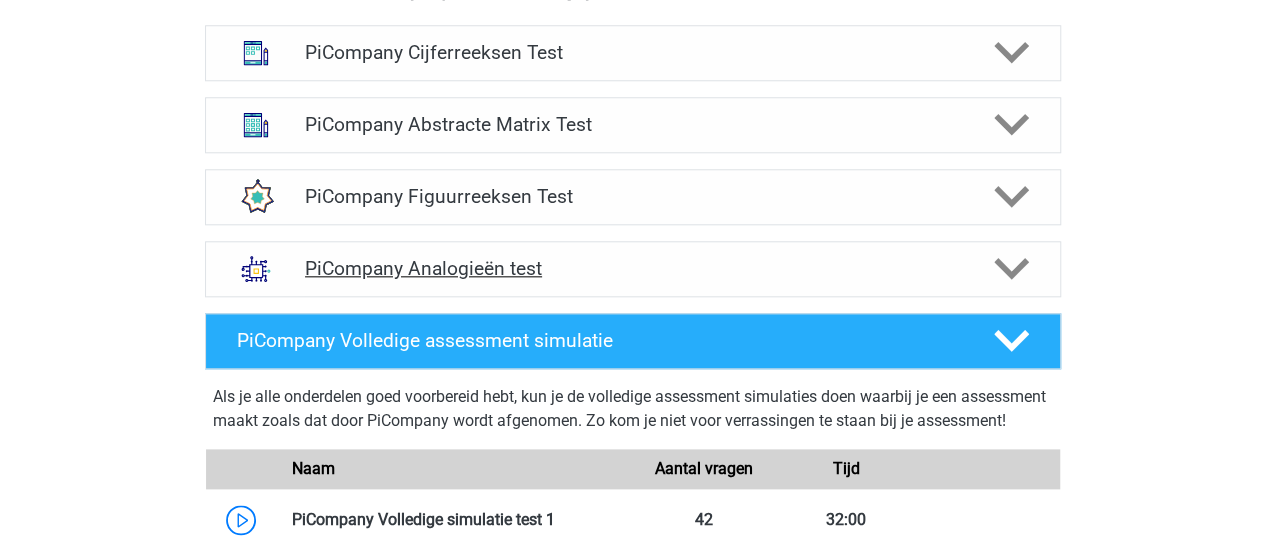 click at bounding box center (1009, 268) 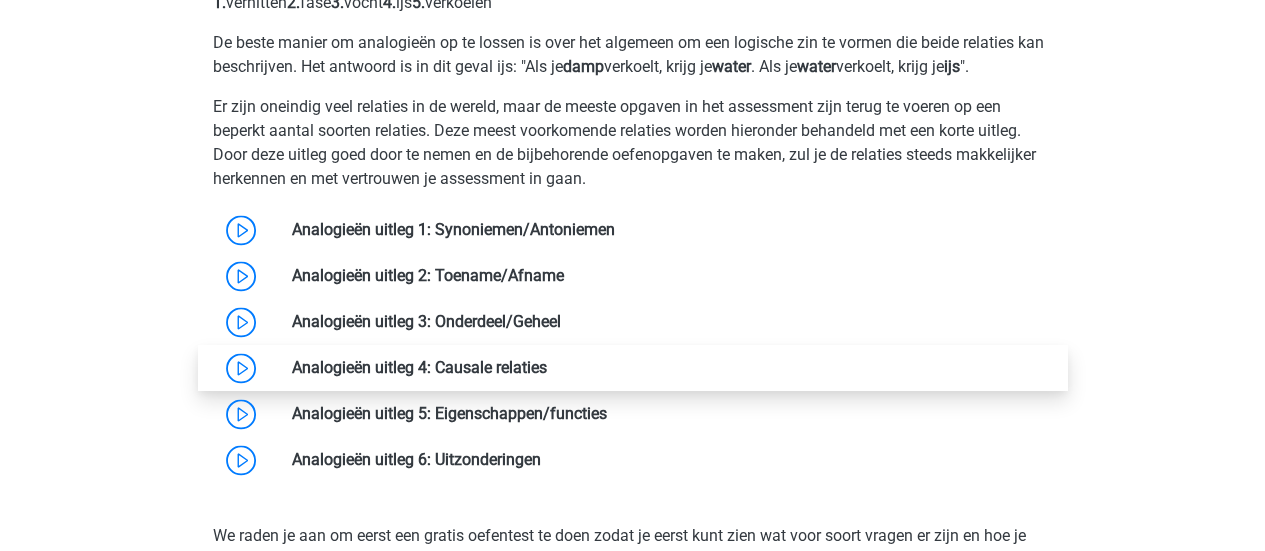 scroll, scrollTop: 1500, scrollLeft: 0, axis: vertical 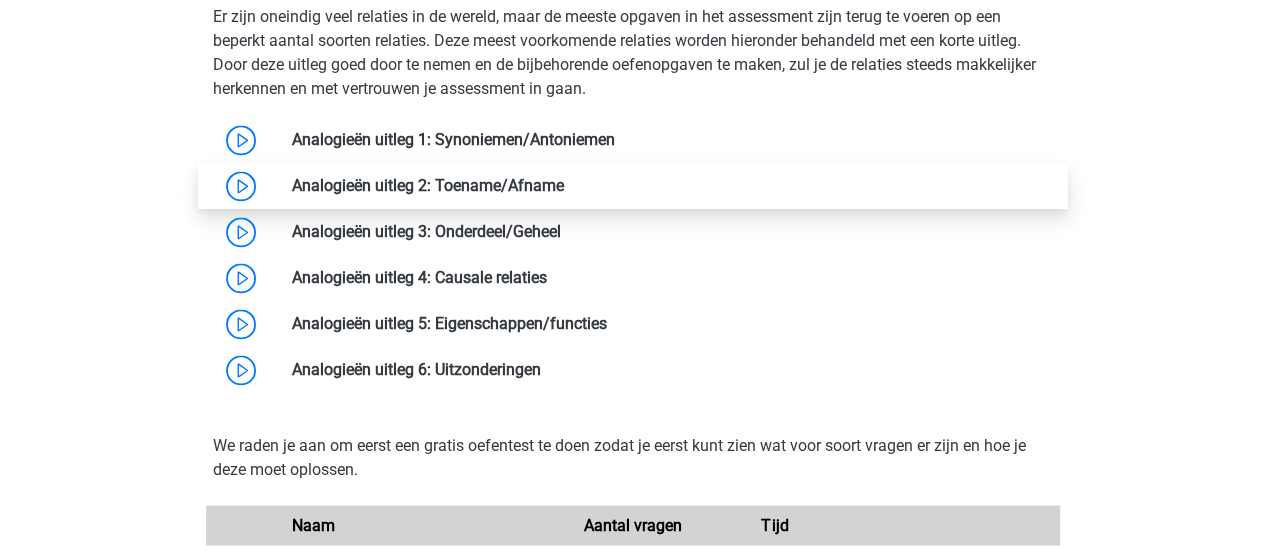 click at bounding box center (564, 185) 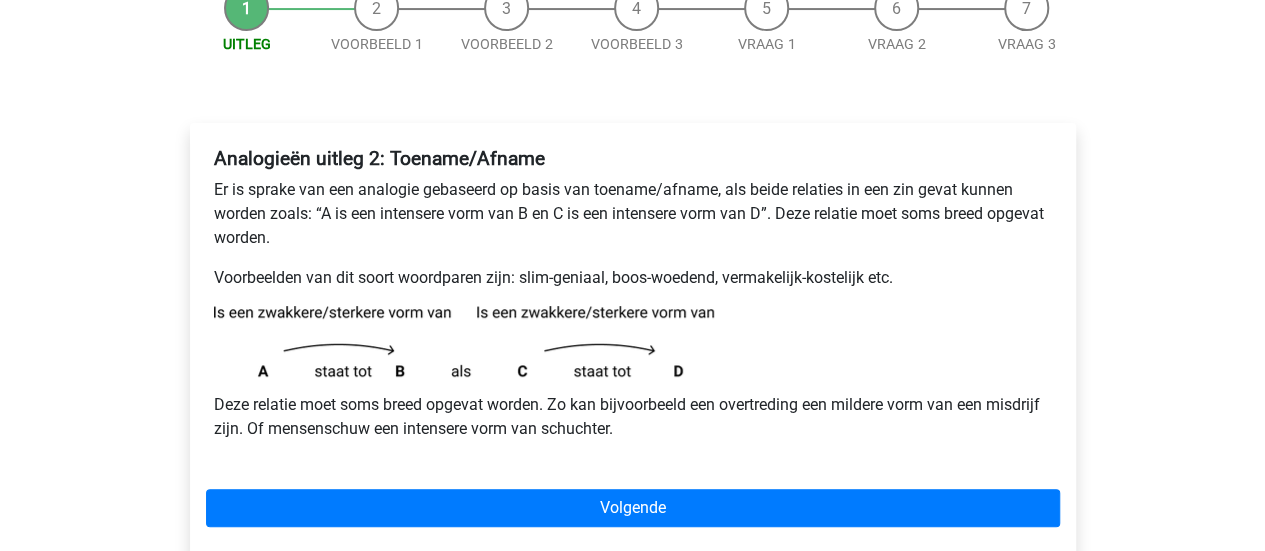 scroll, scrollTop: 400, scrollLeft: 0, axis: vertical 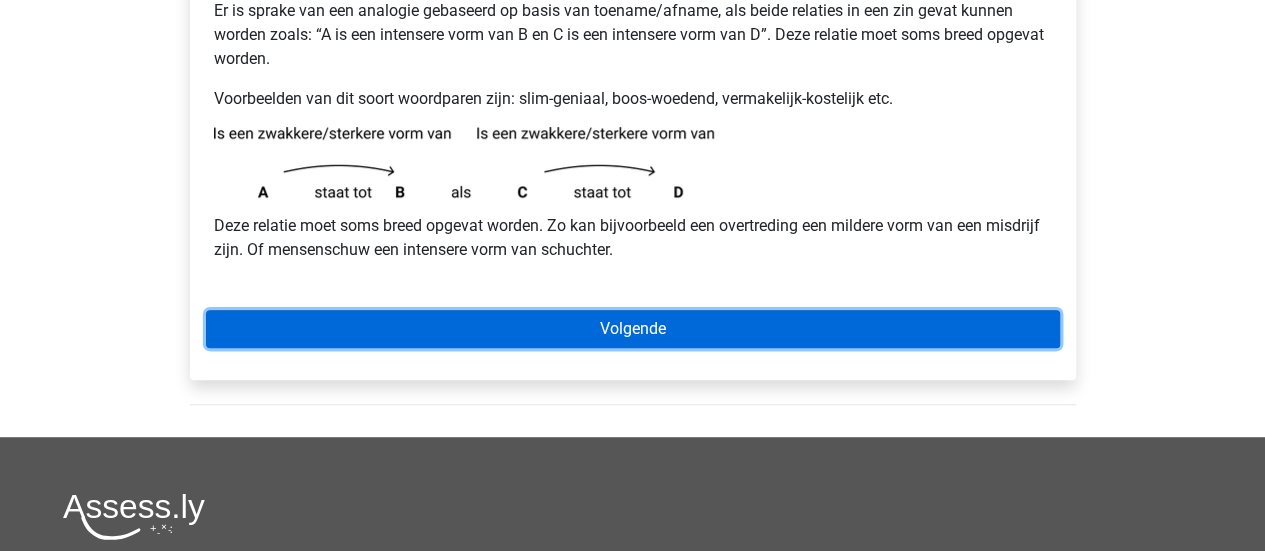 click on "Volgende" at bounding box center (633, 329) 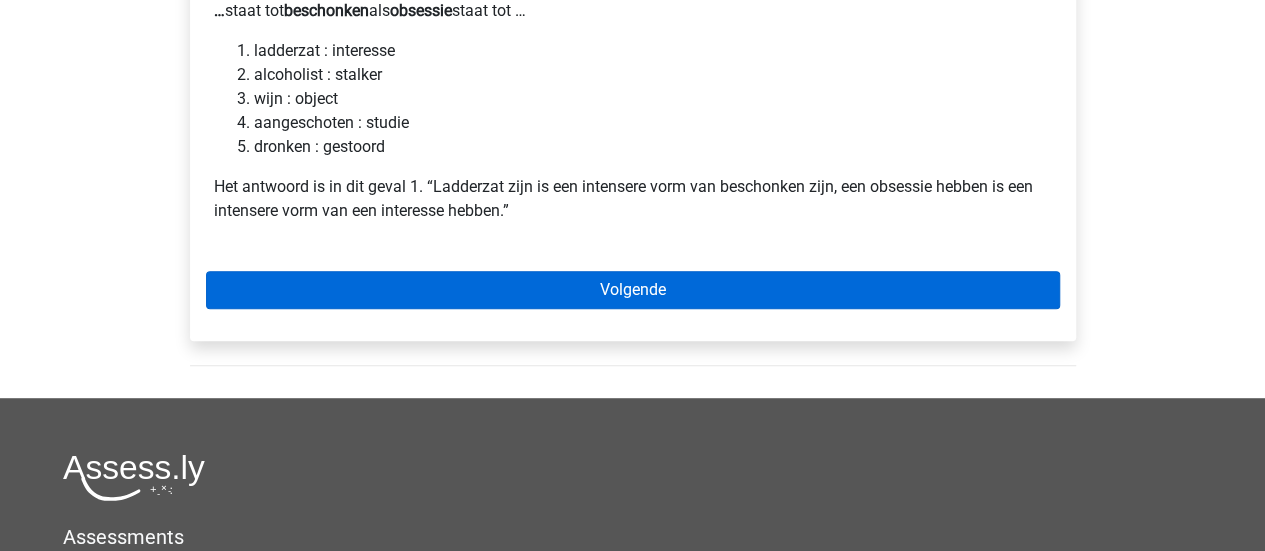 scroll, scrollTop: 300, scrollLeft: 0, axis: vertical 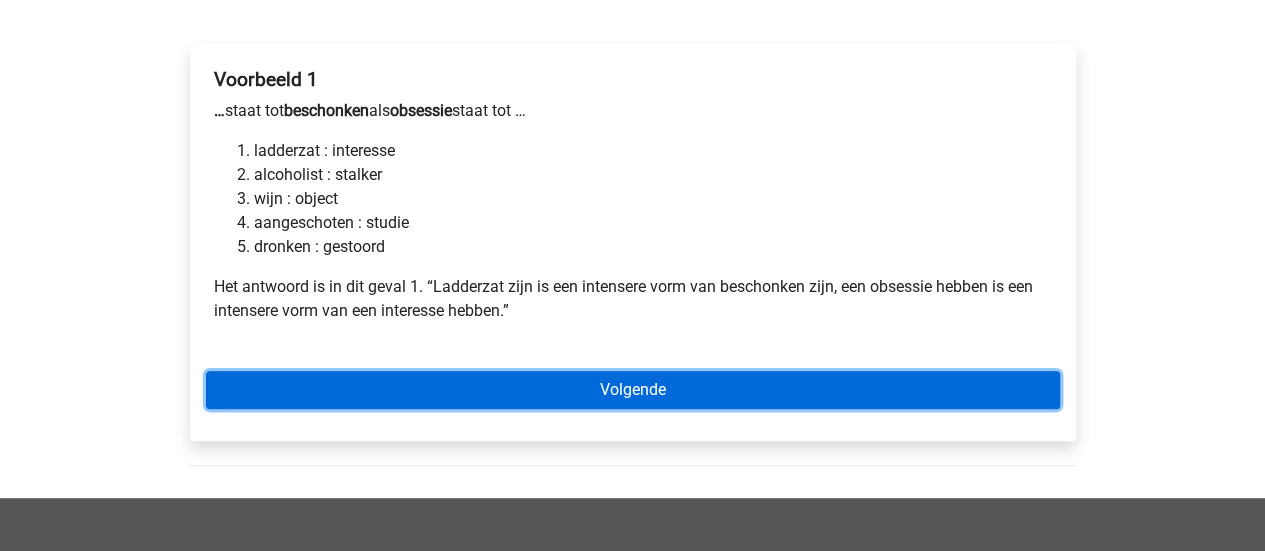 click on "Volgende" at bounding box center (633, 390) 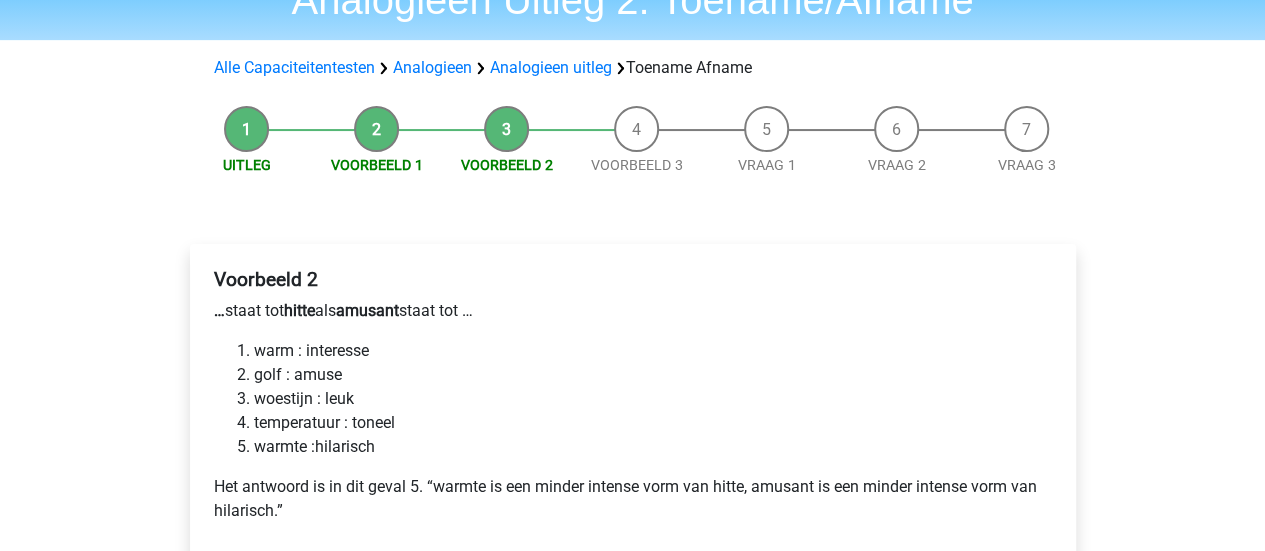 scroll, scrollTop: 200, scrollLeft: 0, axis: vertical 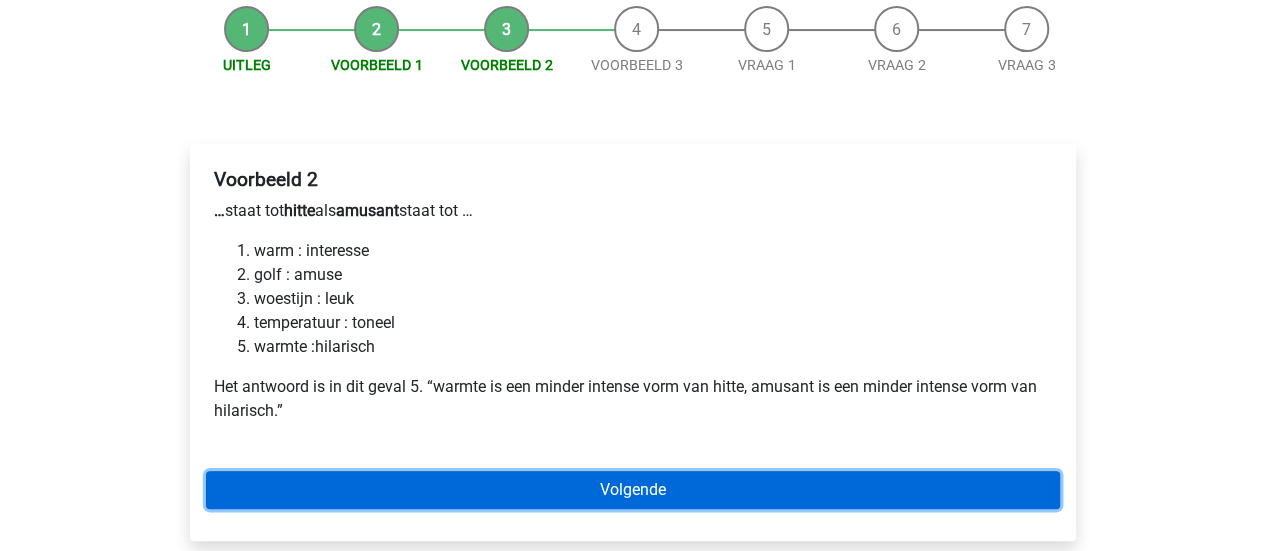 click on "Volgende" at bounding box center [633, 490] 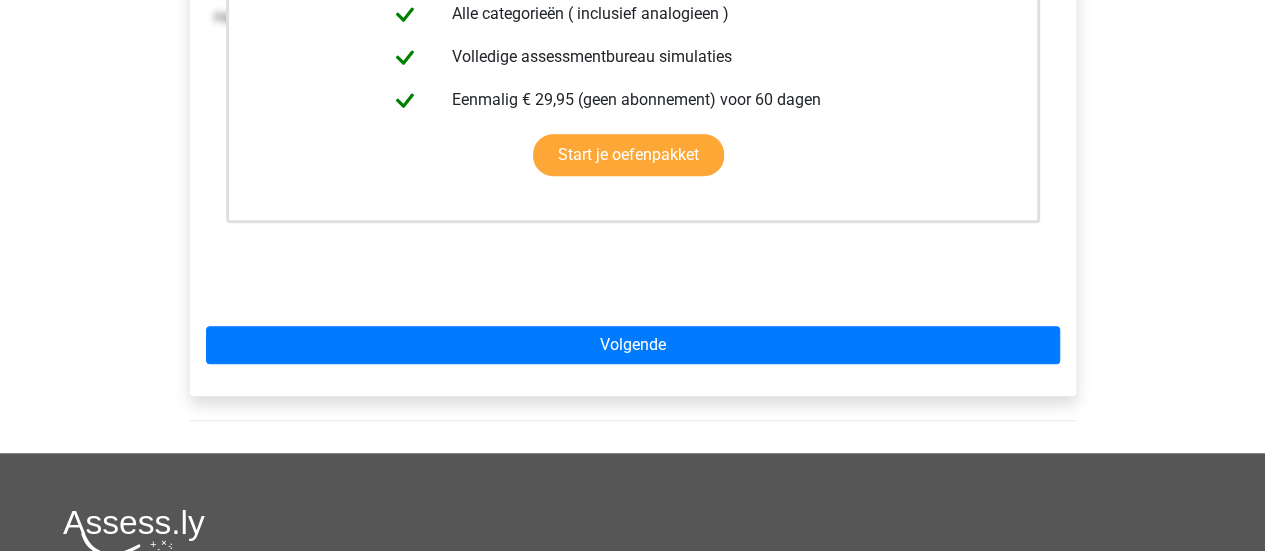 scroll, scrollTop: 800, scrollLeft: 0, axis: vertical 